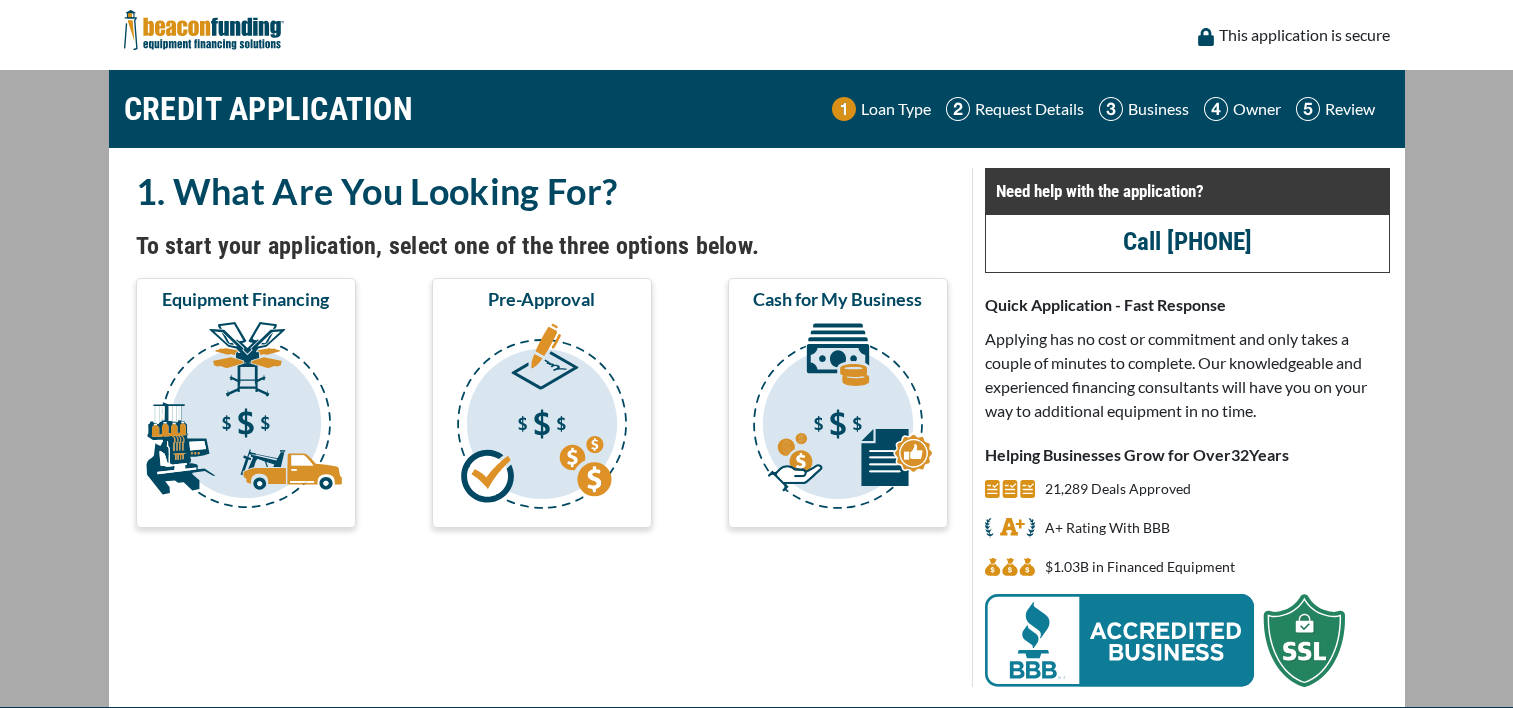 scroll, scrollTop: 0, scrollLeft: 0, axis: both 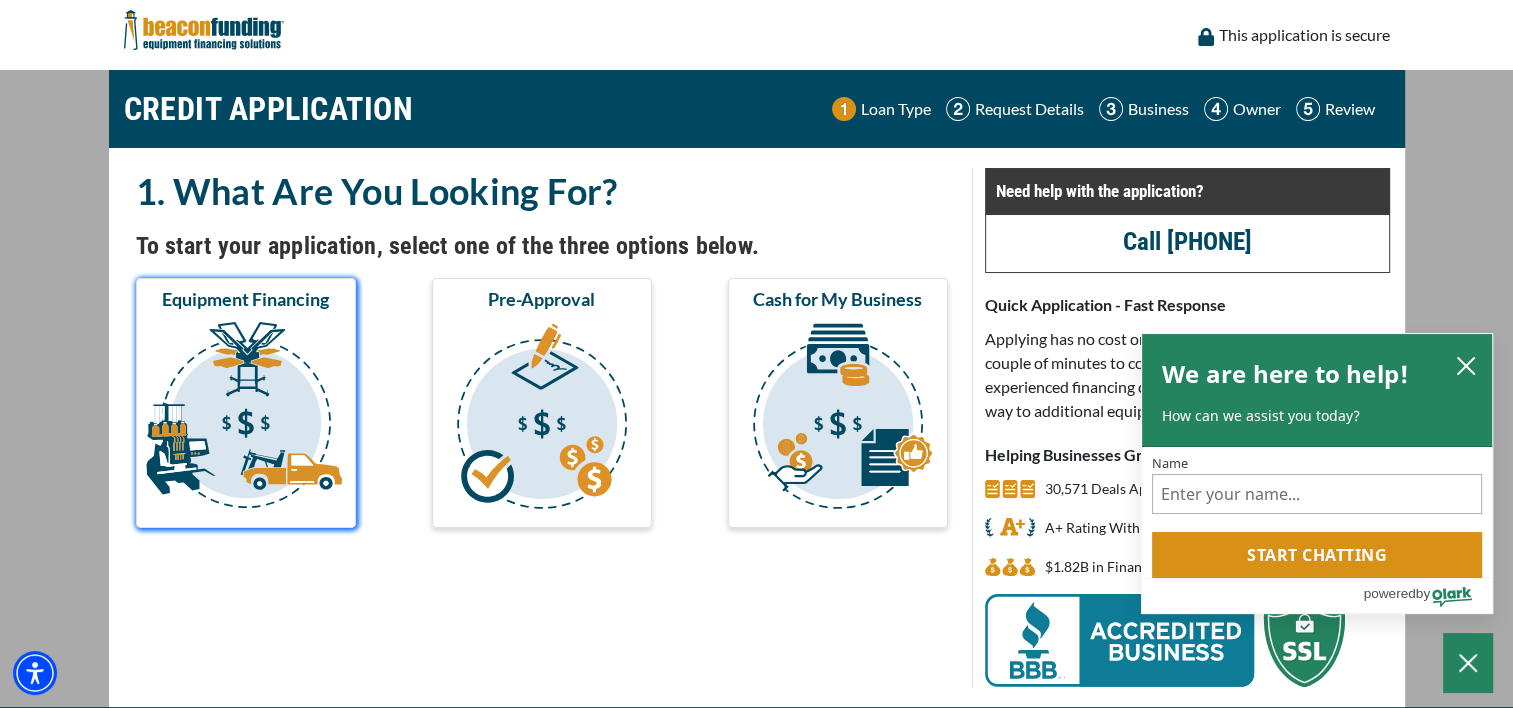click at bounding box center (246, 419) 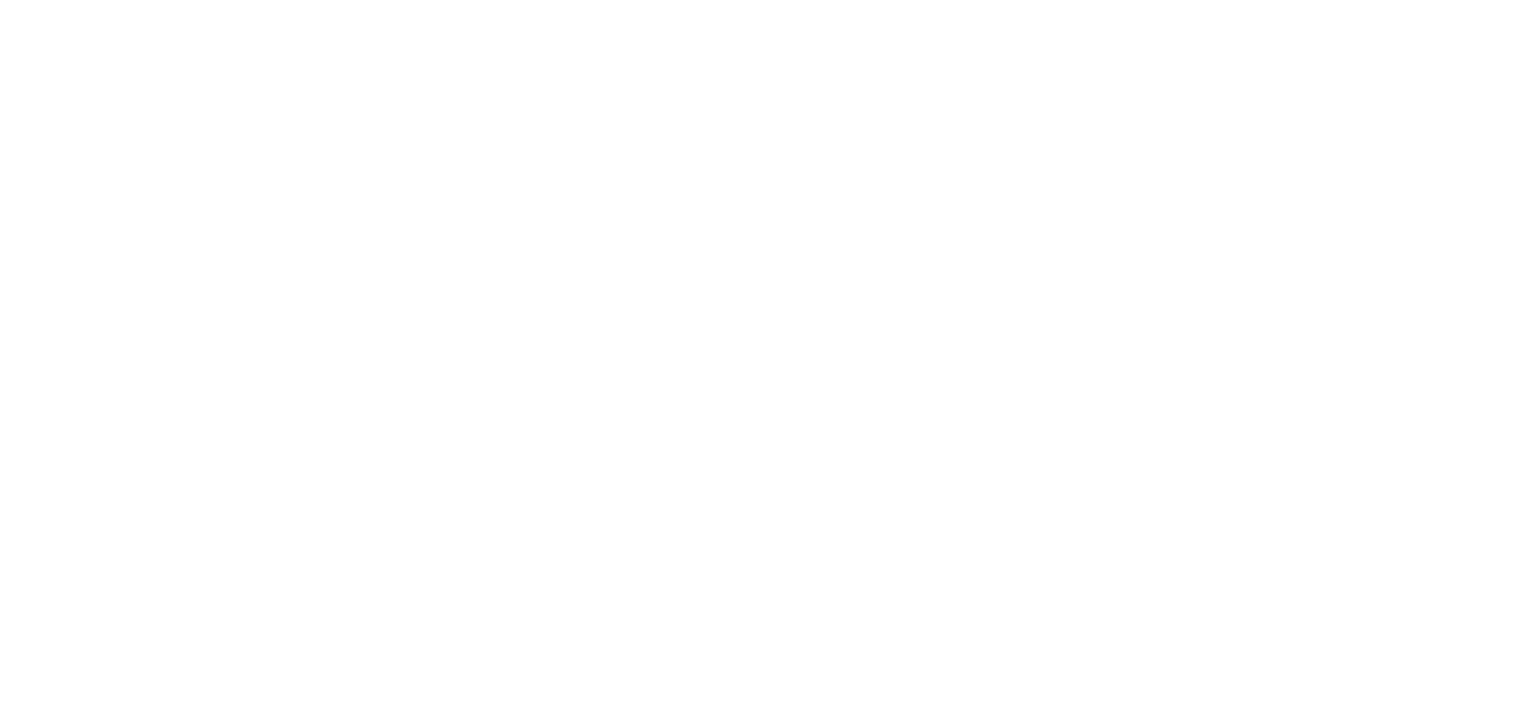 scroll, scrollTop: 0, scrollLeft: 0, axis: both 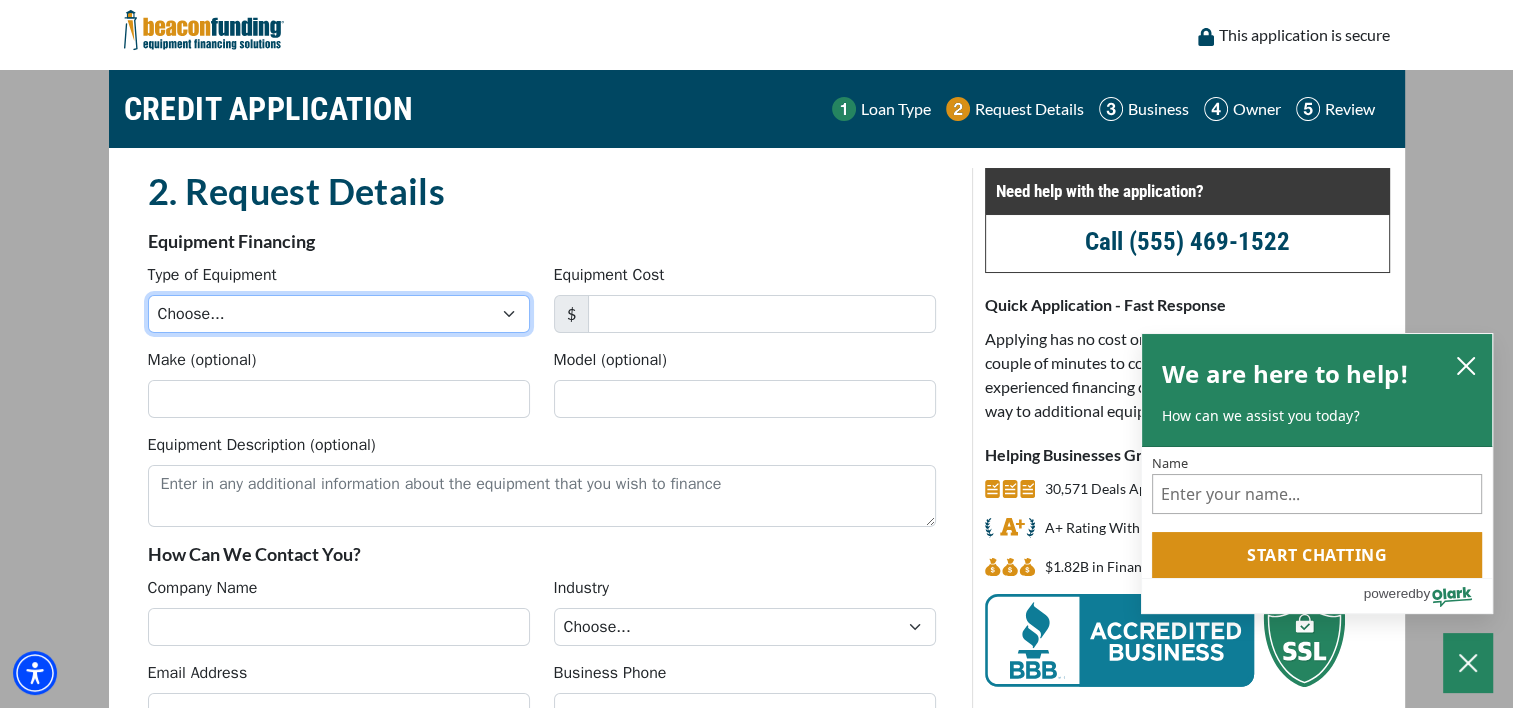 click on "Choose...
Backhoe
Boom/Bucket Truck
Chipper
Commercial Mower
Crane
DTG/DTF Printing
Embroidery
Excavator
Landscape Truck/Equipment
Other
Other Commercial Truck
Other Decorated Apparel
Screen Printing
Septic Pumper Truck
Skid Steer
Stump Grinder
Tow Truck
Tractor
Trailer
Trencher
Wheel Loader" at bounding box center (339, 314) 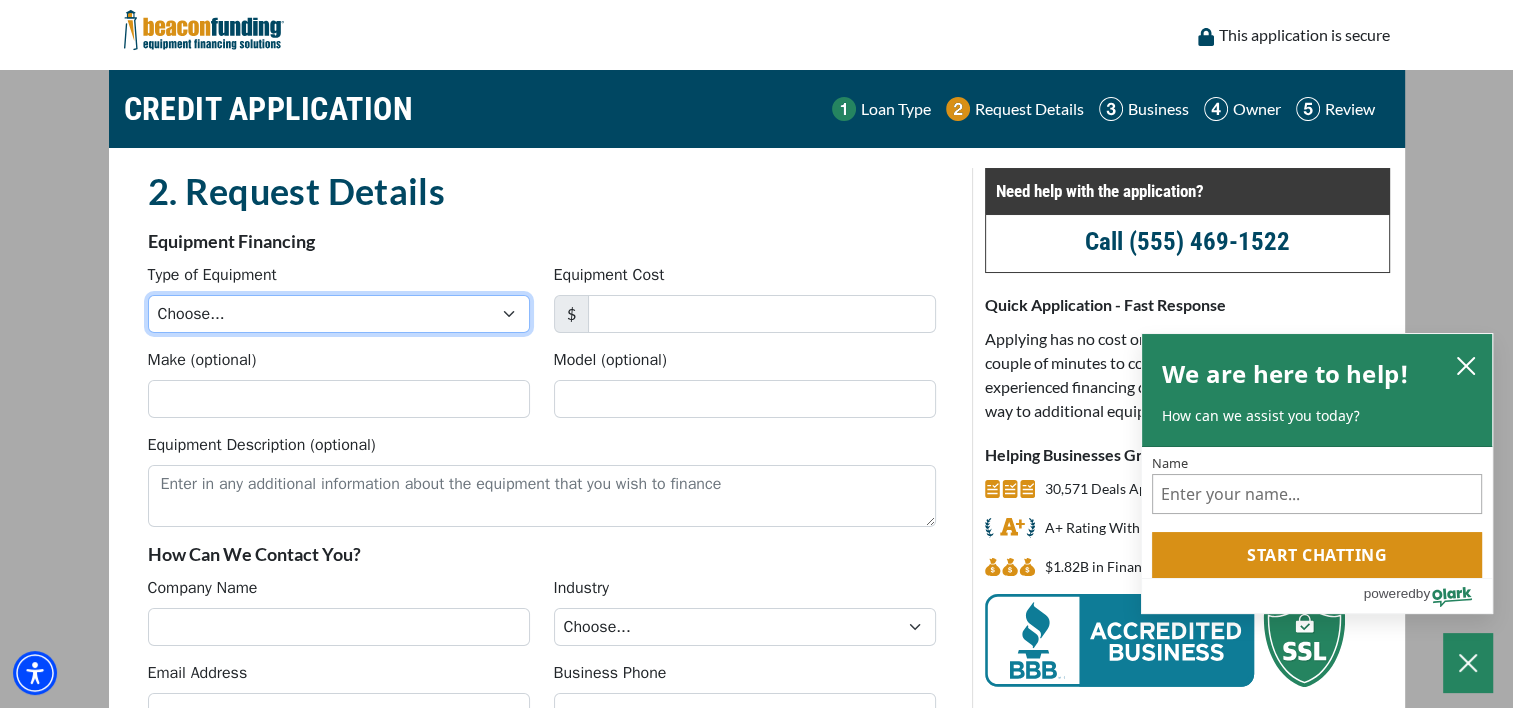 select on "5" 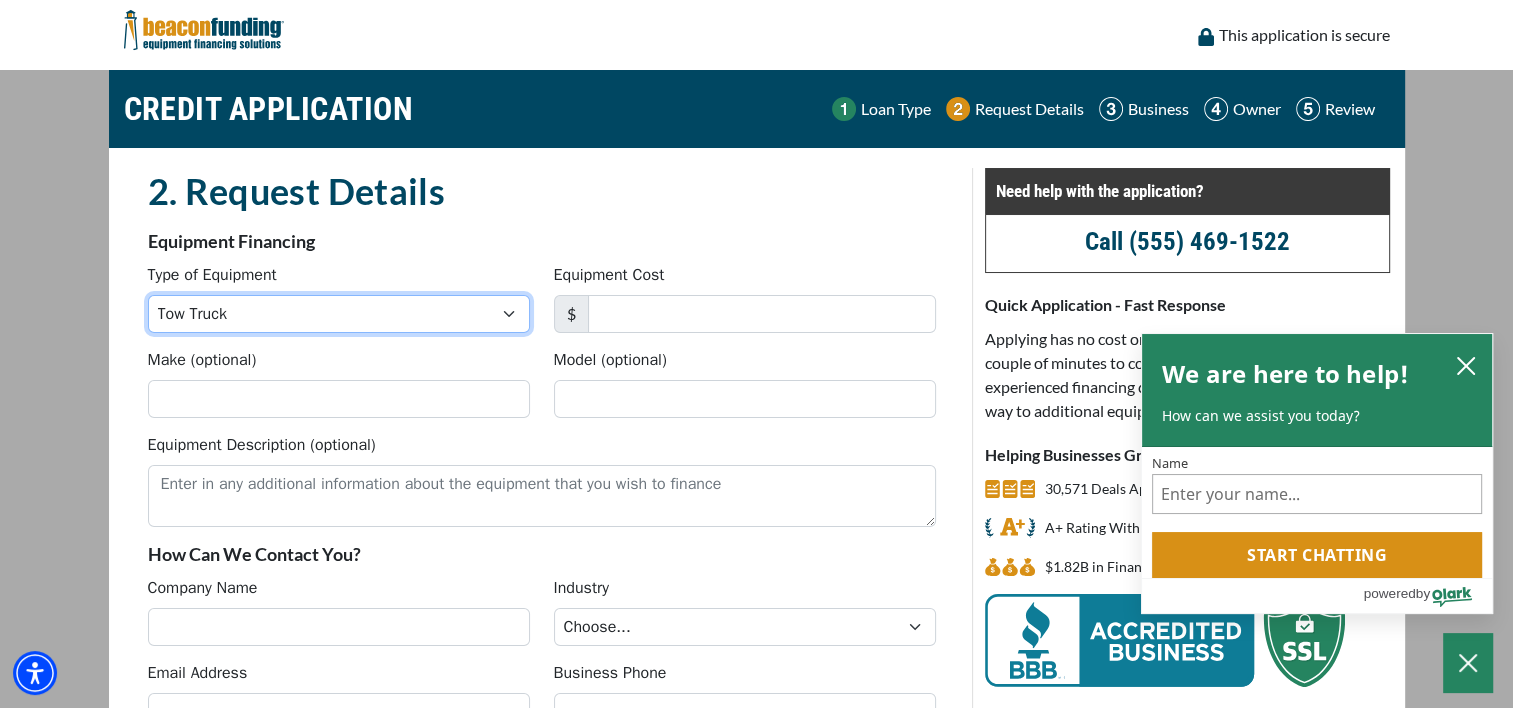 click on "Choose...
Backhoe
Boom/Bucket Truck
Chipper
Commercial Mower
Crane
DTG/DTF Printing
Embroidery
Excavator
Landscape Truck/Equipment
Other
Other Commercial Truck
Other Decorated Apparel
Screen Printing
Septic Pumper Truck
Skid Steer
Stump Grinder
Tow Truck
Tractor
Trailer
Trencher
Wheel Loader" at bounding box center [339, 314] 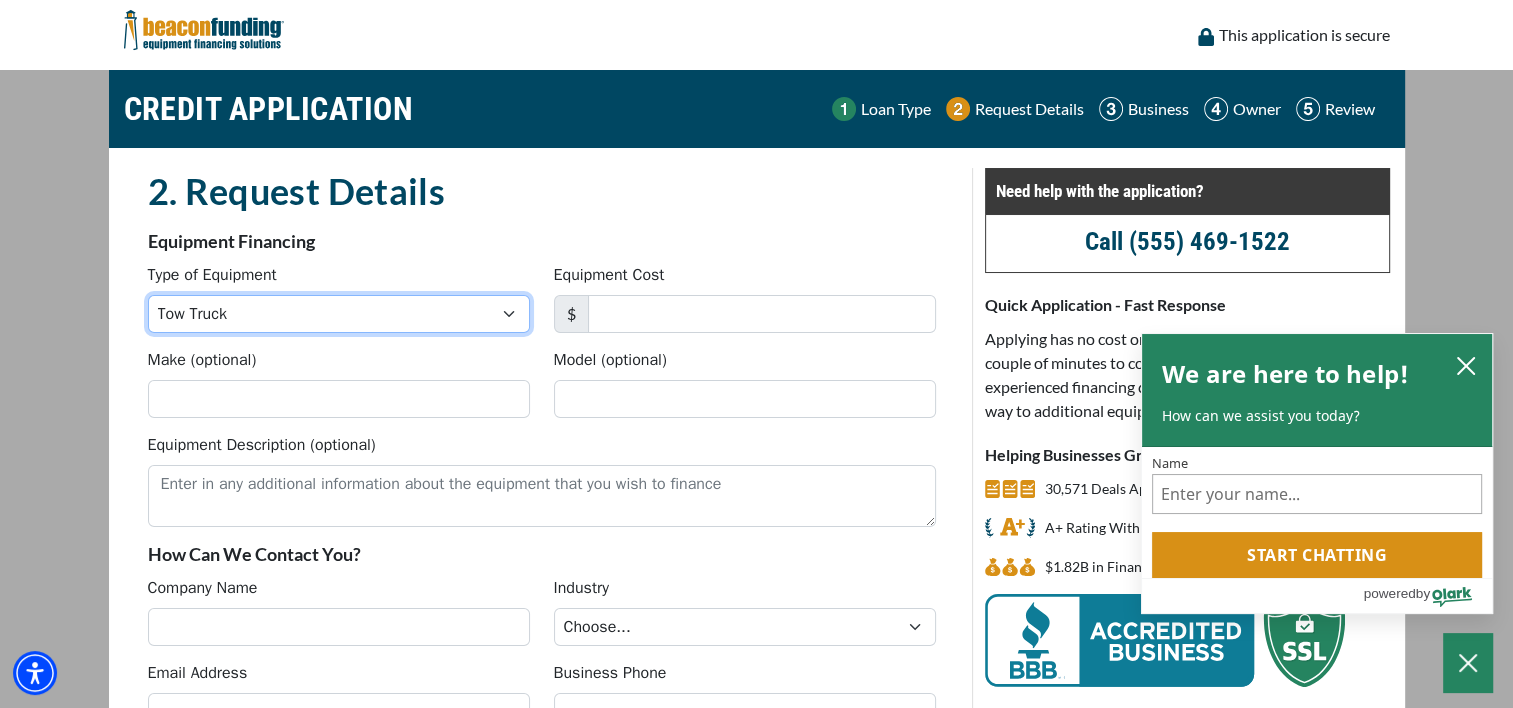 click on "Choose...
Backhoe
Boom/Bucket Truck
Chipper
Commercial Mower
Crane
DTG/DTF Printing
Embroidery
Excavator
Landscape Truck/Equipment
Other
Other Commercial Truck
Other Decorated Apparel
Screen Printing
Septic Pumper Truck
Skid Steer
Stump Grinder
Tow Truck
Tractor
Trailer
Trencher
Wheel Loader" at bounding box center (339, 314) 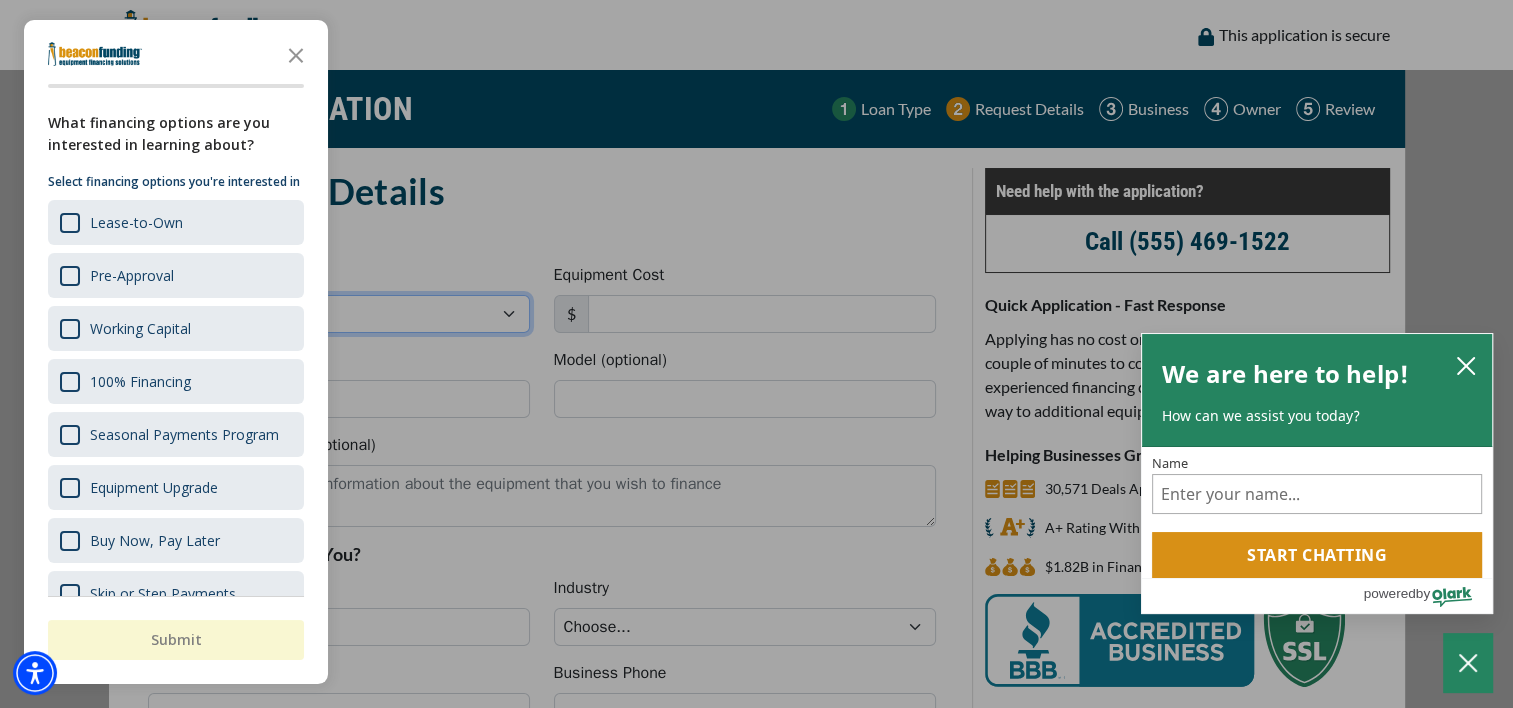 click on "Choose...
Backhoe
Boom/Bucket Truck
Chipper
Commercial Mower
Crane
DTG/DTF Printing
Embroidery
Excavator
Landscape Truck/Equipment
Other
Other Commercial Truck
Other Decorated Apparel
Screen Printing
Septic Pumper Truck
Skid Steer
Stump Grinder
Tow Truck
Tractor
Trailer
Trencher
Wheel Loader" at bounding box center (339, 314) 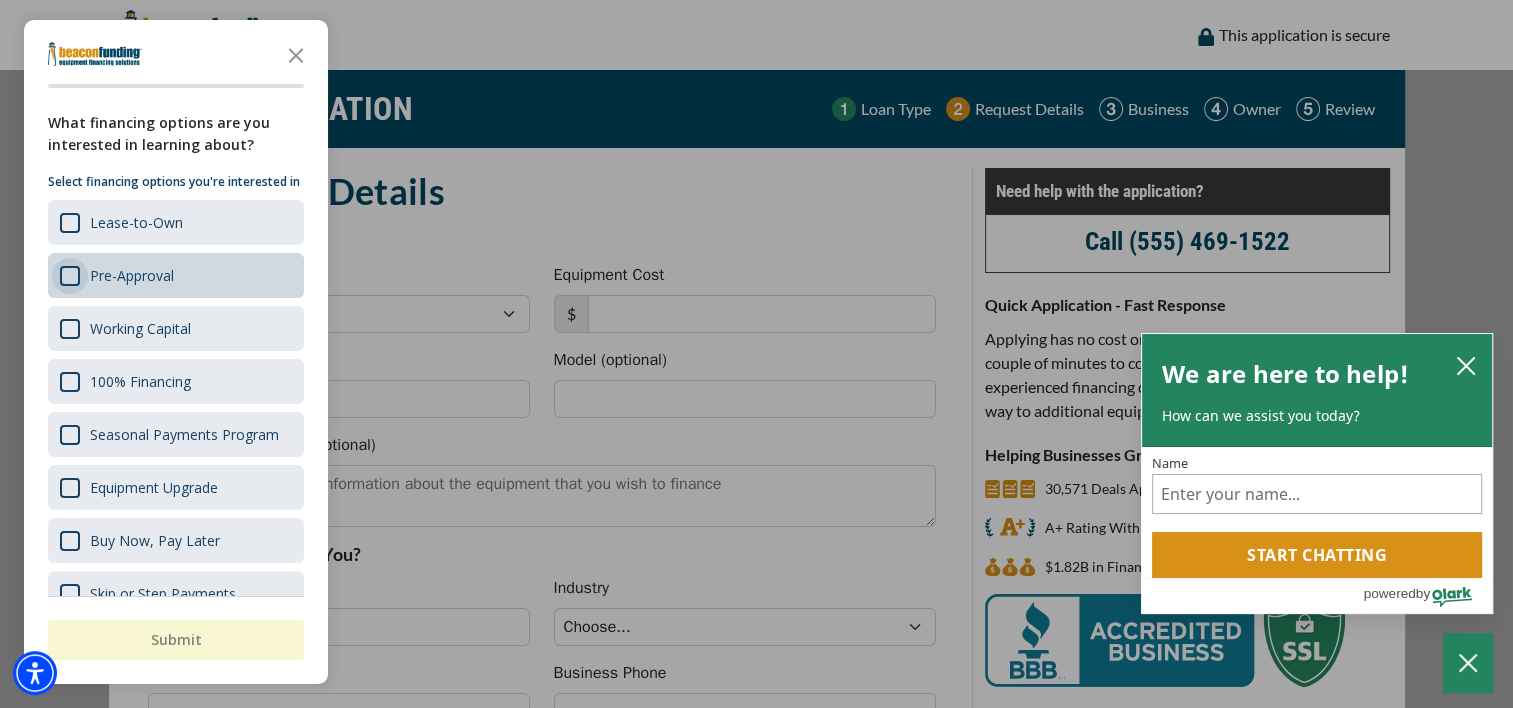 click at bounding box center (70, 276) 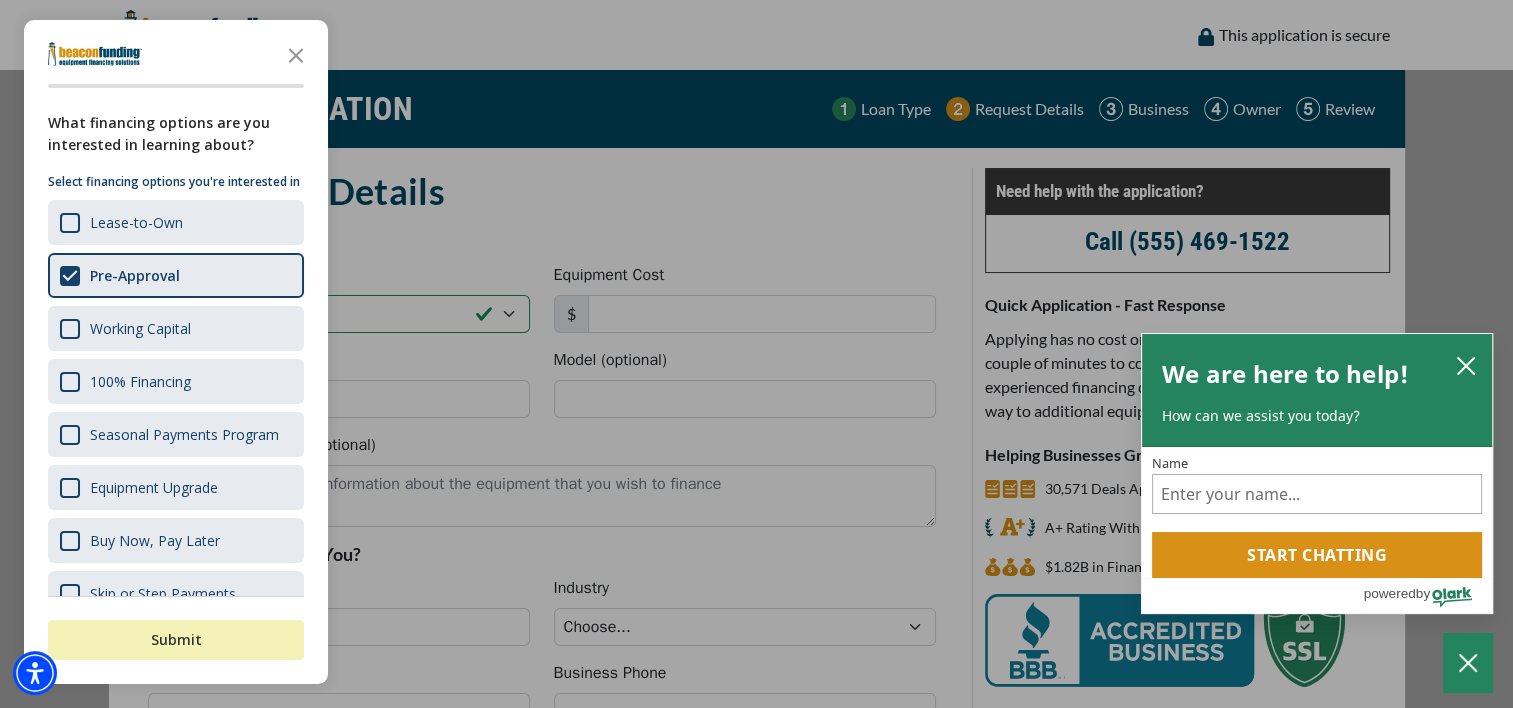 click on "Submit" at bounding box center [176, 640] 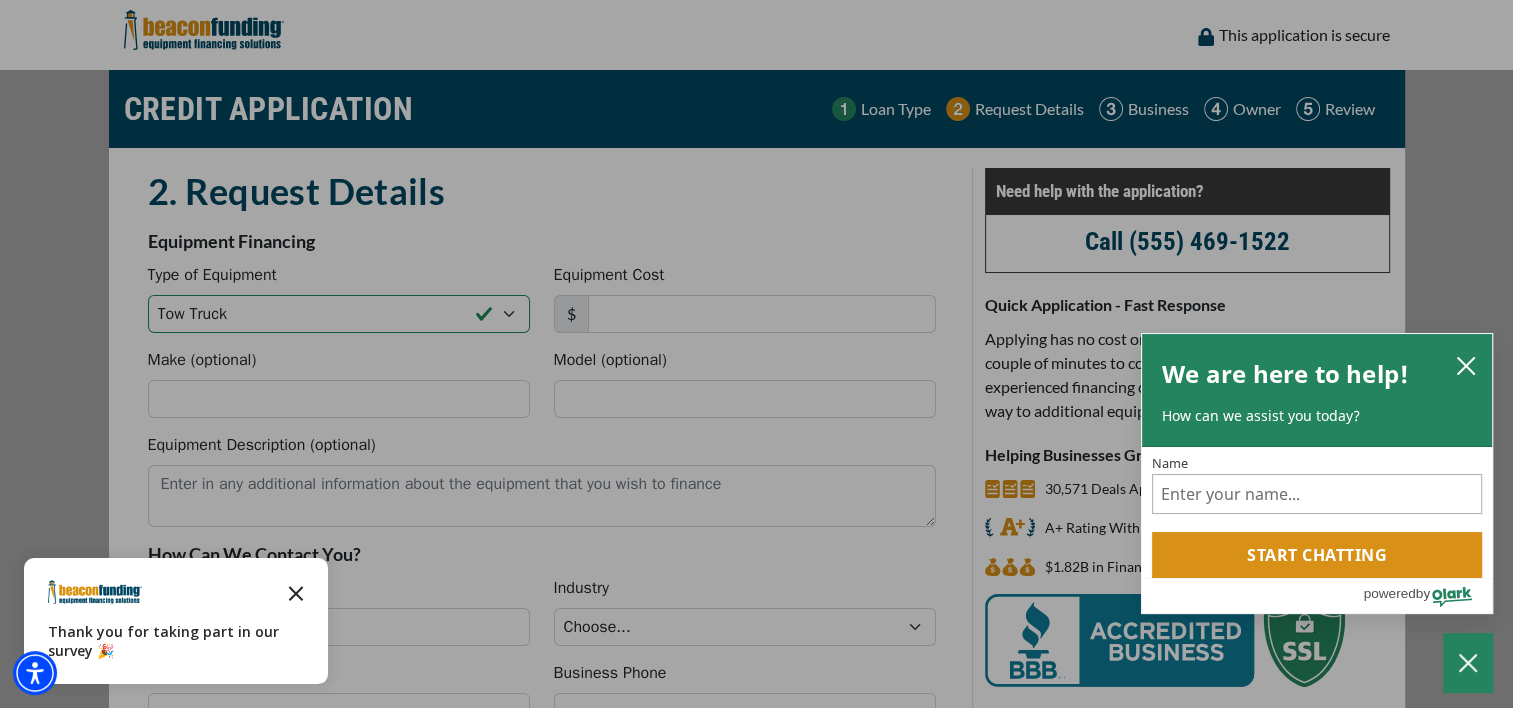 click 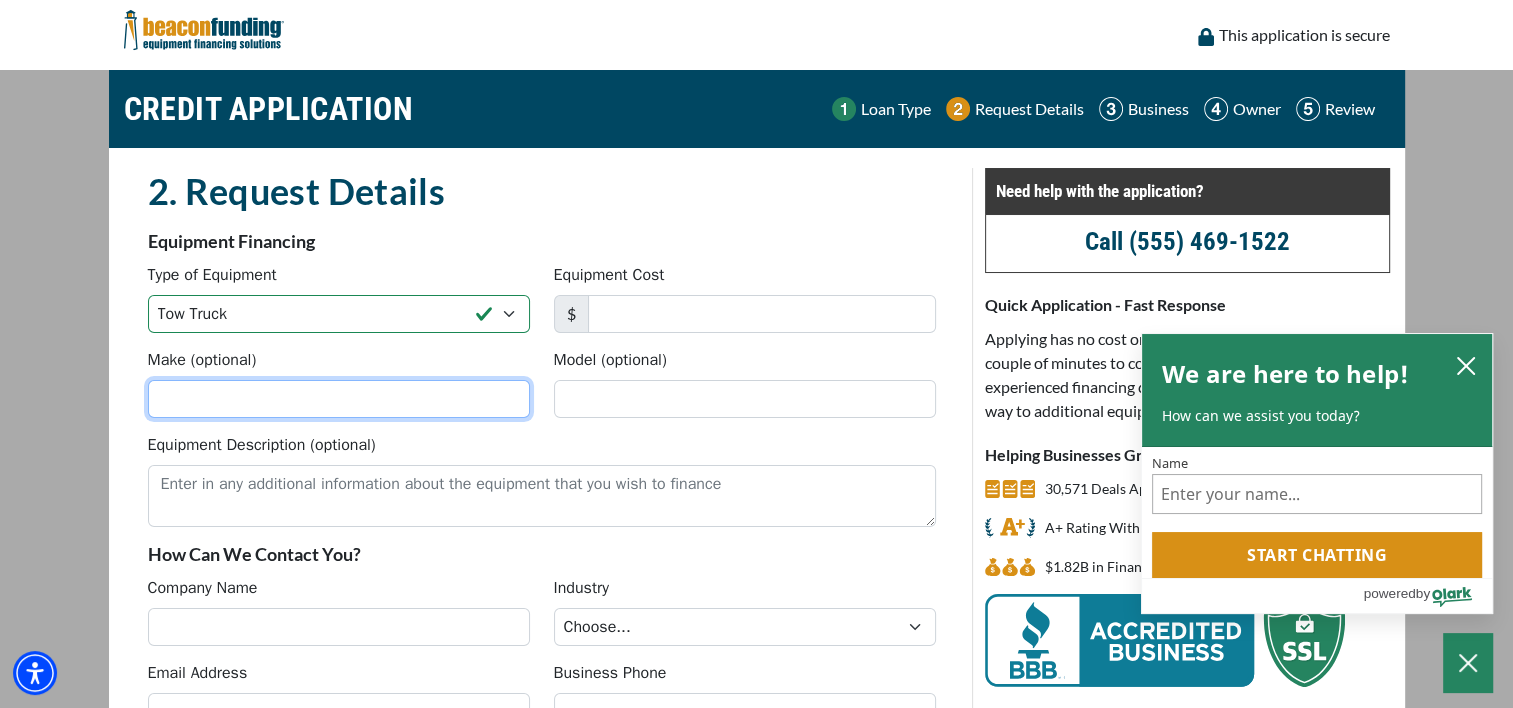 click on "Make (optional)" at bounding box center [339, 399] 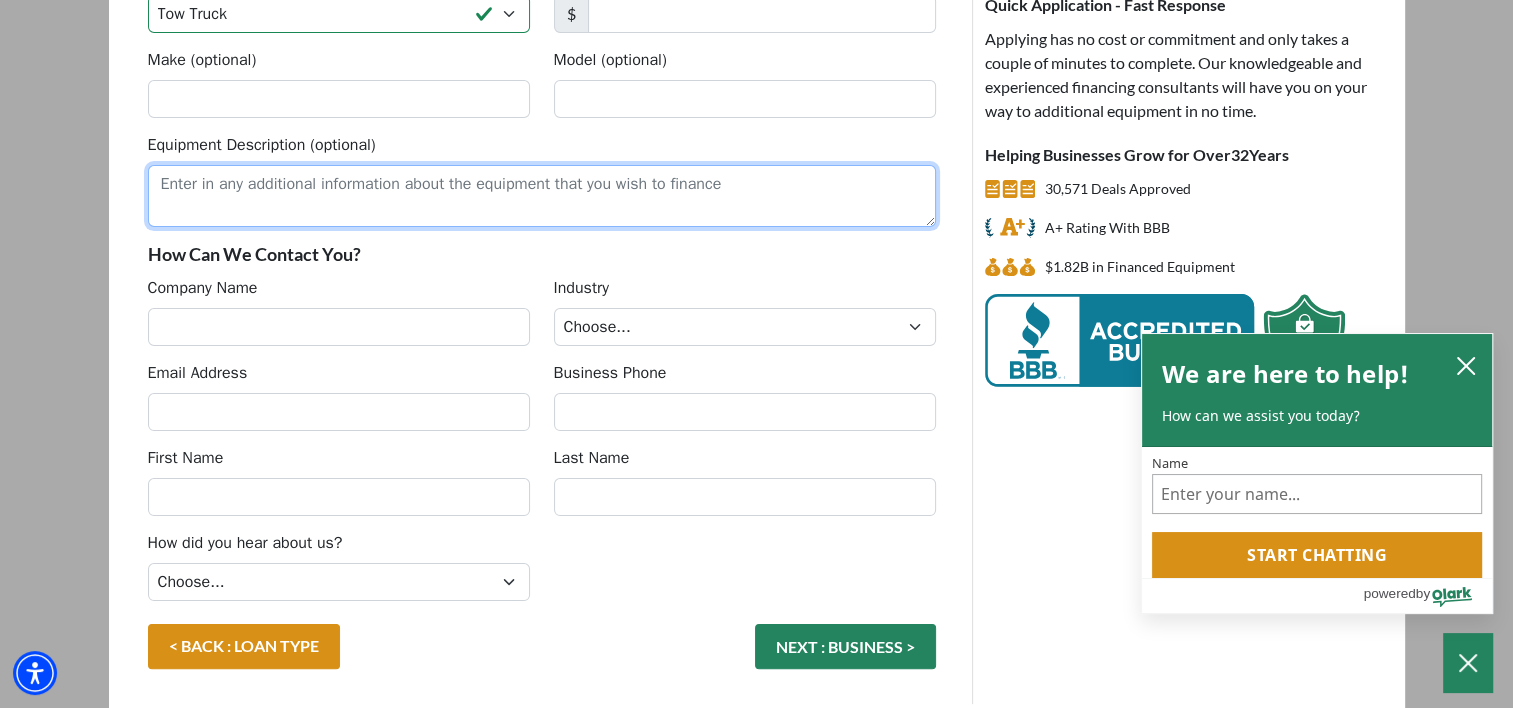 click on "Equipment Description (optional)" at bounding box center (542, 196) 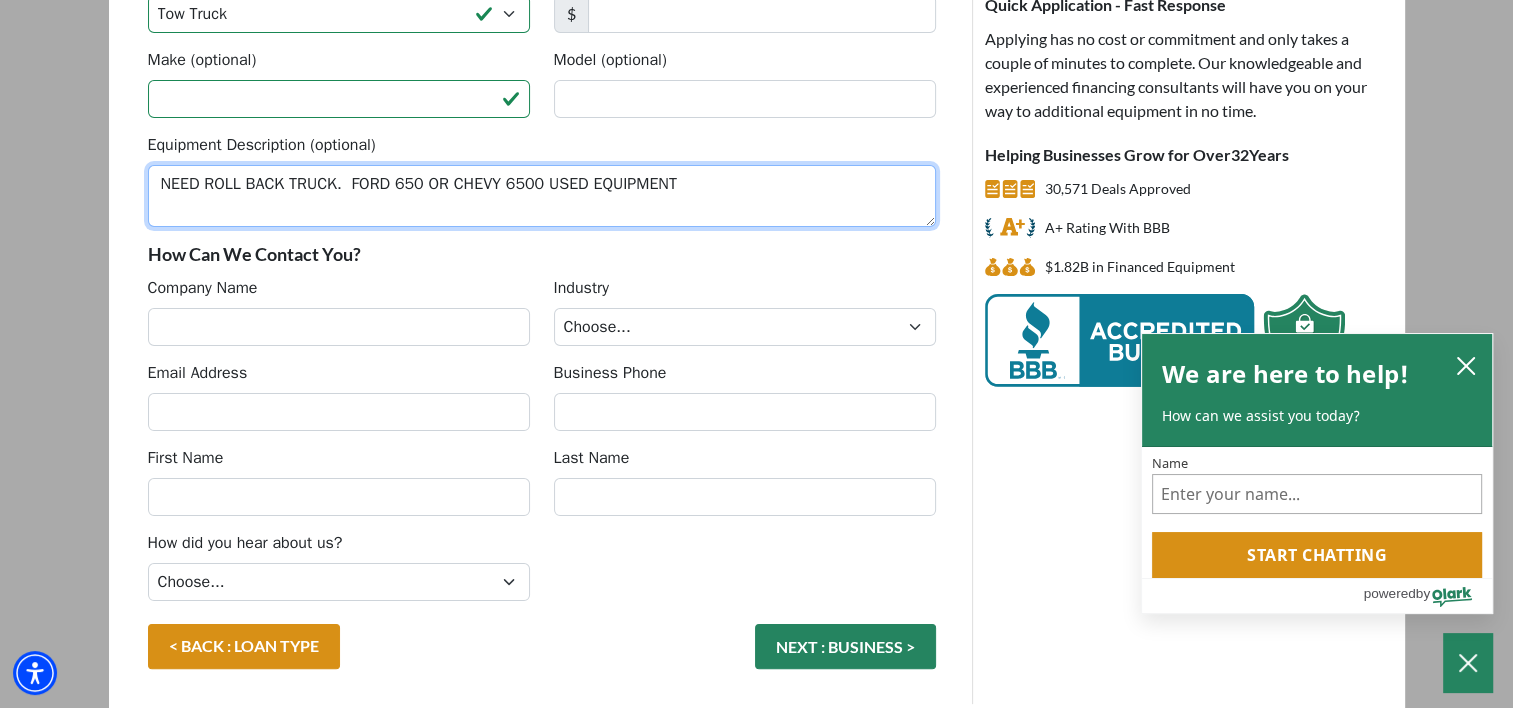 type on "NEED ROLL BACK TRUCK.  FORD 650 OR CHEVY 6500 USED EQUIPMENT" 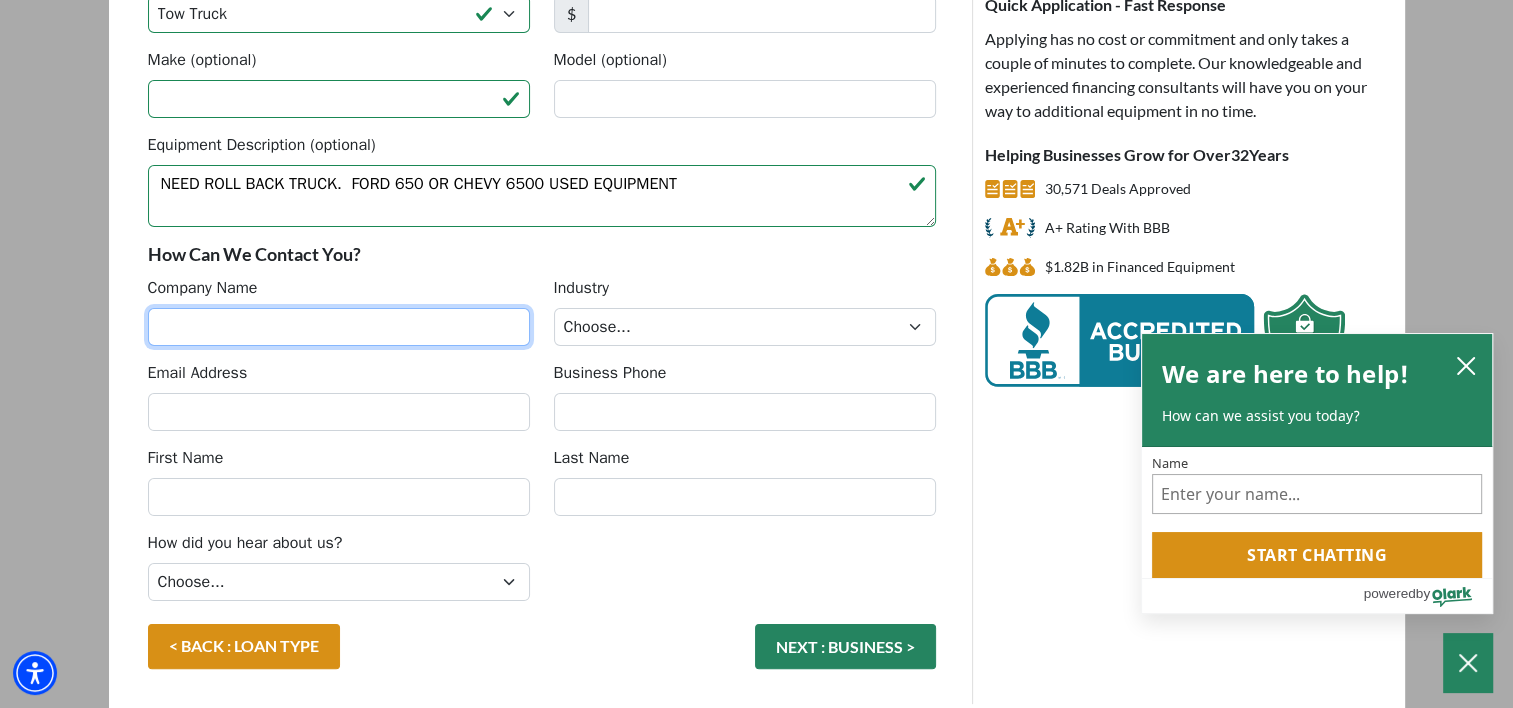 click on "Company Name" at bounding box center (339, 327) 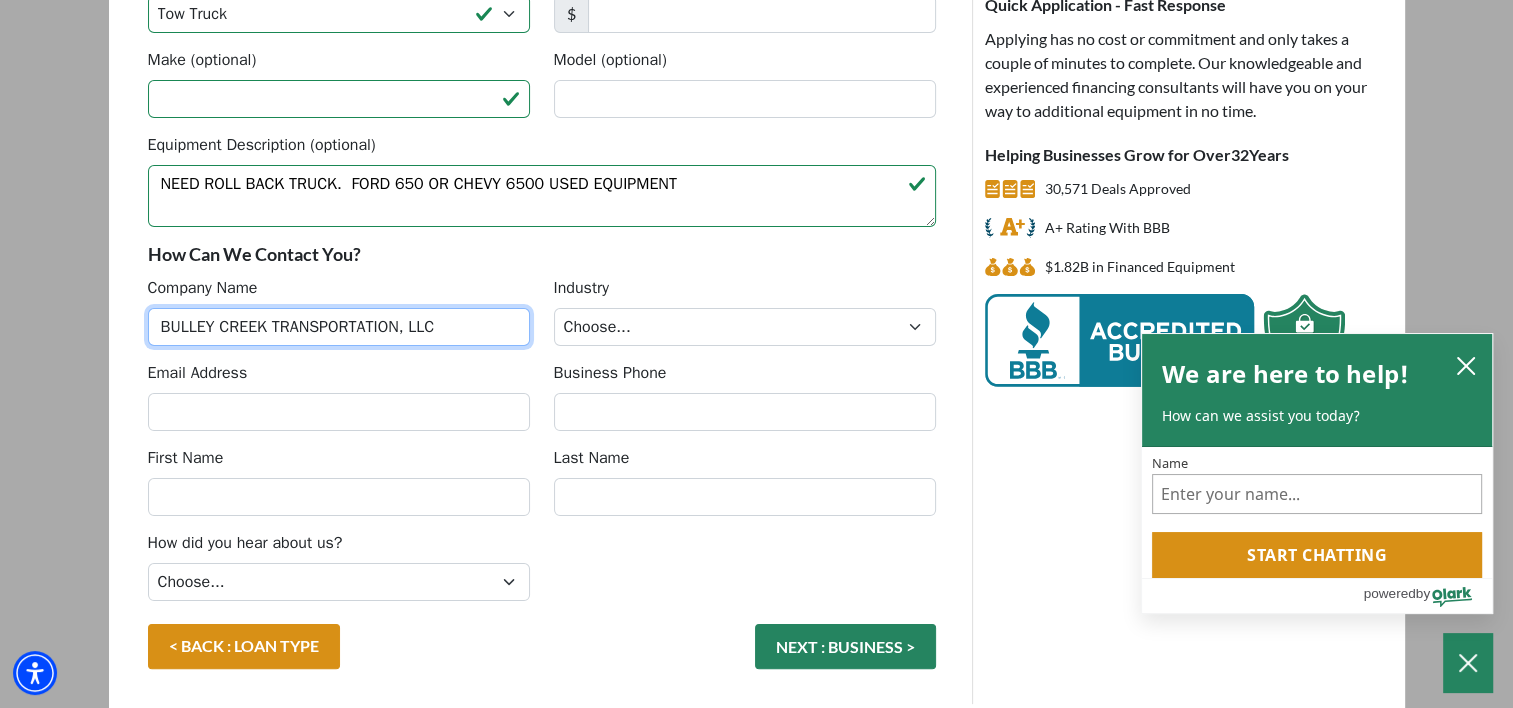 type on "BULLEY CREEK TRANSPORTATION, LLC" 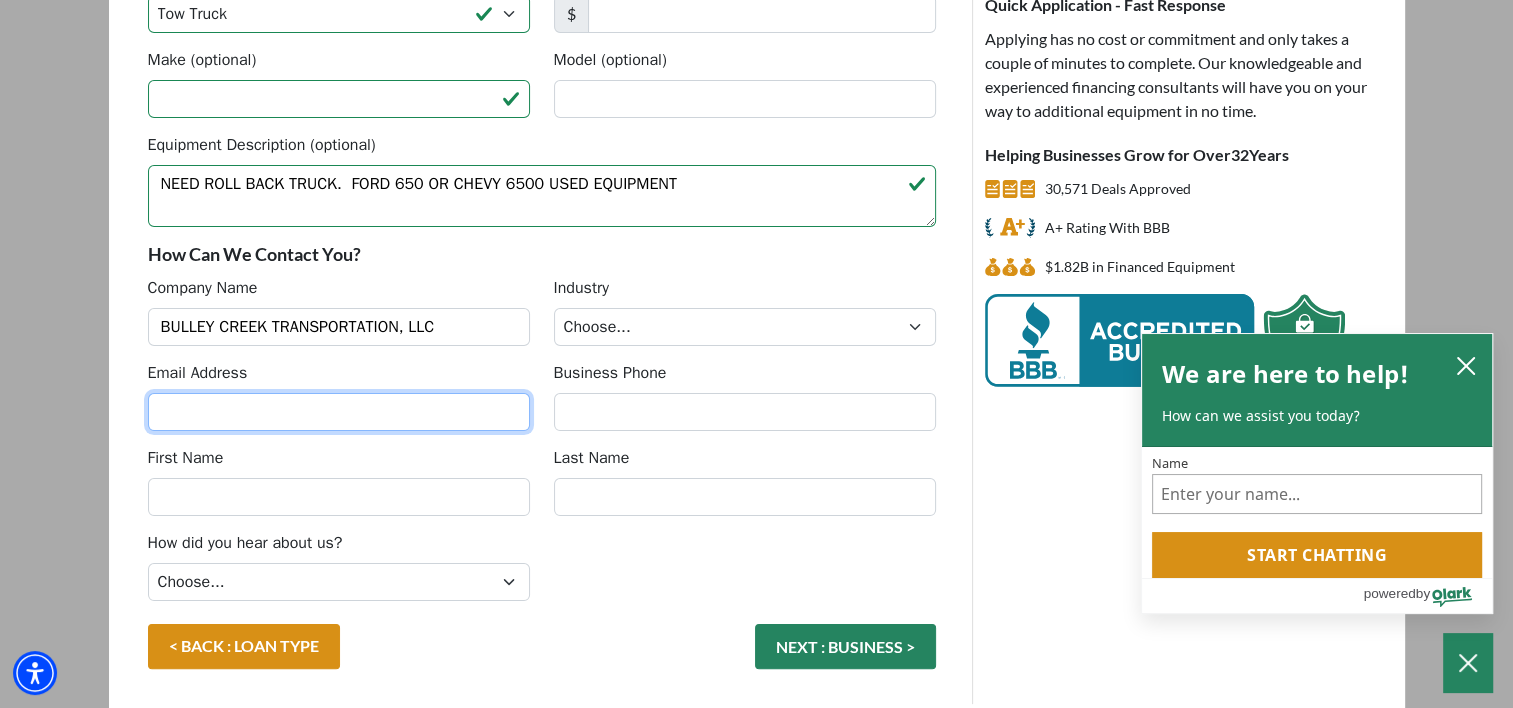 click on "Email Address" at bounding box center [339, 412] 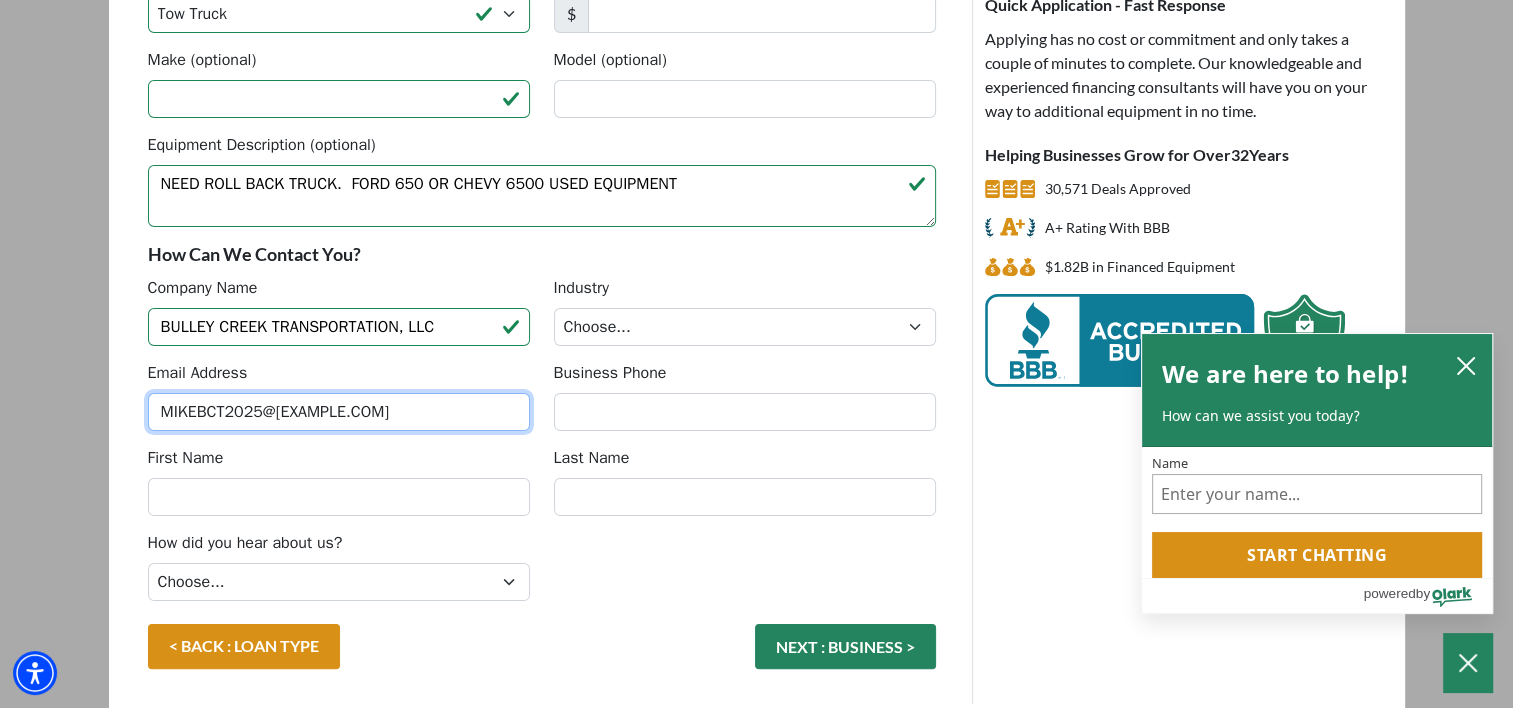 type on "[EMAIL]" 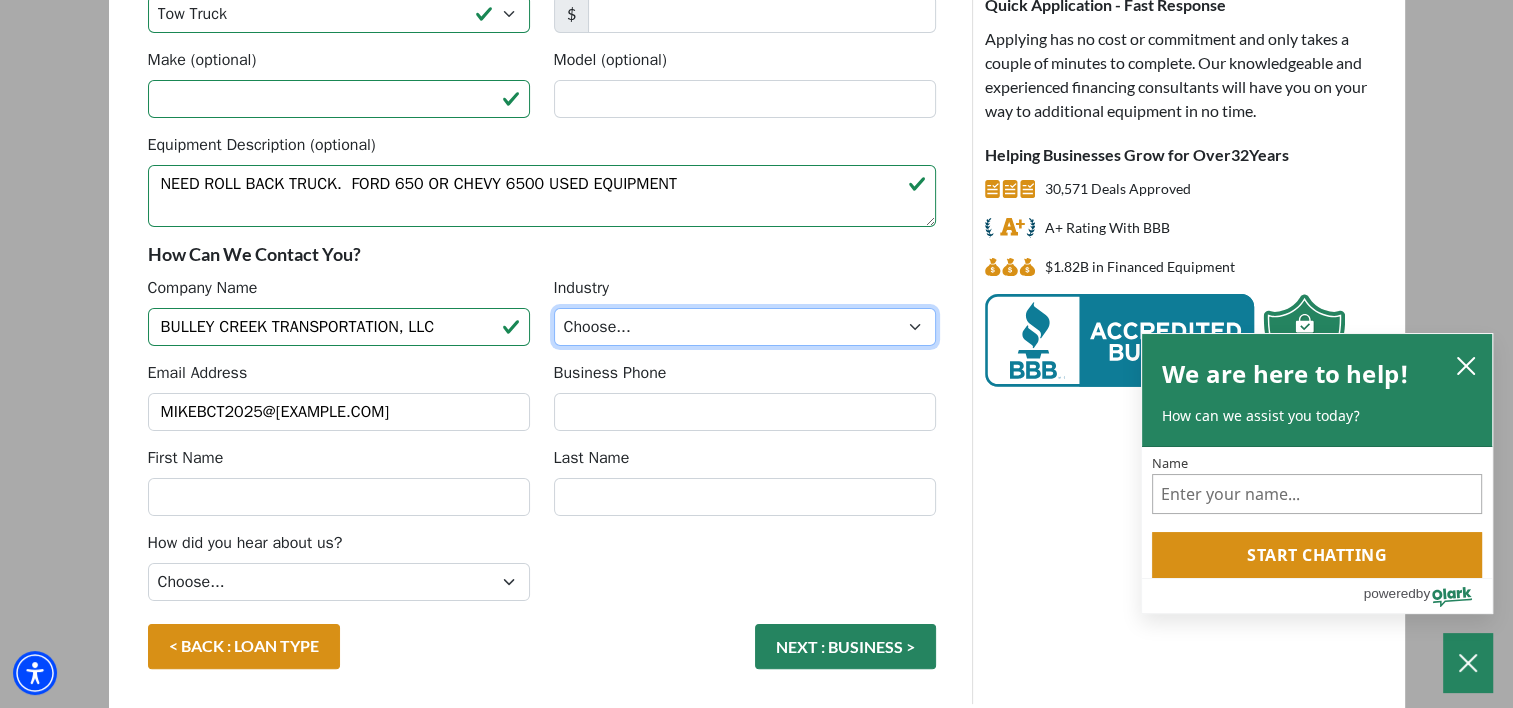 click on "Choose...
Towing
Landscape/Hardscape
Decorated Apparel
Septic
Light Construction
Other" at bounding box center (745, 327) 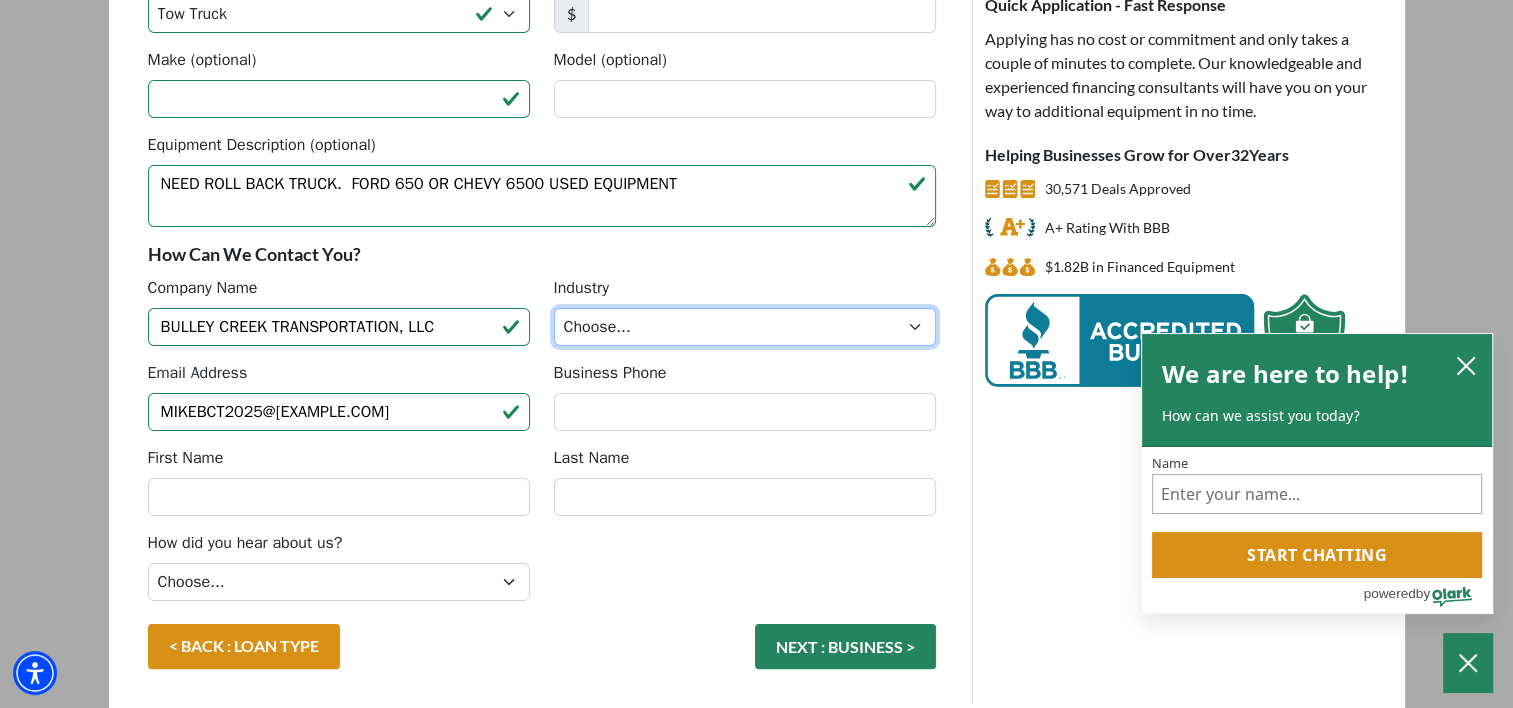 select on "5" 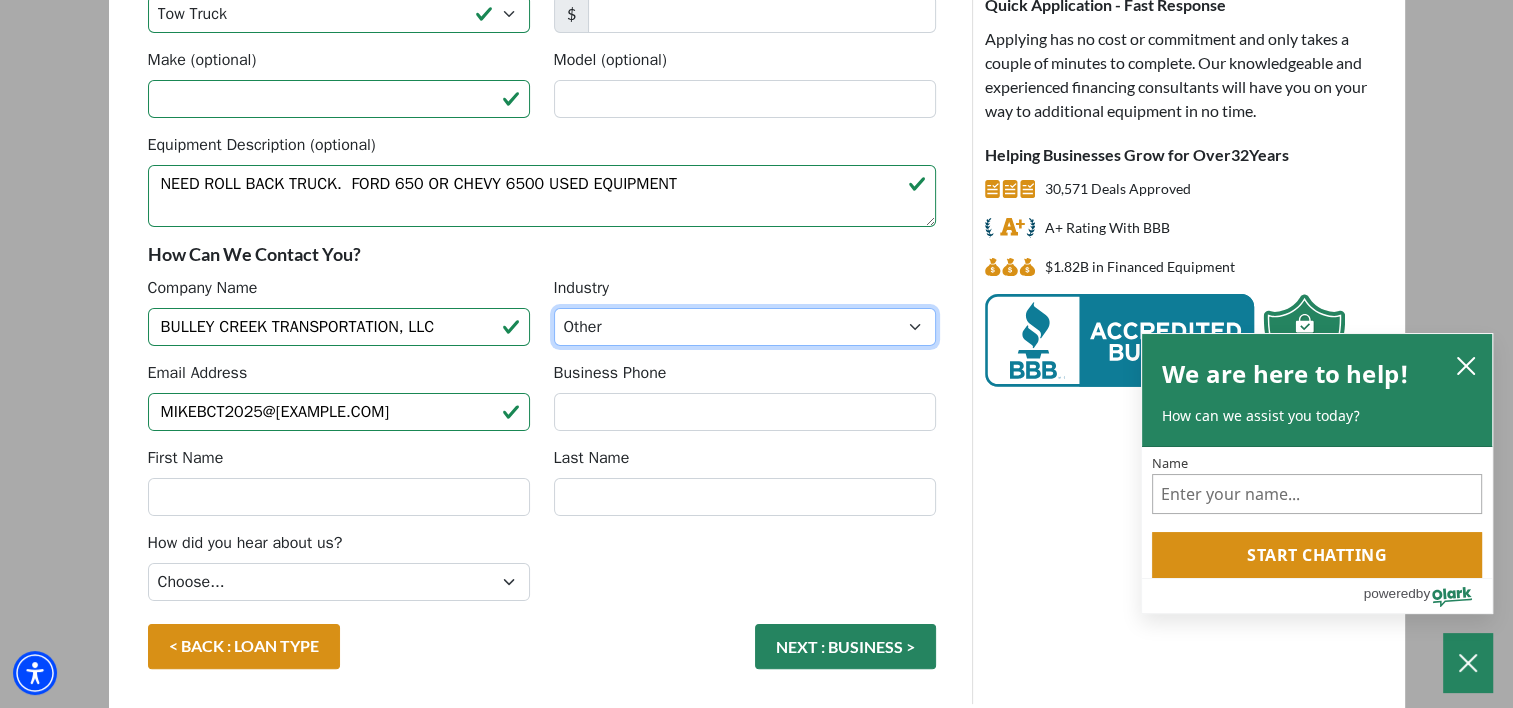 click on "Choose...
Towing
Landscape/Hardscape
Decorated Apparel
Septic
Light Construction
Other" at bounding box center [745, 327] 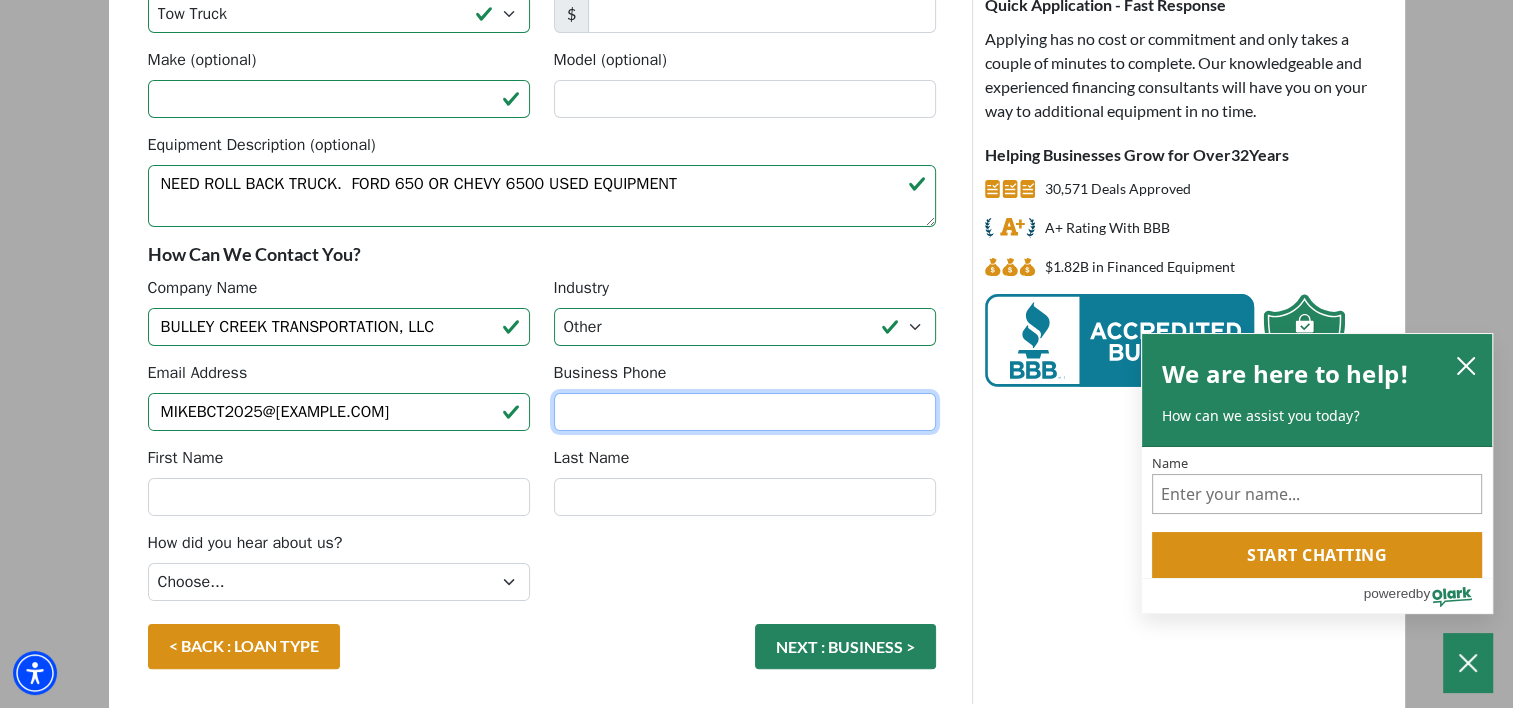 click on "Business Phone" at bounding box center (745, 412) 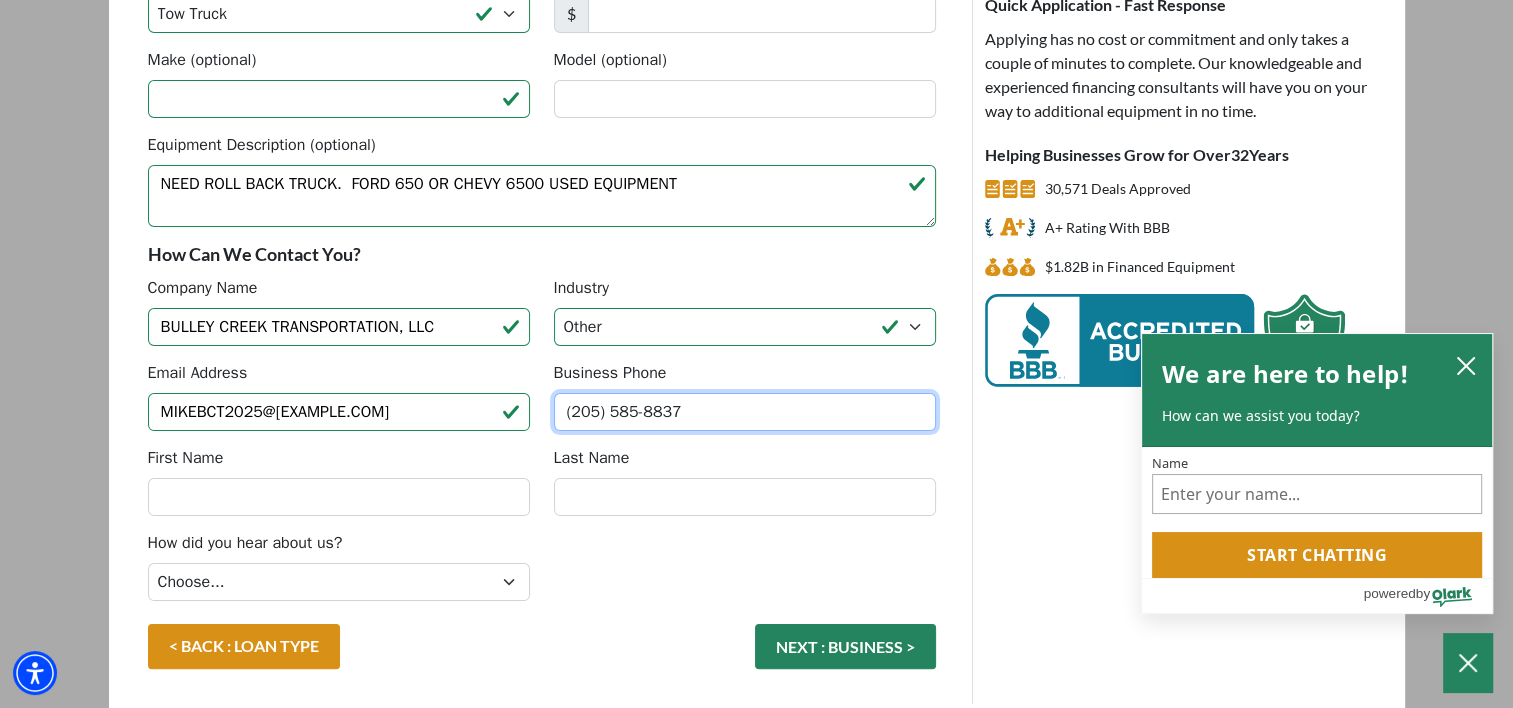 type on "([PHONE])" 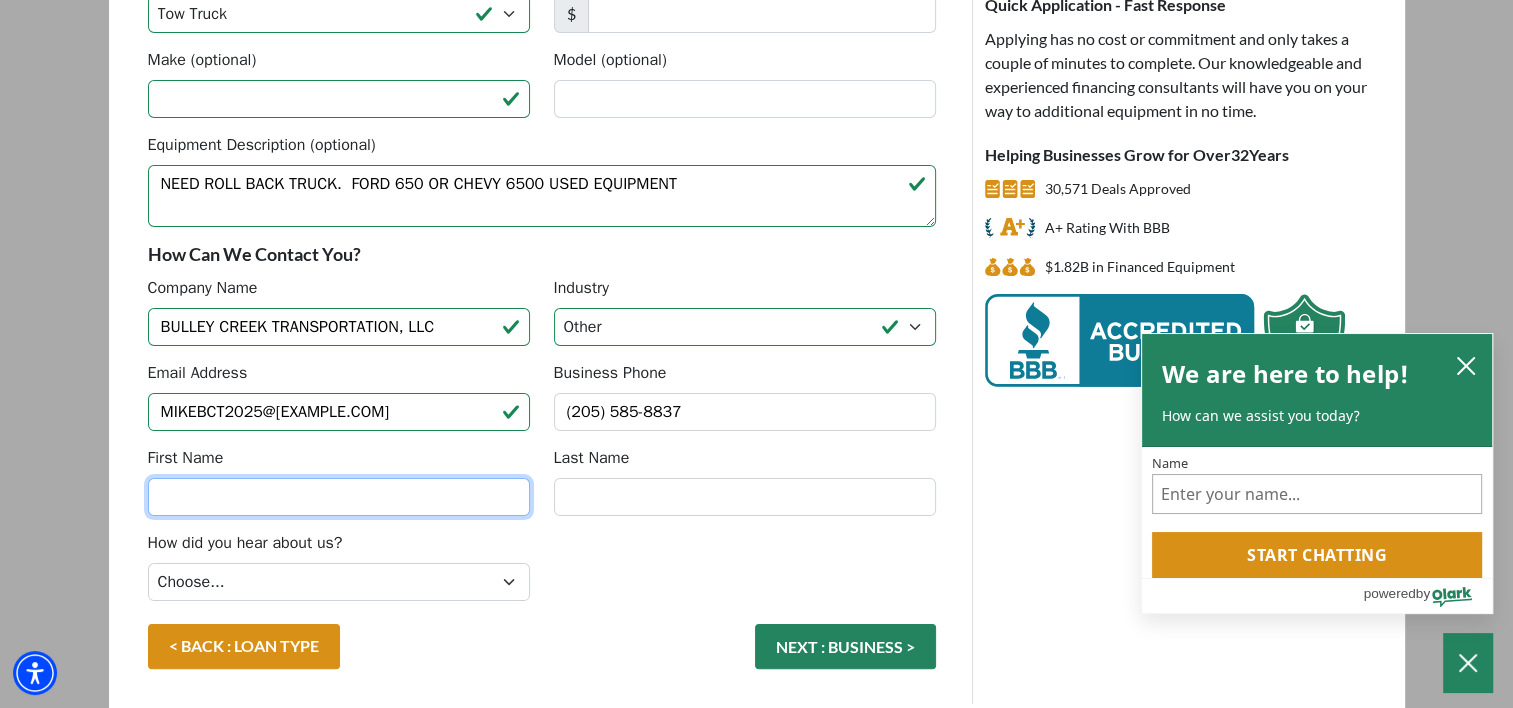 click on "First Name" at bounding box center (339, 497) 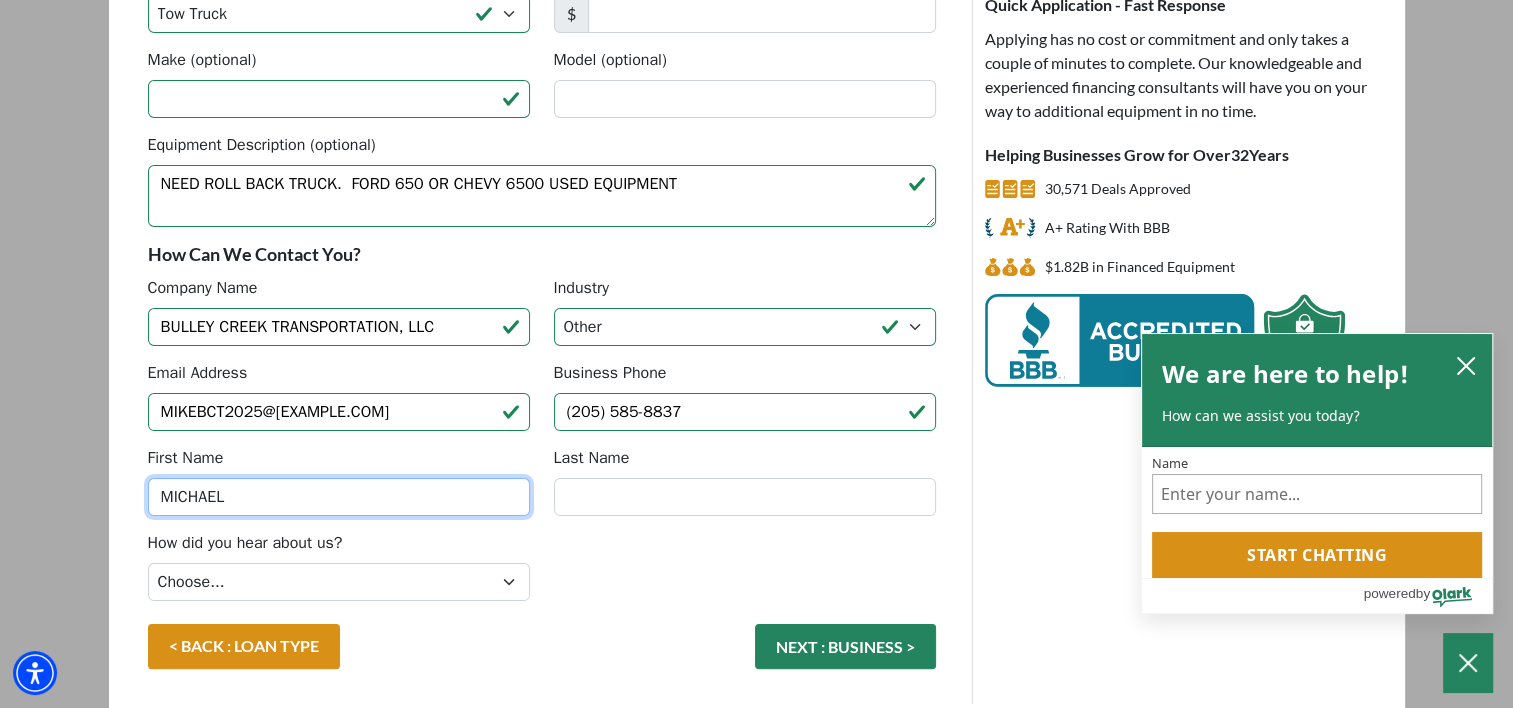 type on "[FIRST]" 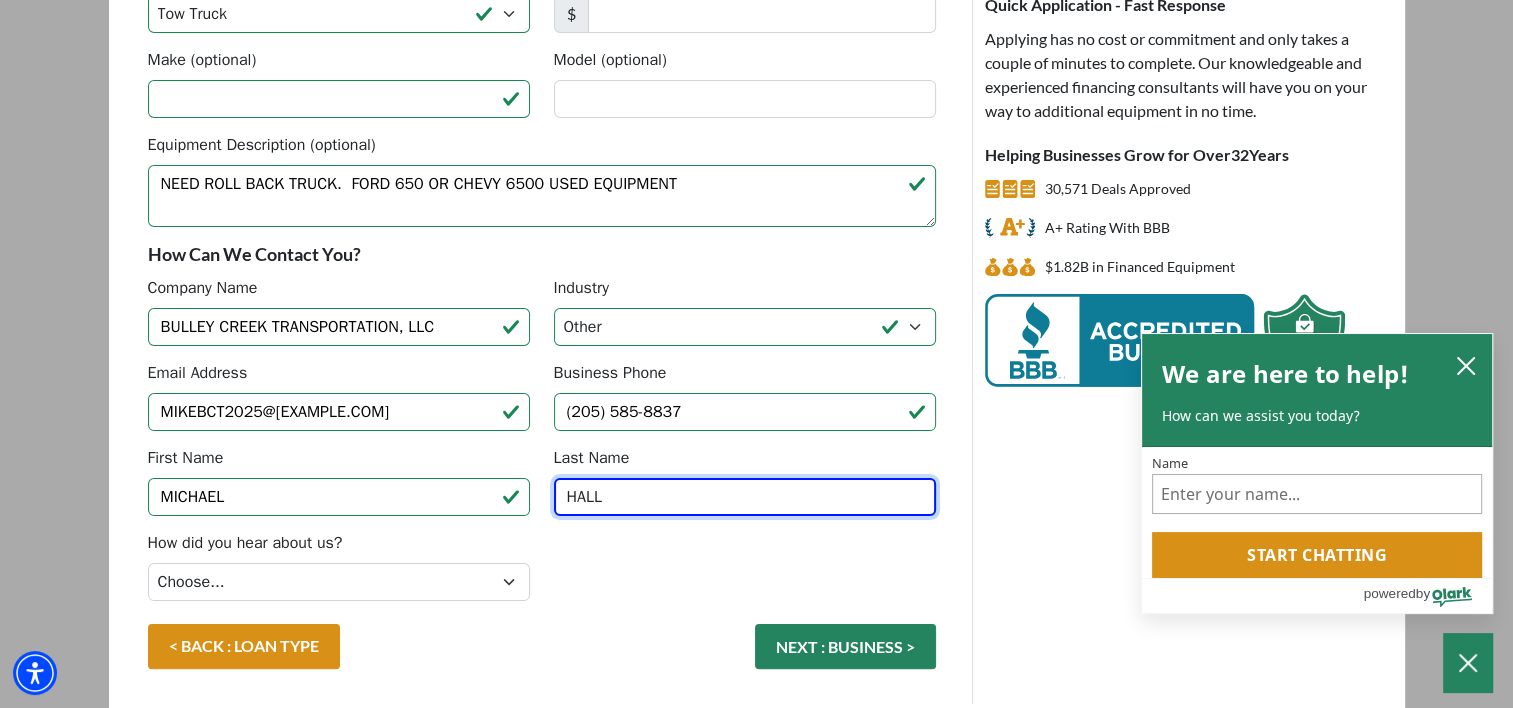 type on "HALL" 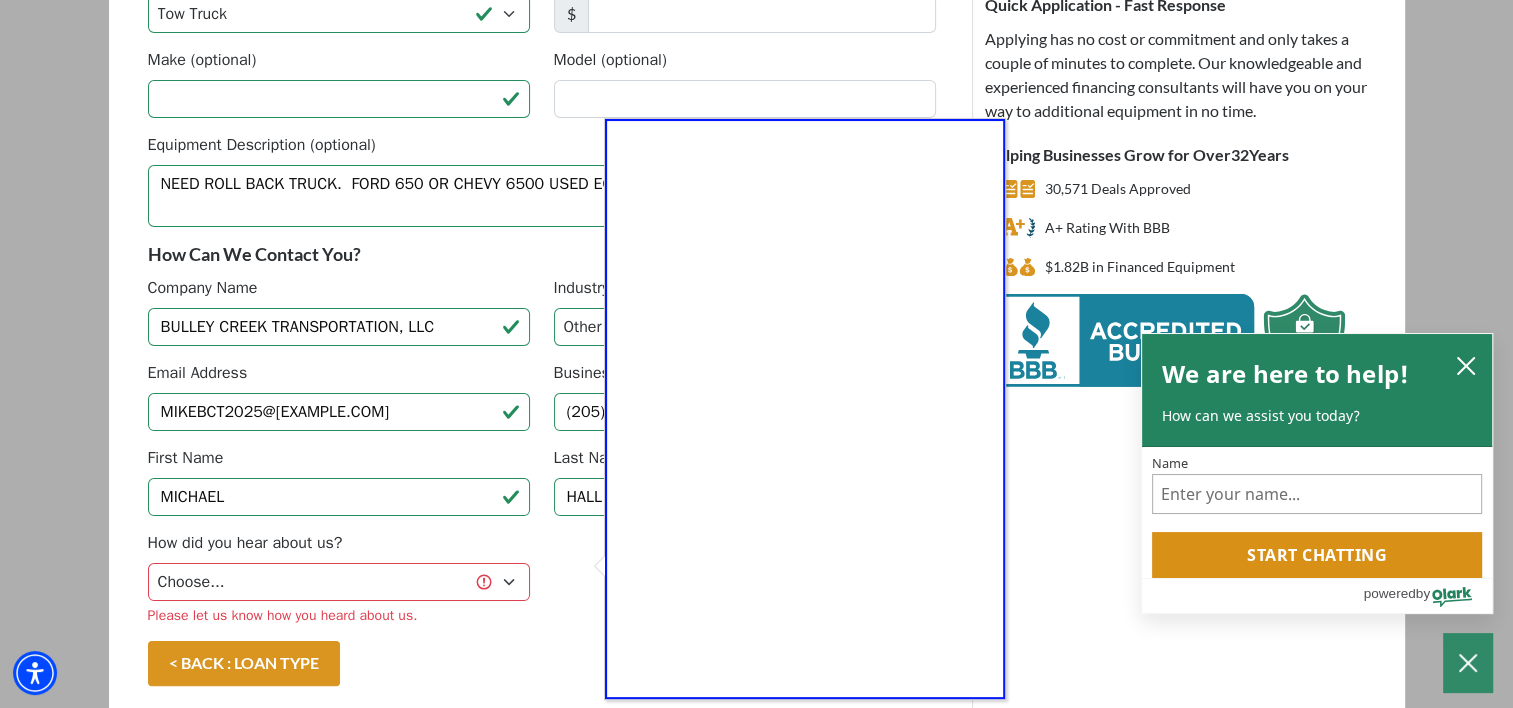 click at bounding box center (756, 354) 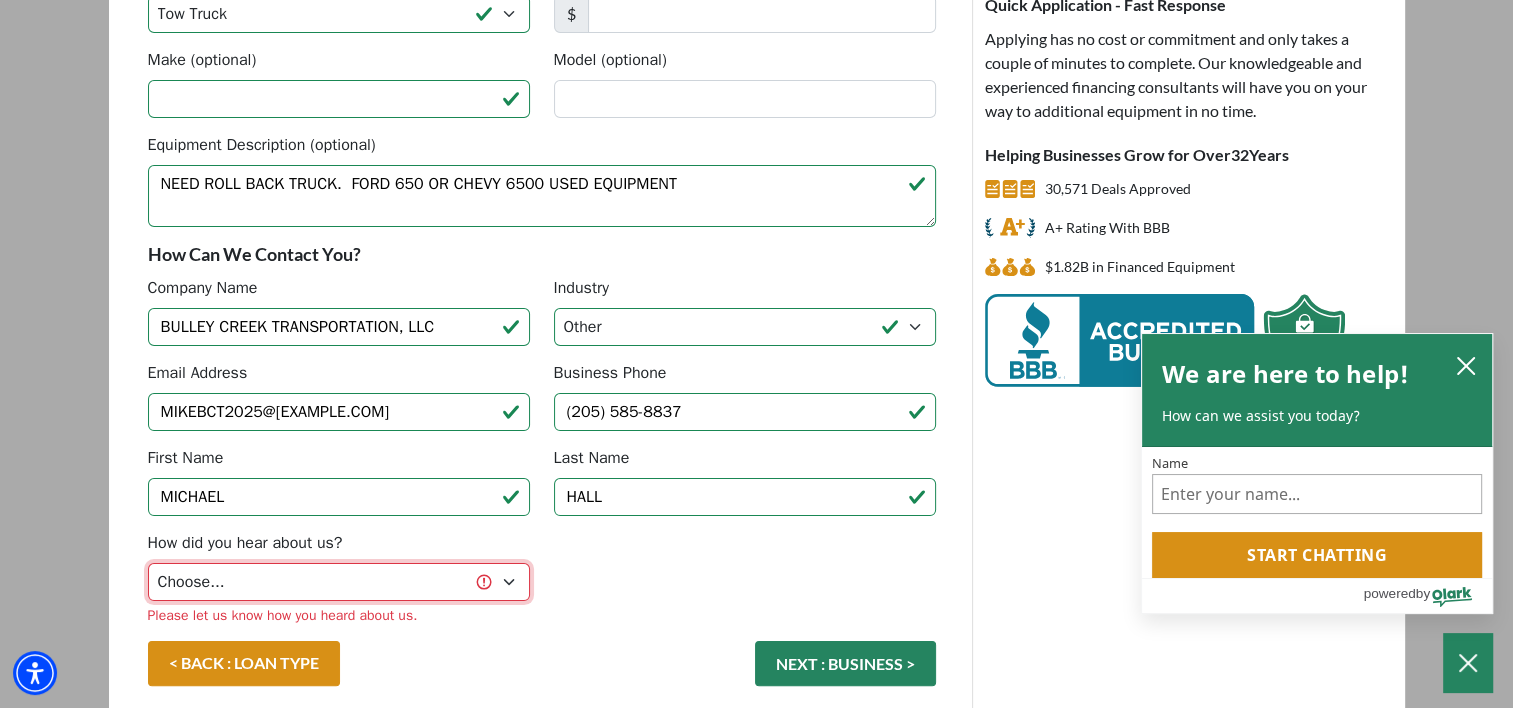 click on "Choose...
Internet Search
Vendor Referral
Word of Mouth
Client Referral
Email
Existing/Past Client
Facebook - Tow Truck to Buy & Sale
Telemarketing
Tradeshow
Motor Club Referral
Bank Refererral
Direct Mail
Magazine Ad
Other" at bounding box center (339, 582) 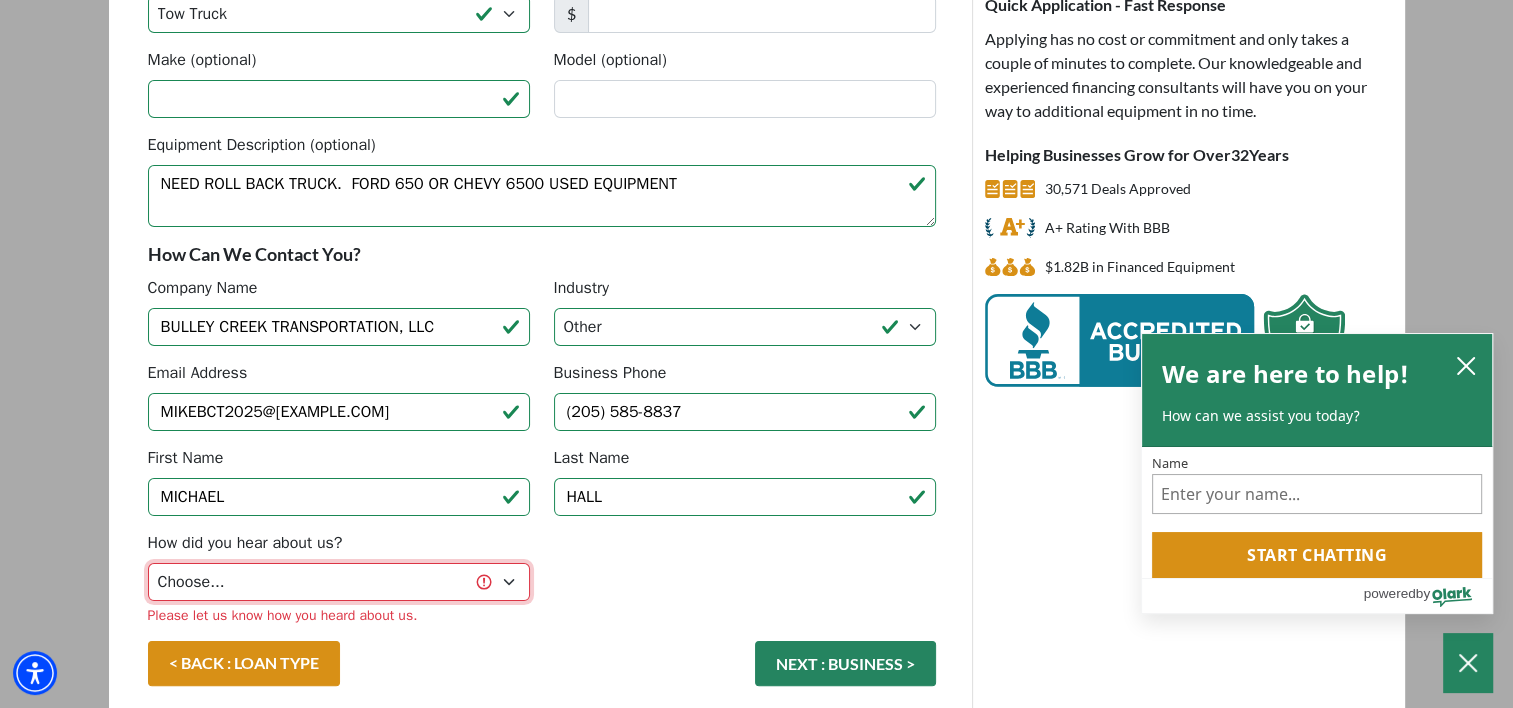 select on "14" 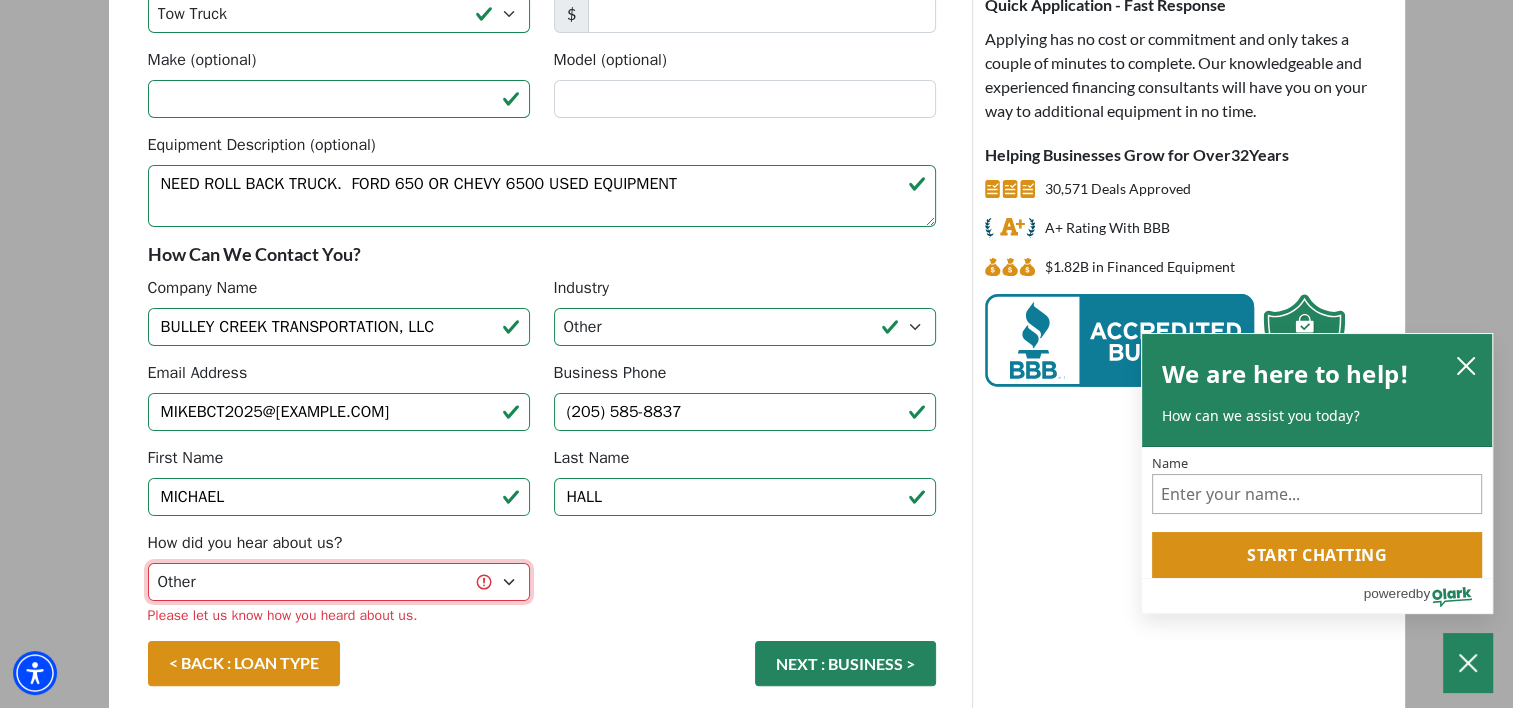 click on "Choose...
Internet Search
Vendor Referral
Word of Mouth
Client Referral
Email
Existing/Past Client
Facebook - Tow Truck to Buy & Sale
Telemarketing
Tradeshow
Motor Club Referral
Bank Refererral
Direct Mail
Magazine Ad
Other" at bounding box center (339, 582) 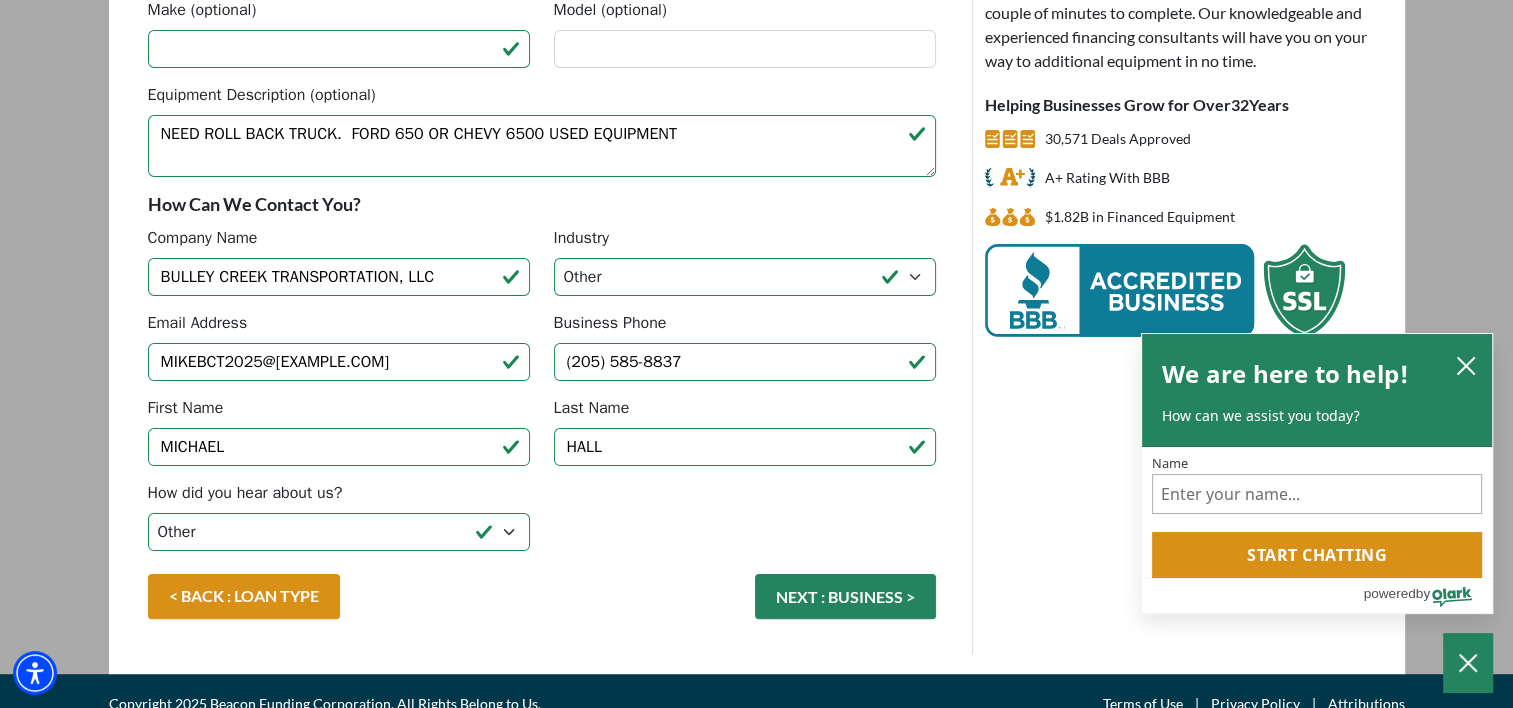 scroll, scrollTop: 373, scrollLeft: 0, axis: vertical 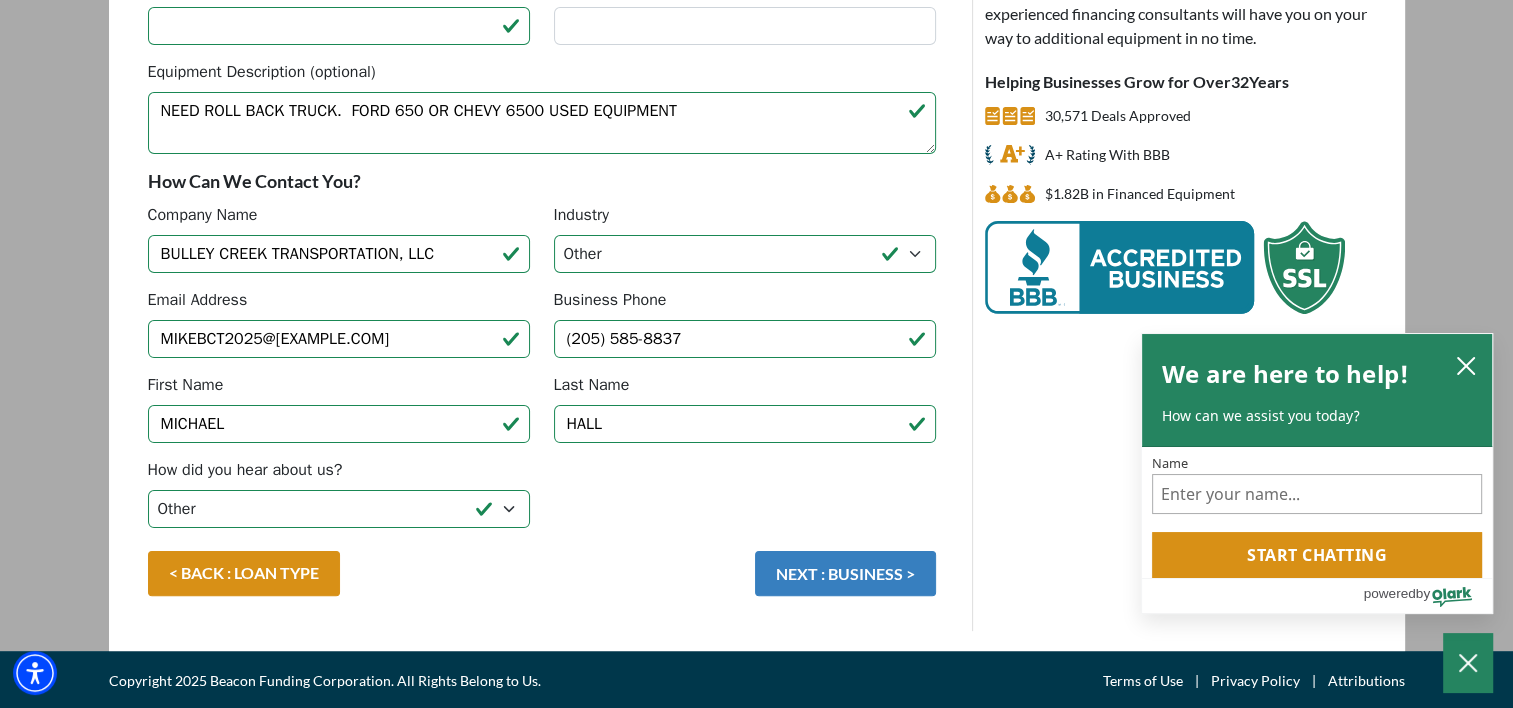 click on "NEXT : BUSINESS >" at bounding box center [845, 573] 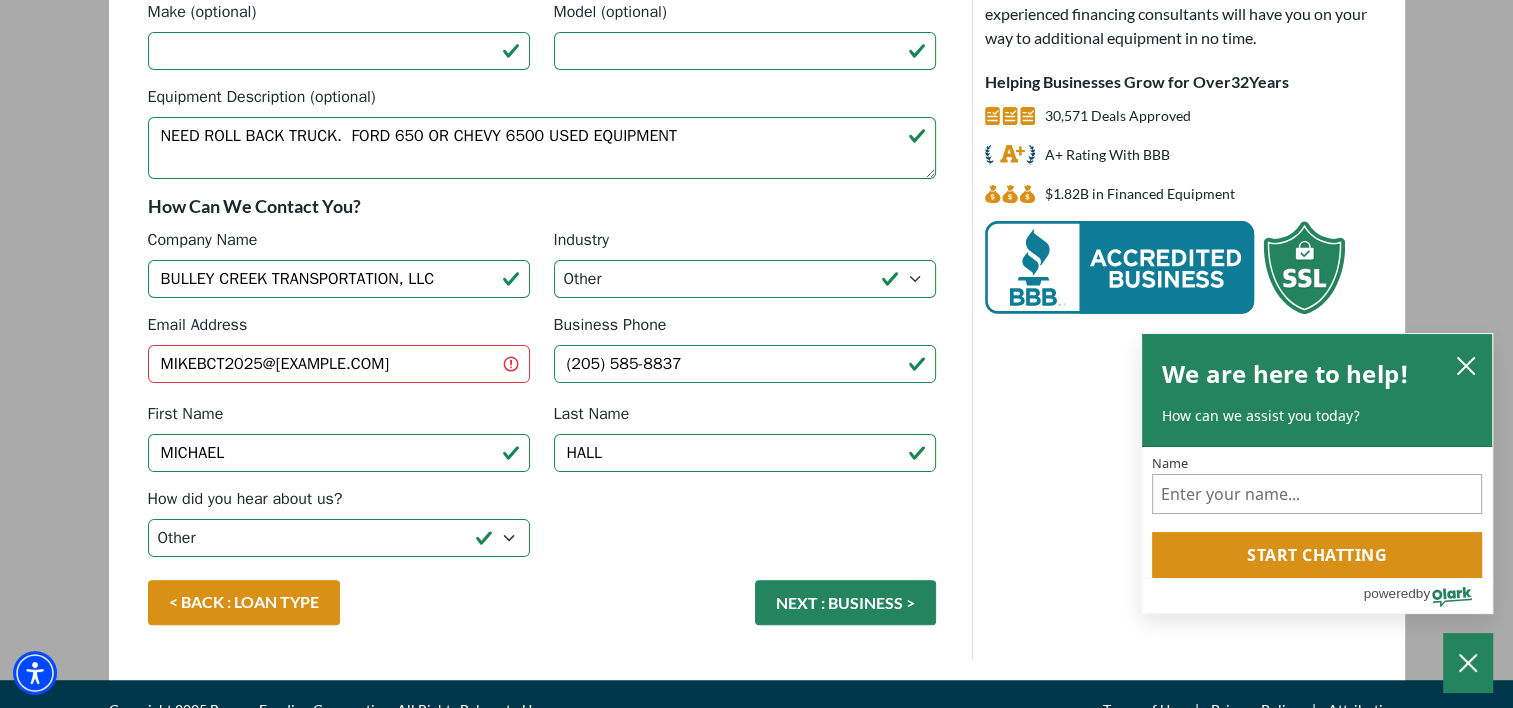 scroll, scrollTop: 398, scrollLeft: 0, axis: vertical 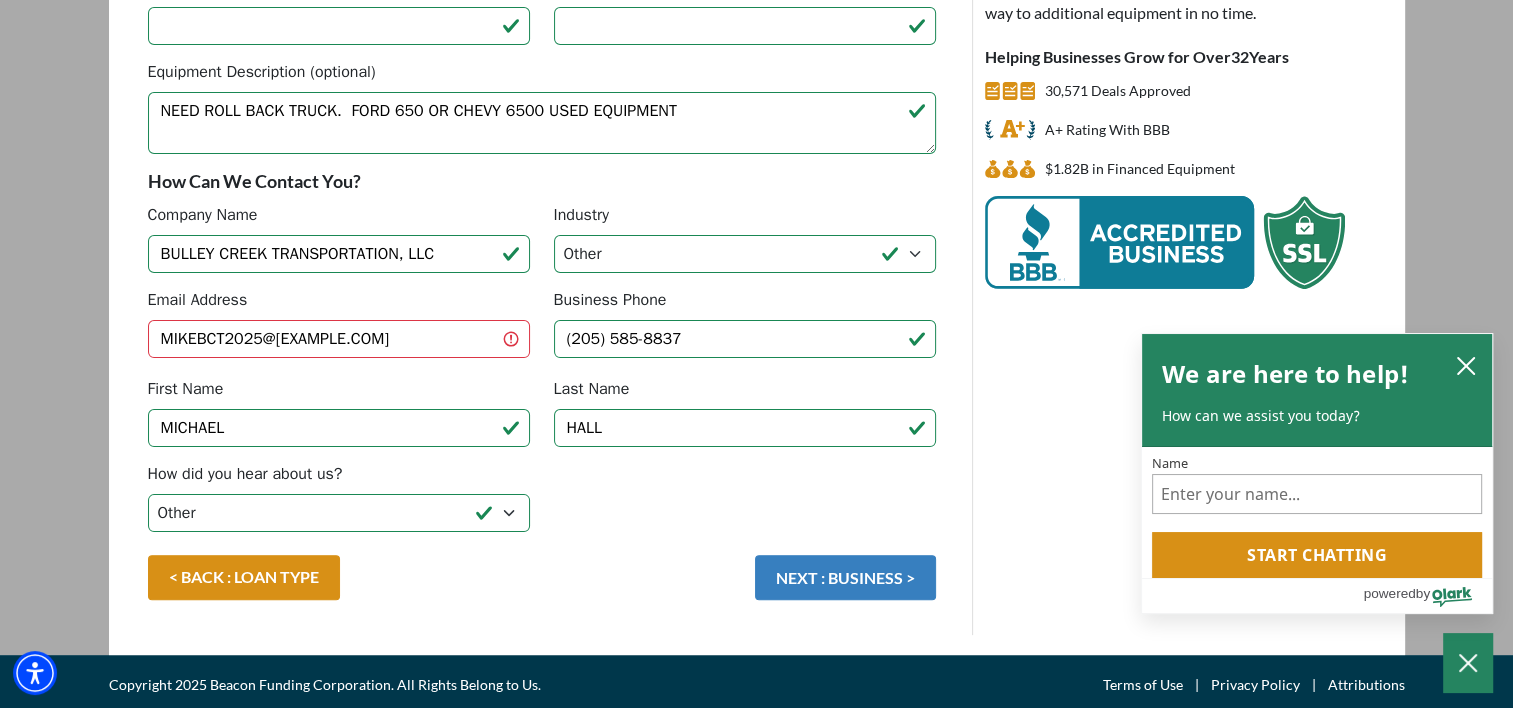 click on "NEXT : BUSINESS >" at bounding box center (845, 577) 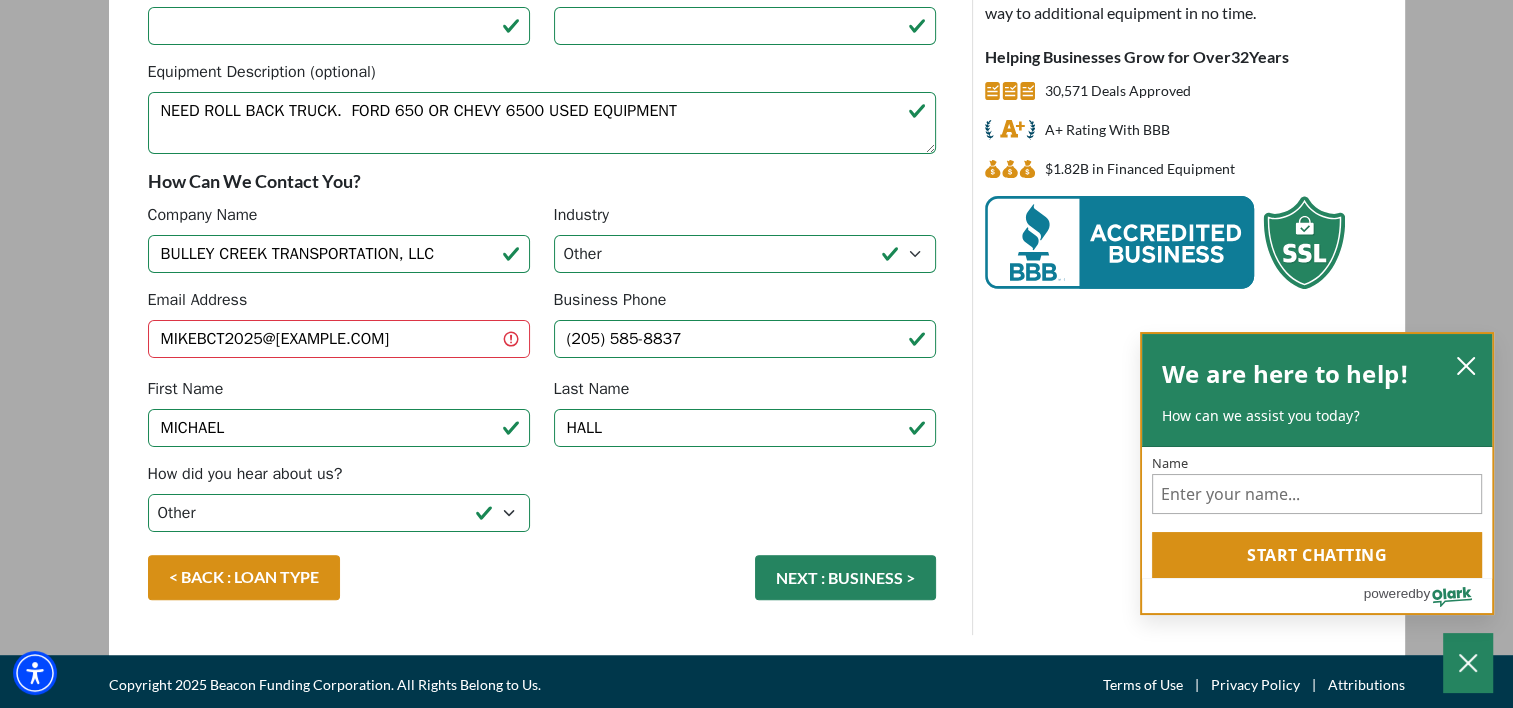 click on "We are here to help! How can we assist you today?" at bounding box center (1317, 390) 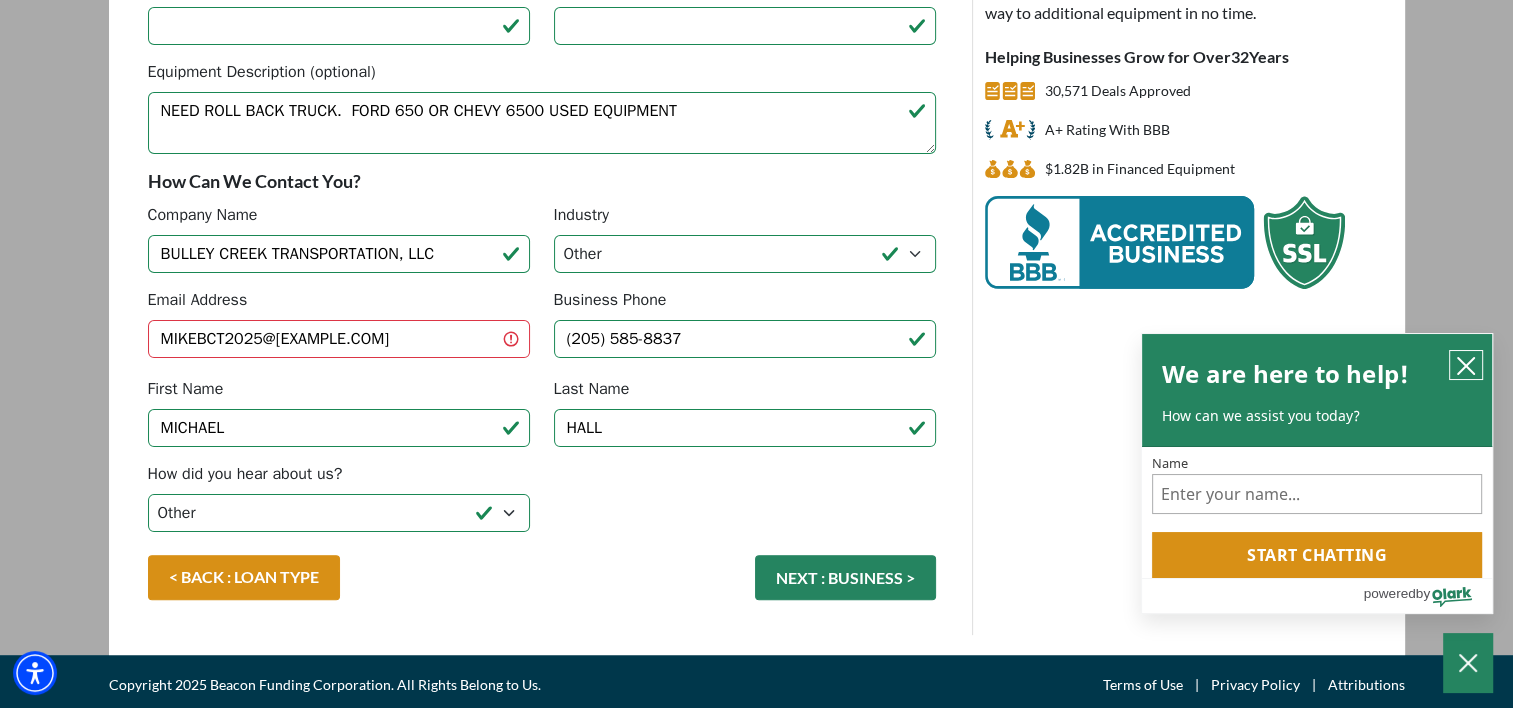 click 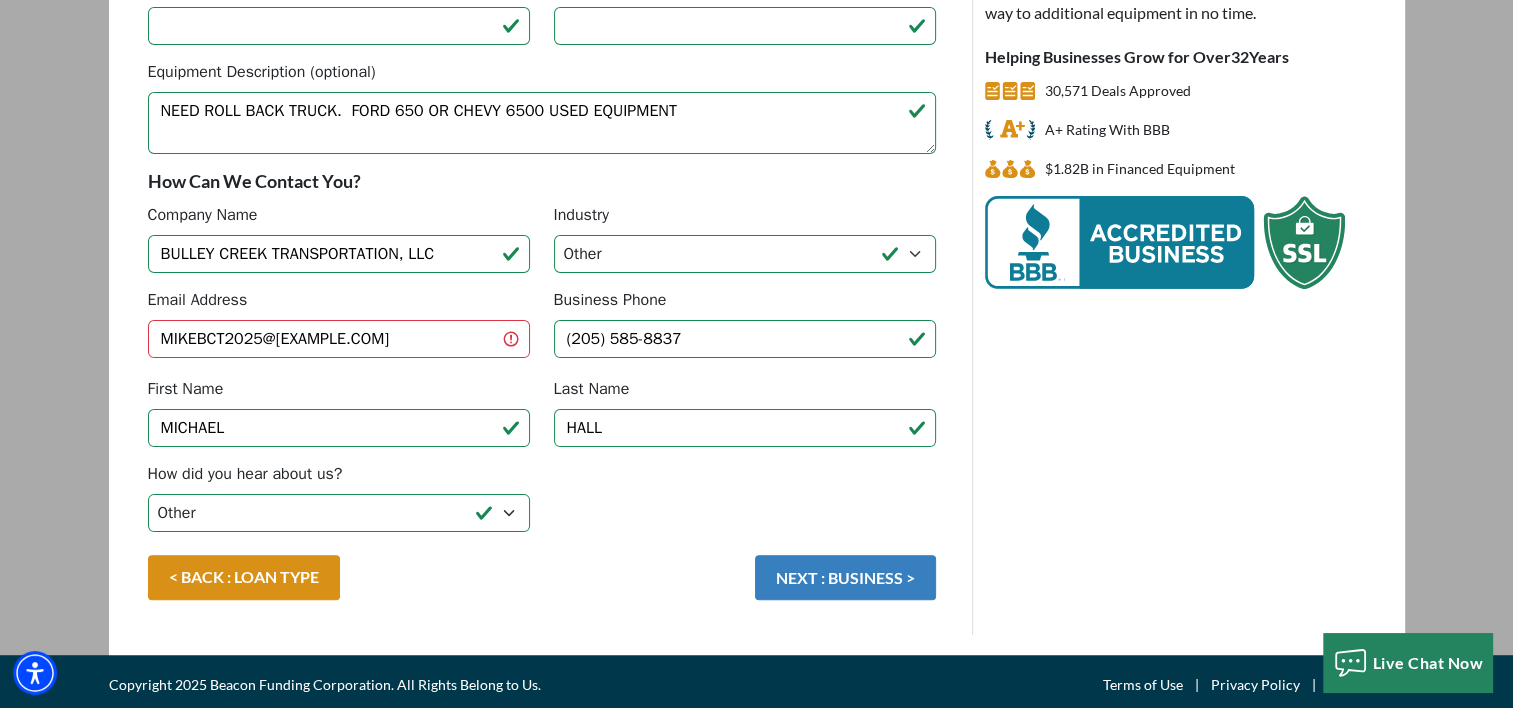 click on "NEXT : BUSINESS >" at bounding box center [845, 577] 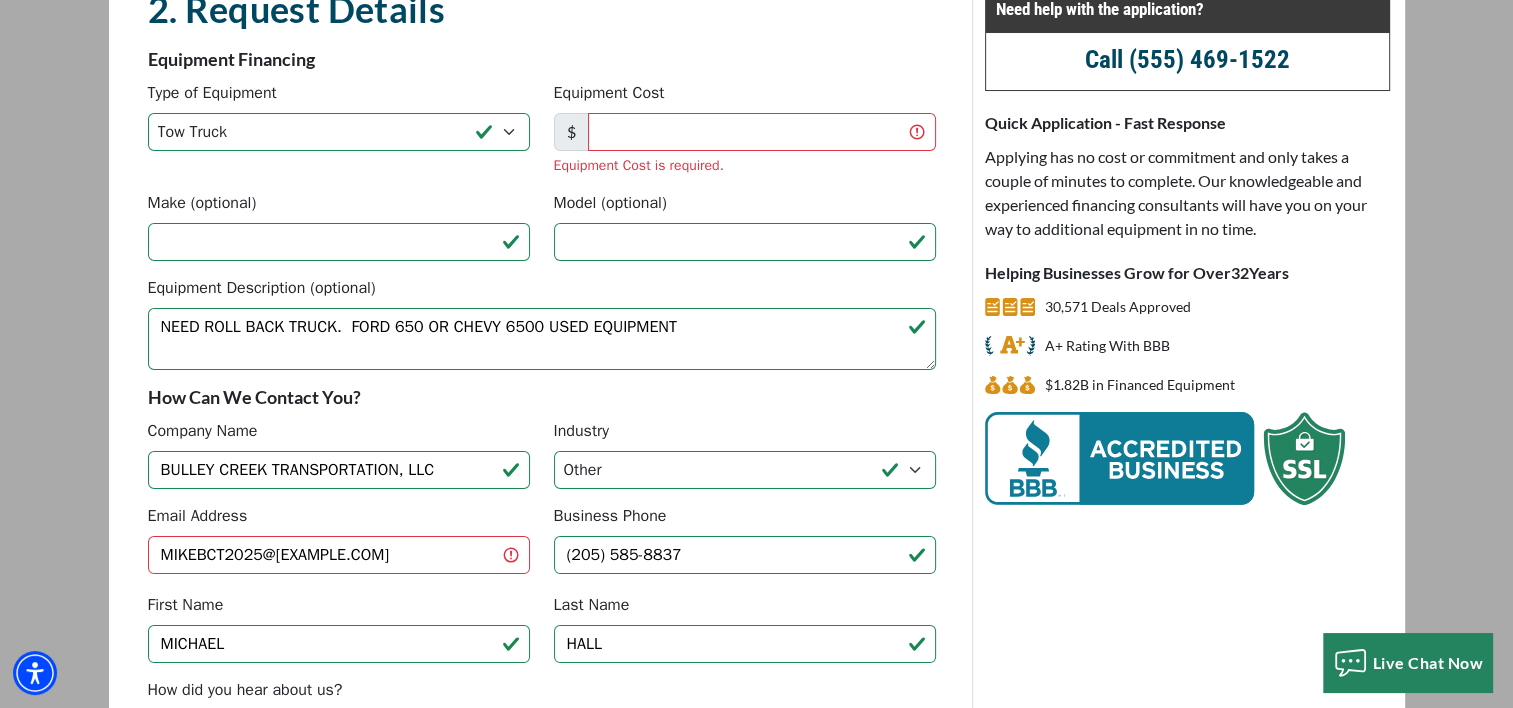 scroll, scrollTop: 0, scrollLeft: 0, axis: both 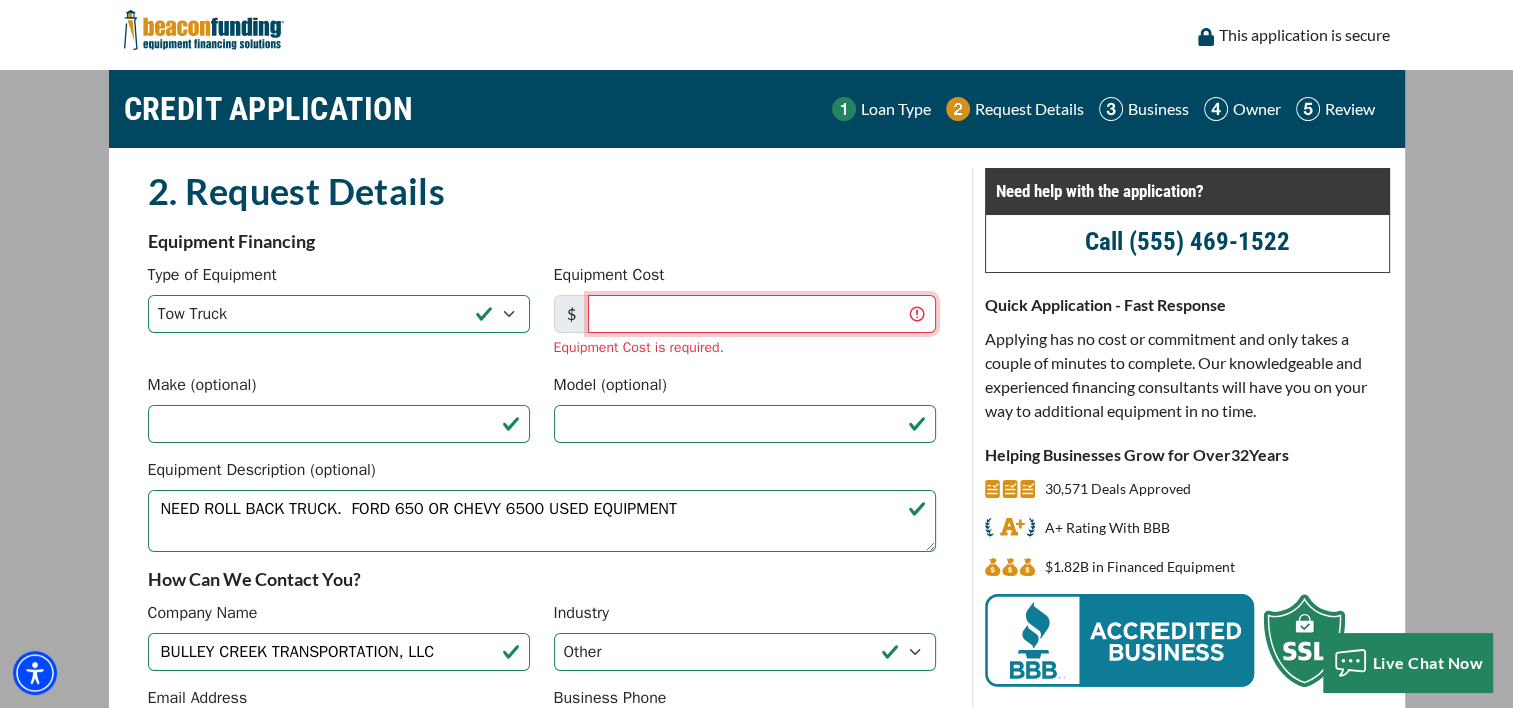 click on "Equipment Cost" at bounding box center [762, 314] 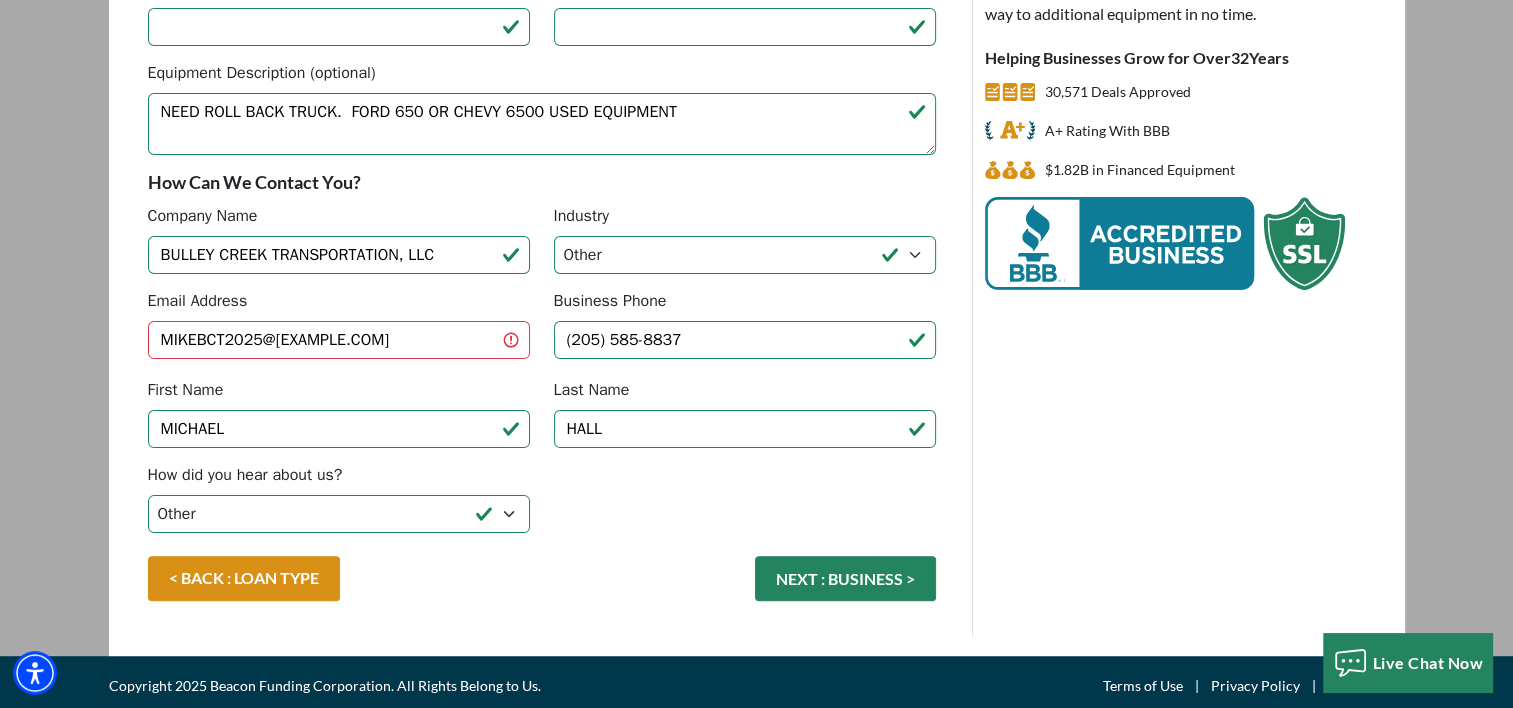 scroll, scrollTop: 398, scrollLeft: 0, axis: vertical 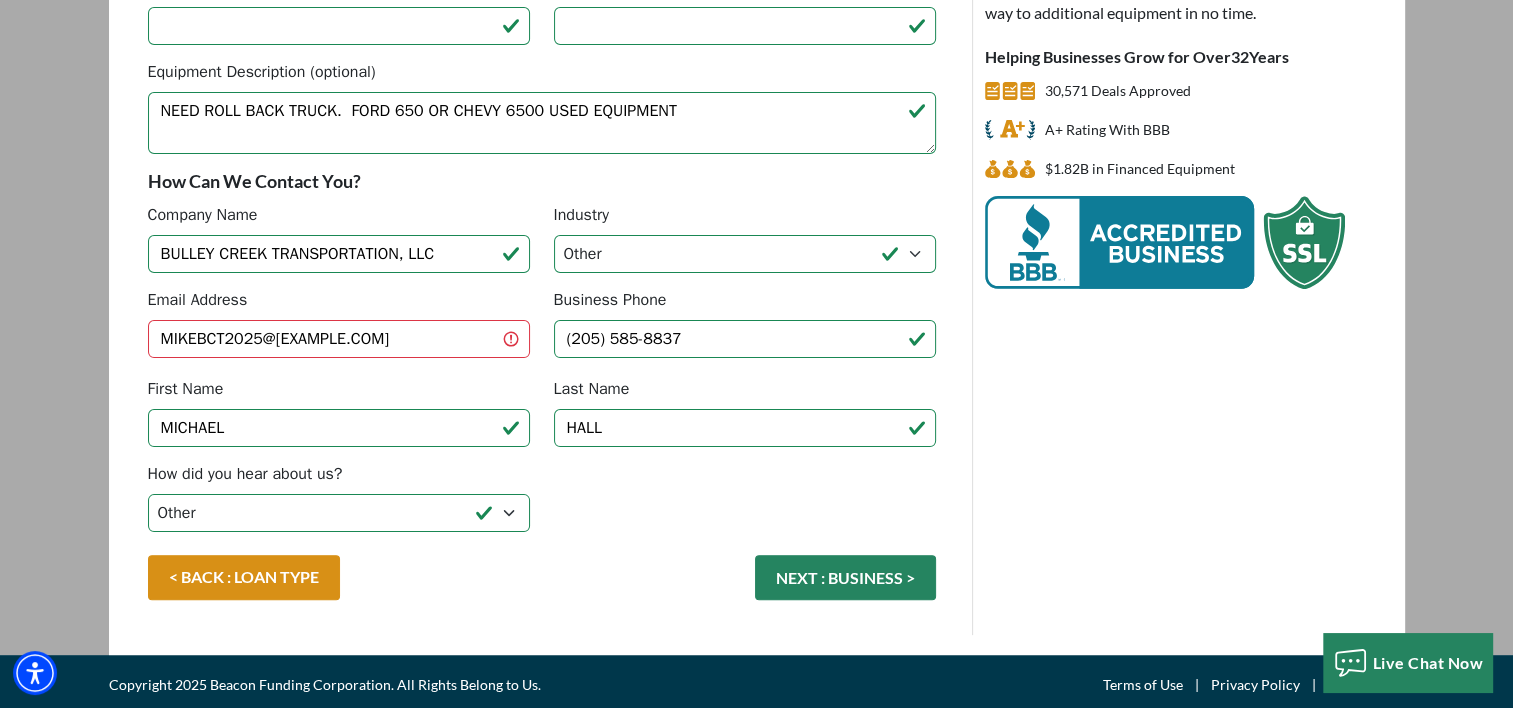 type on "100,000" 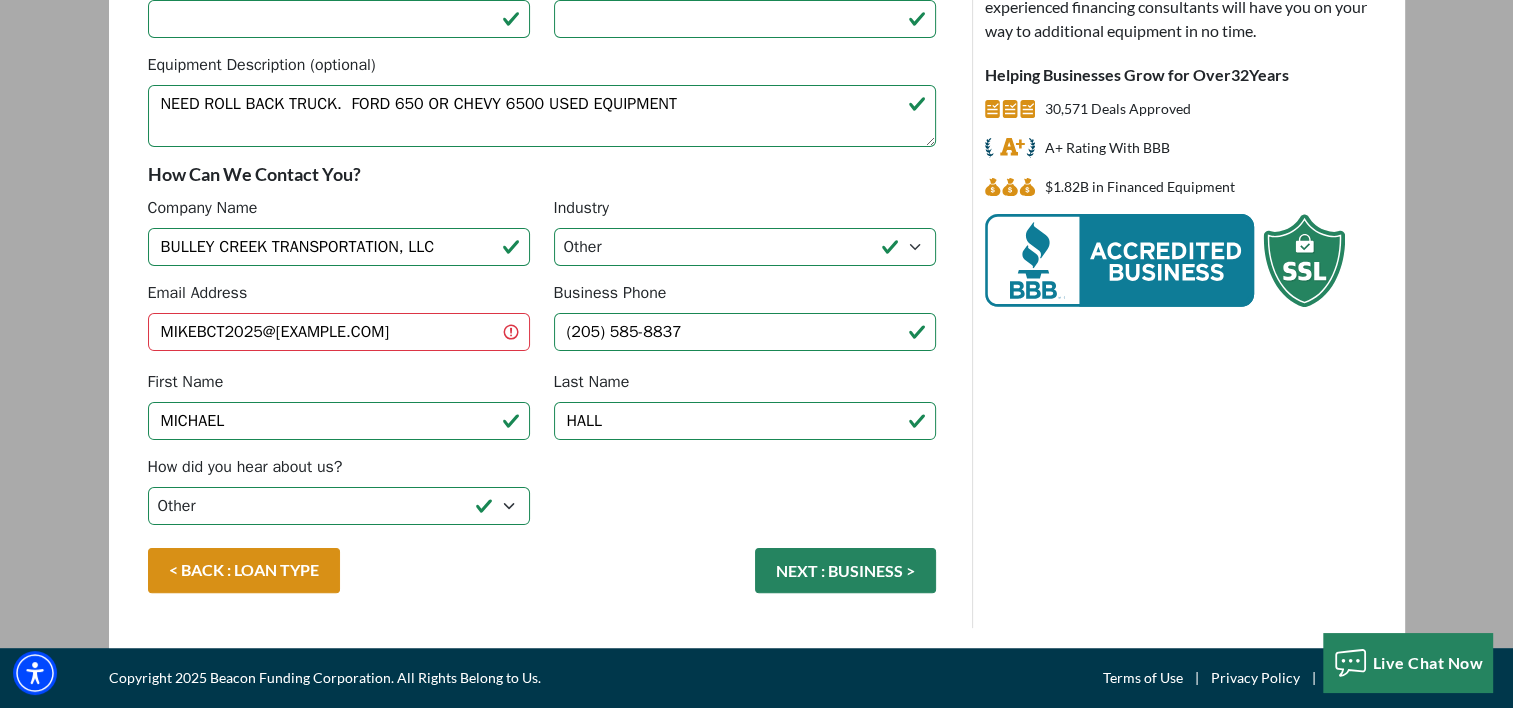 scroll, scrollTop: 372, scrollLeft: 0, axis: vertical 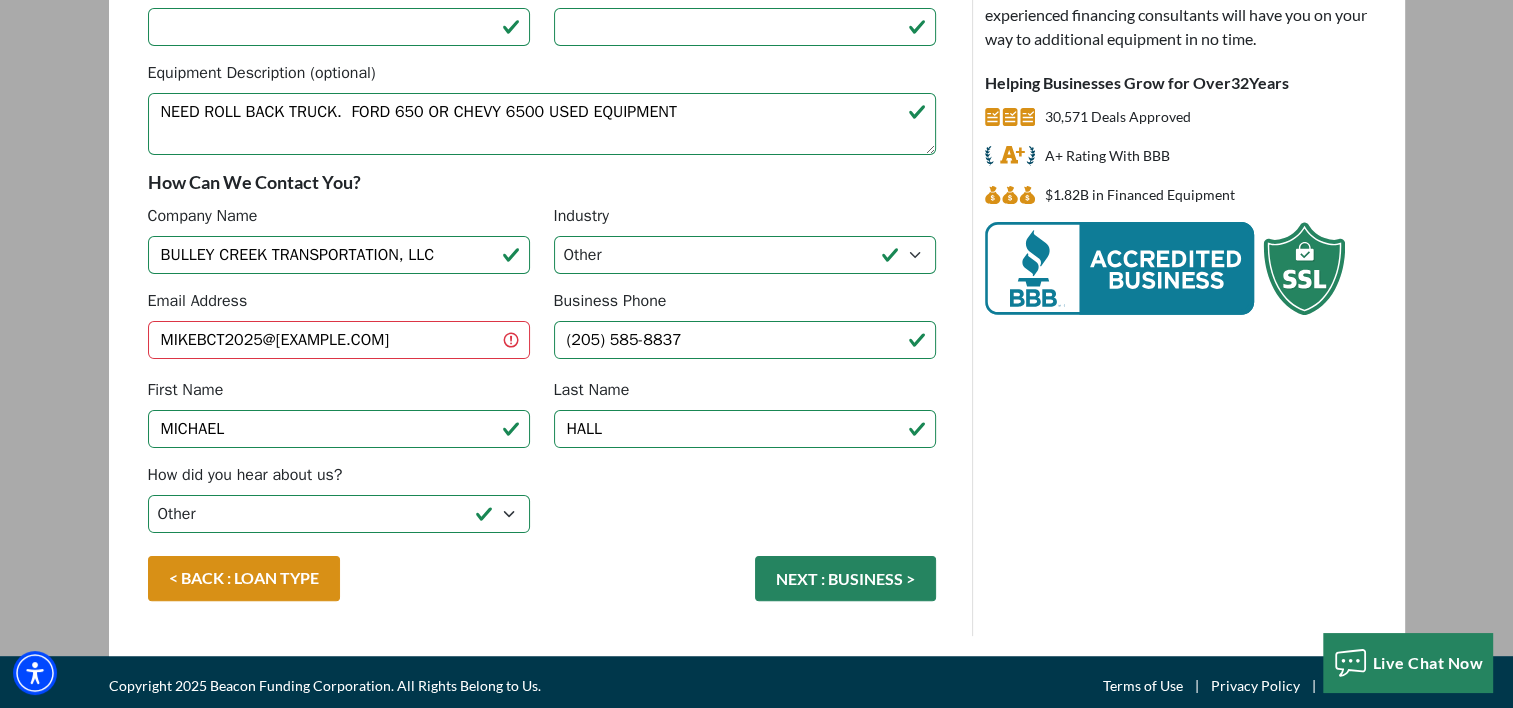 click on "NEXT : BUSINESS >" at bounding box center [845, 578] 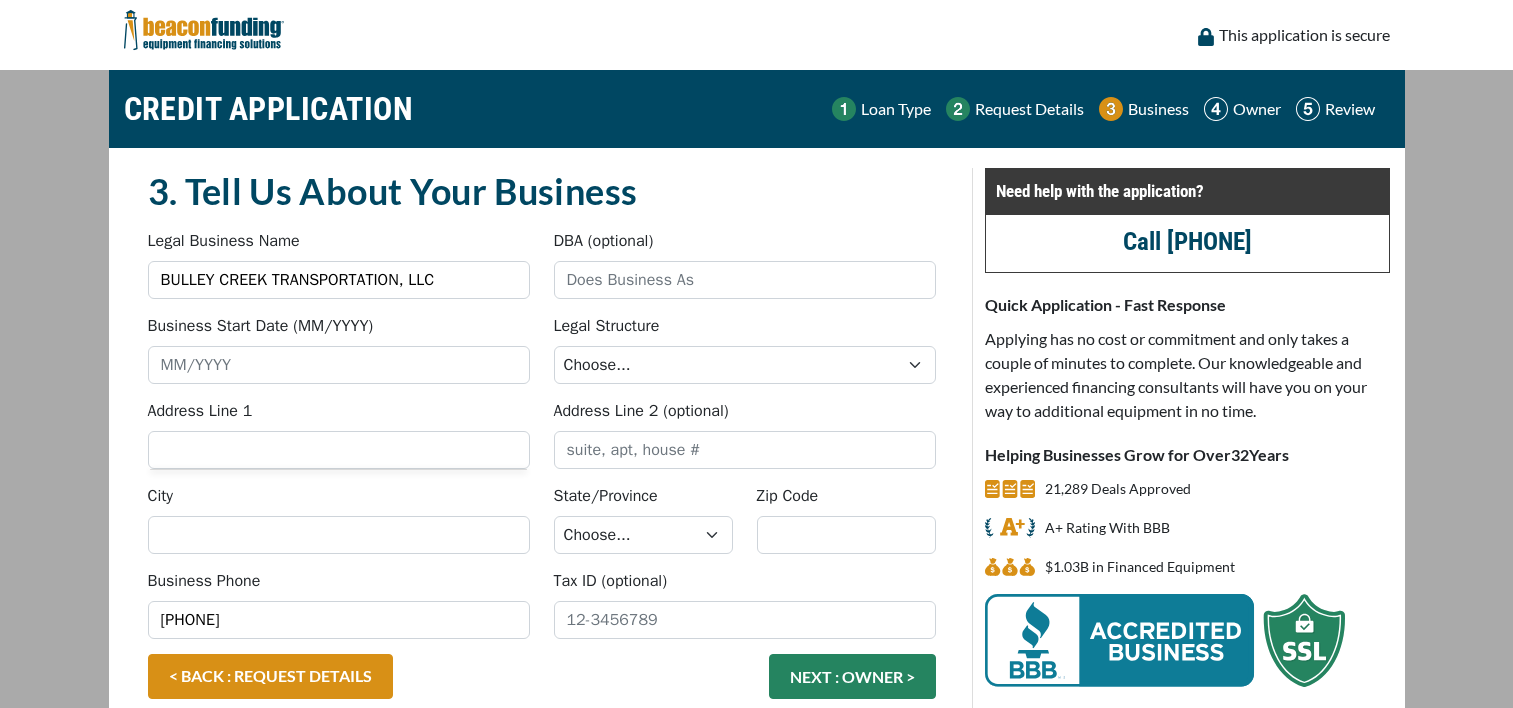 scroll, scrollTop: 0, scrollLeft: 0, axis: both 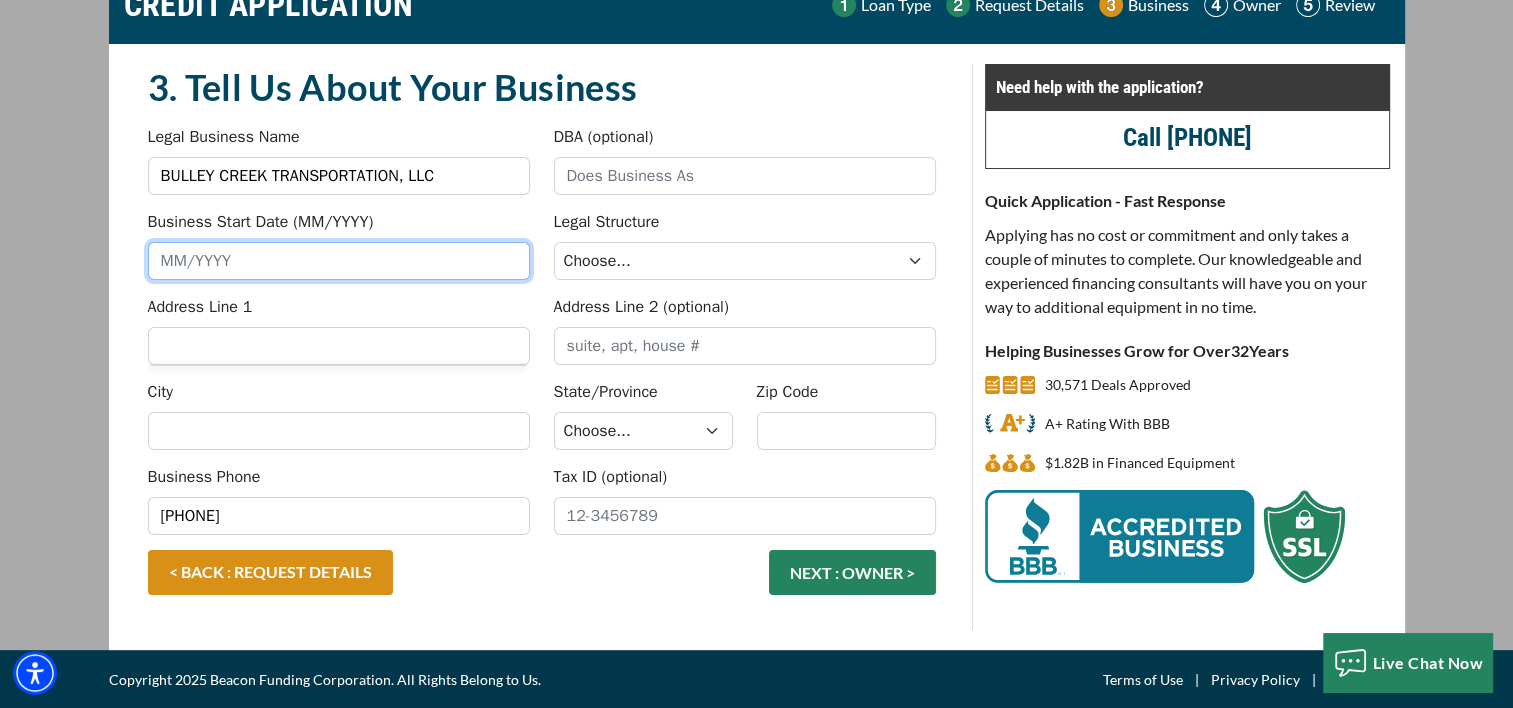 drag, startPoint x: 217, startPoint y: 257, endPoint x: 283, endPoint y: 282, distance: 70.5762 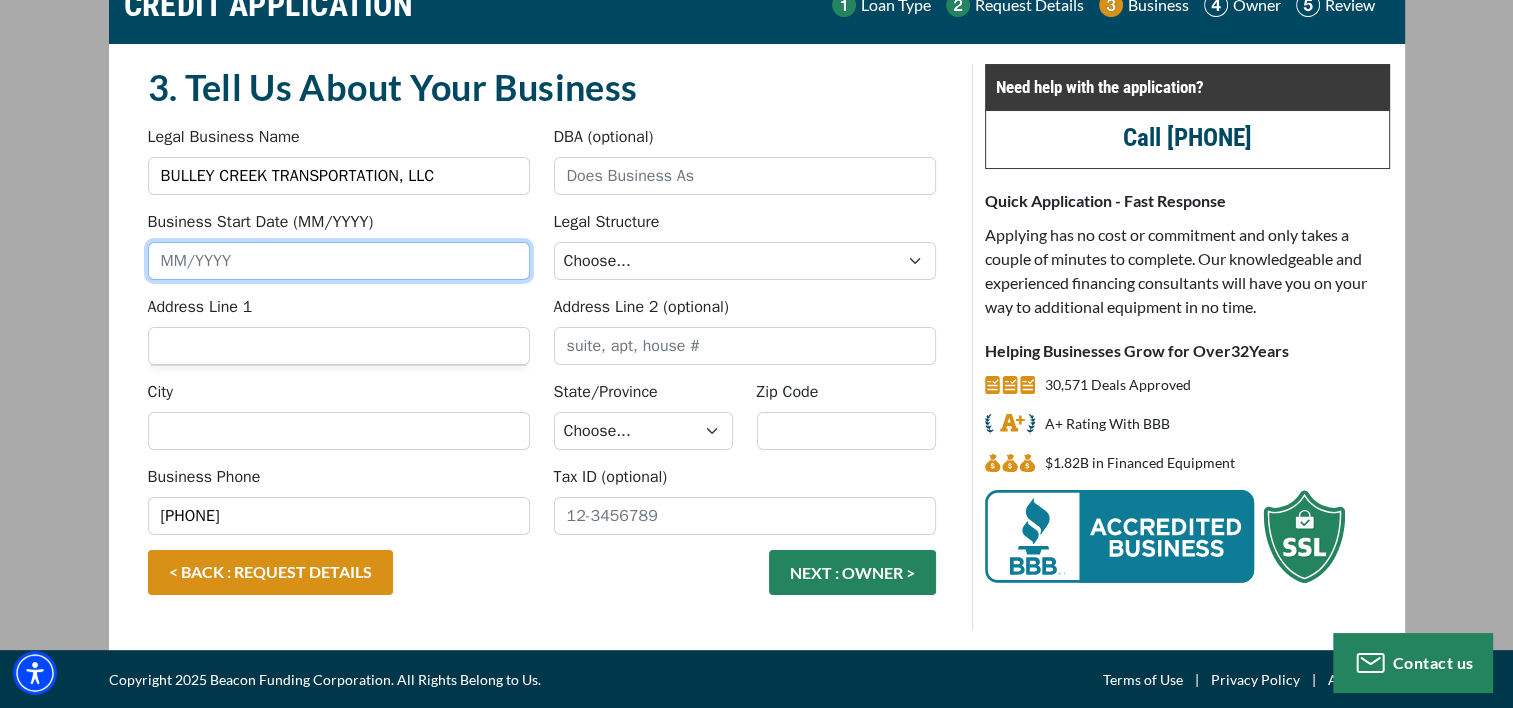 click on "Business Start Date (MM/YYYY)" at bounding box center [339, 261] 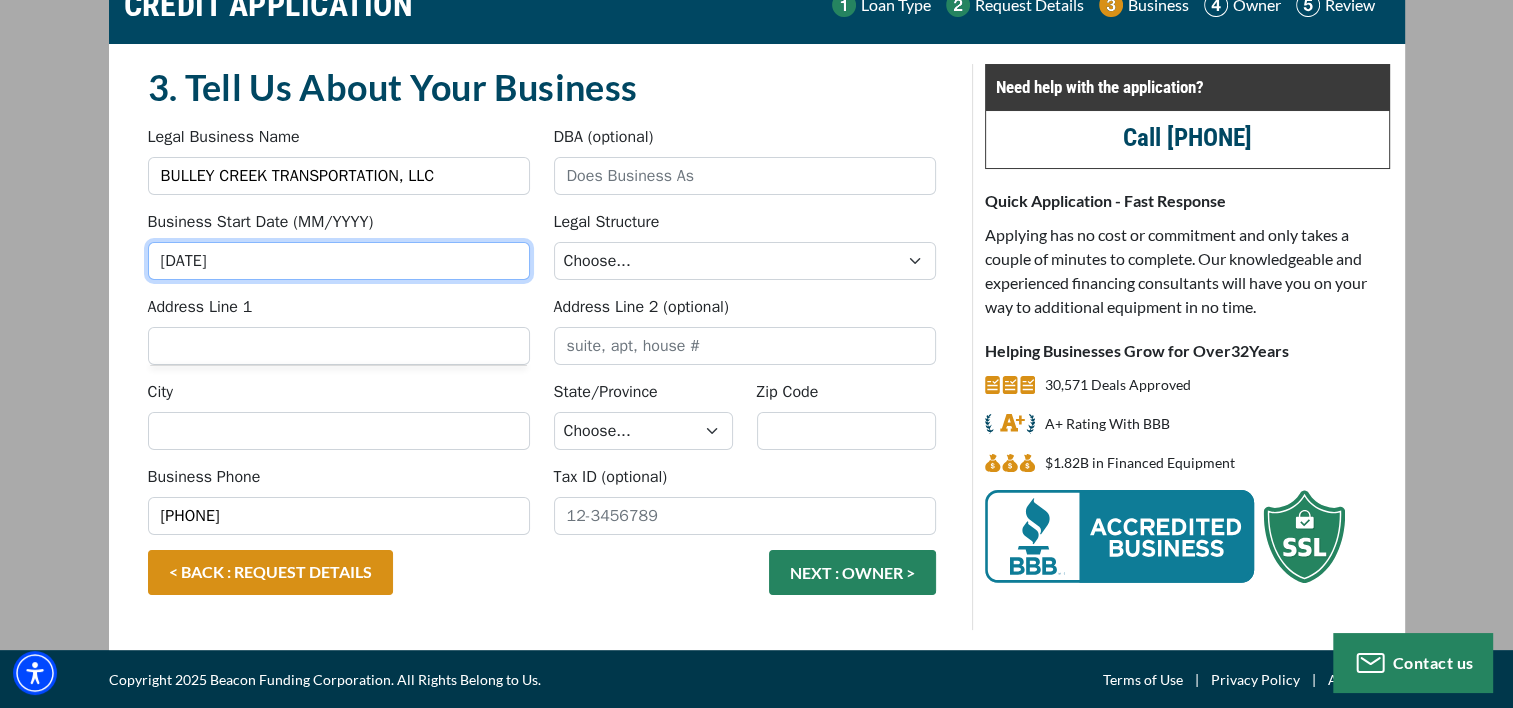 type on "05/2025" 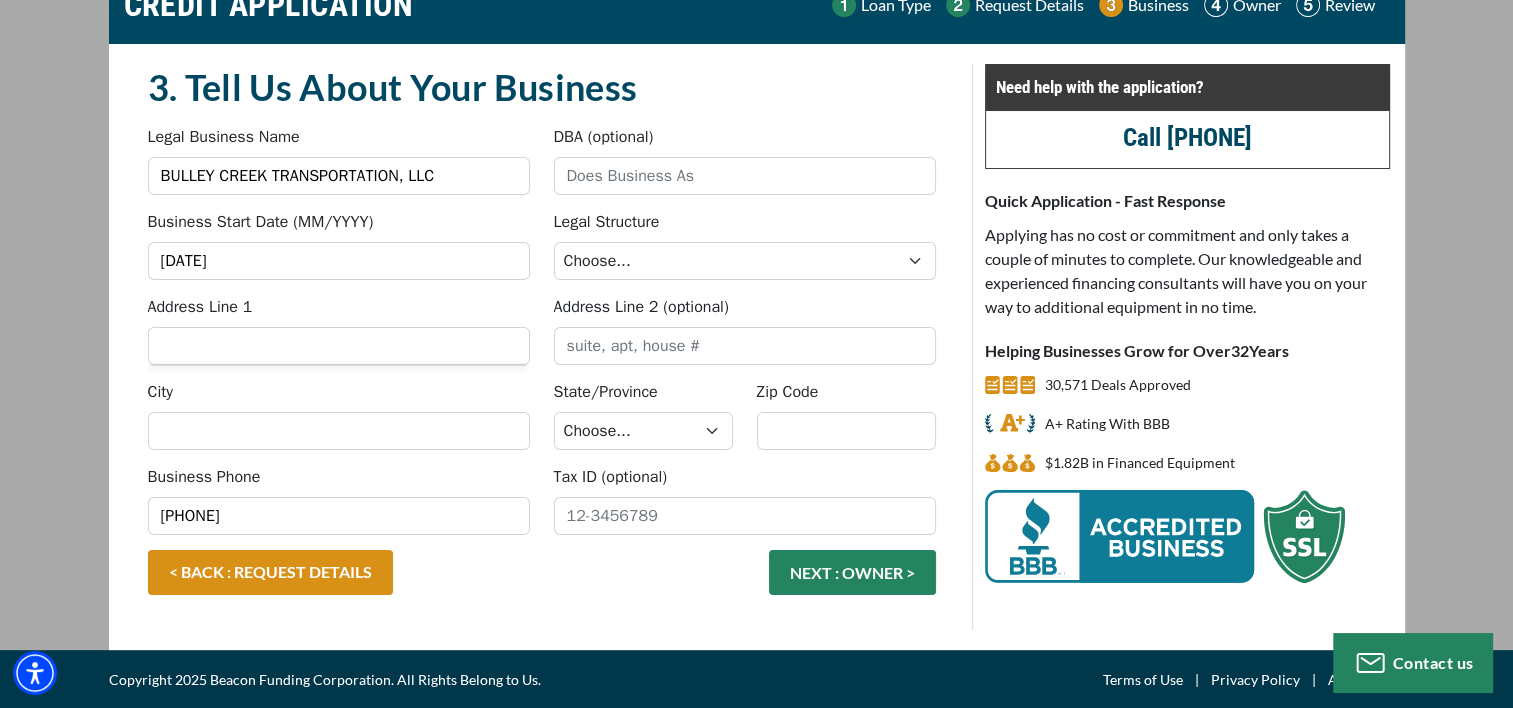 click on "Address Line 1" at bounding box center [339, 346] 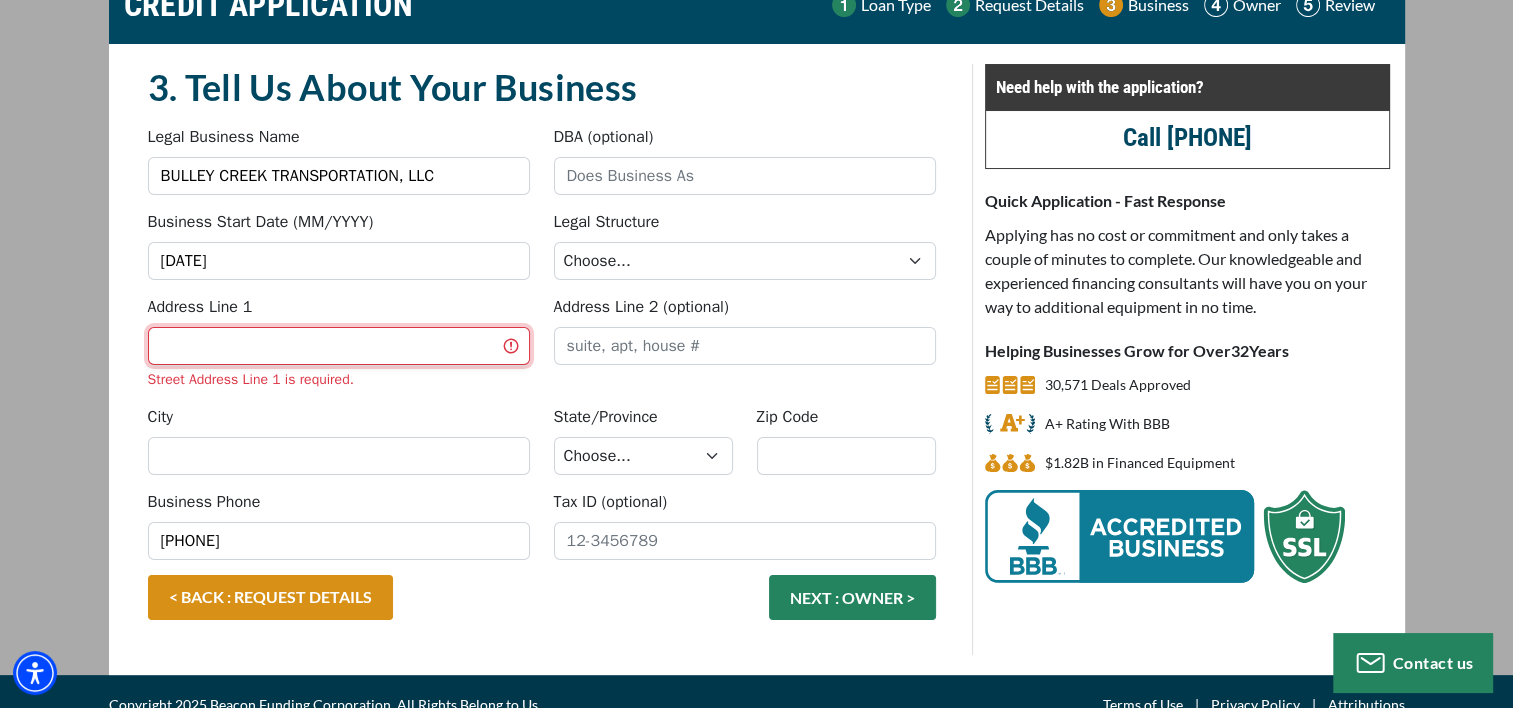 click on "Address Line 1" at bounding box center (339, 346) 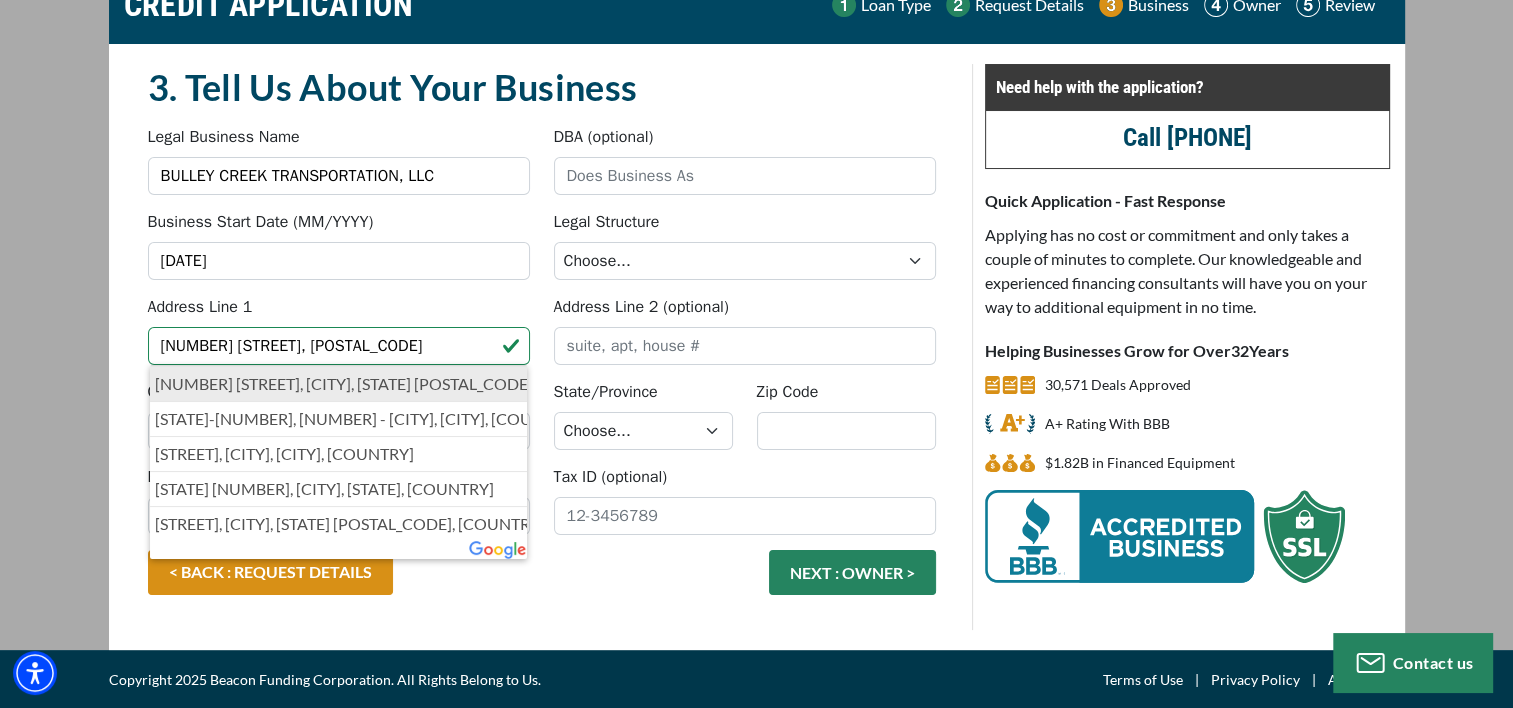 click on "180 County Road 416, Wilsonville, AL 35186, USA" at bounding box center [339, 384] 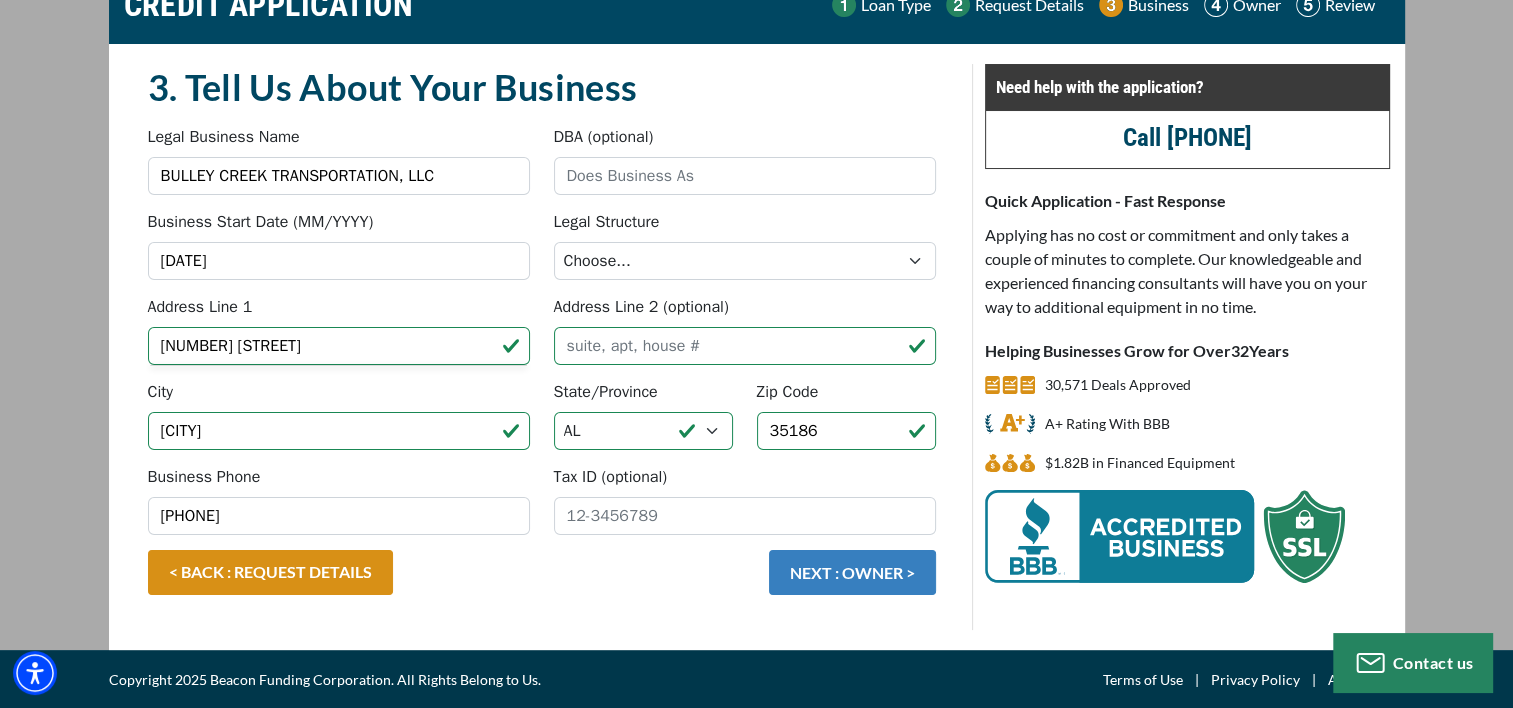 click on "NEXT : OWNER >" at bounding box center (852, 572) 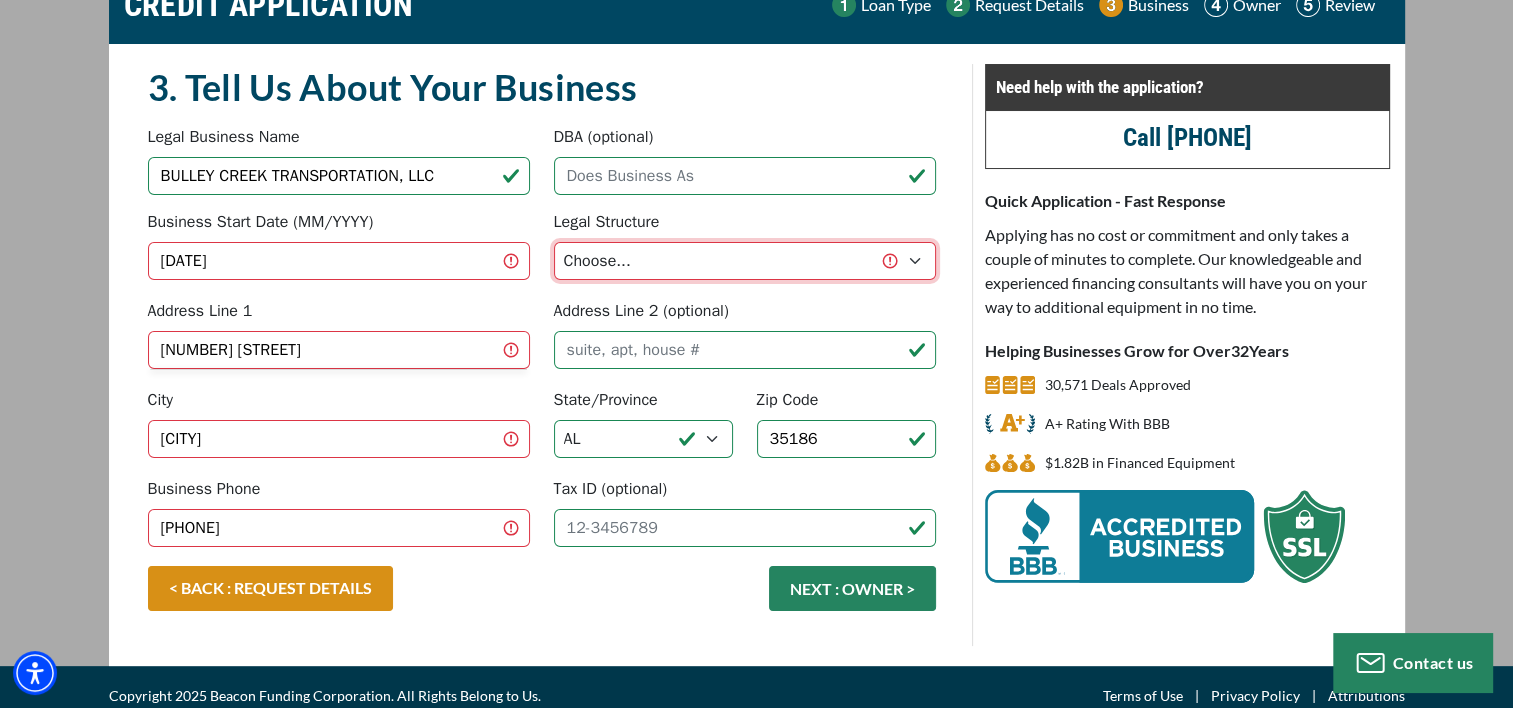 click on "Choose...
Corporation
LLC
LLP
Municipality
Non-Profit
Partnership
Proprietorship" at bounding box center [745, 261] 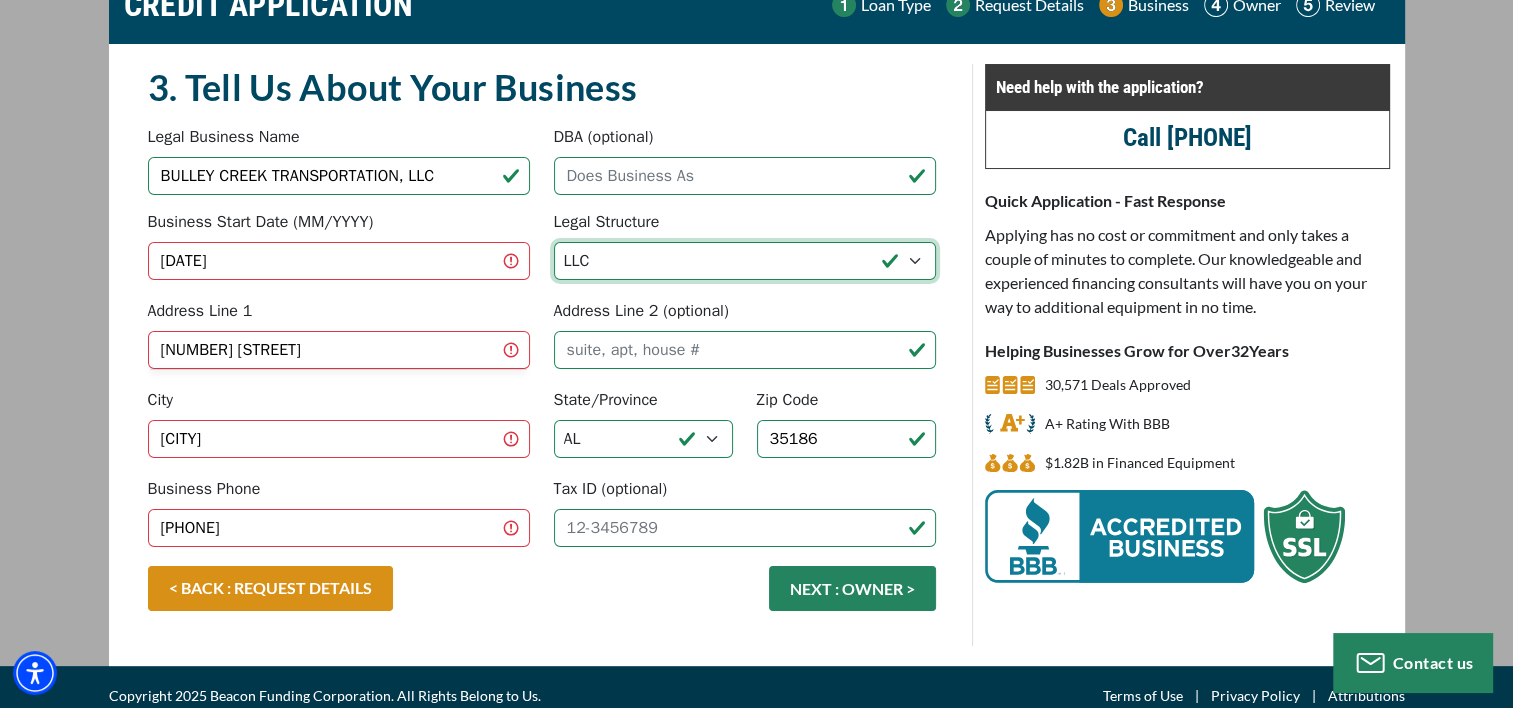 click on "Choose...
Corporation
LLC
LLP
Municipality
Non-Profit
Partnership
Proprietorship" at bounding box center [745, 261] 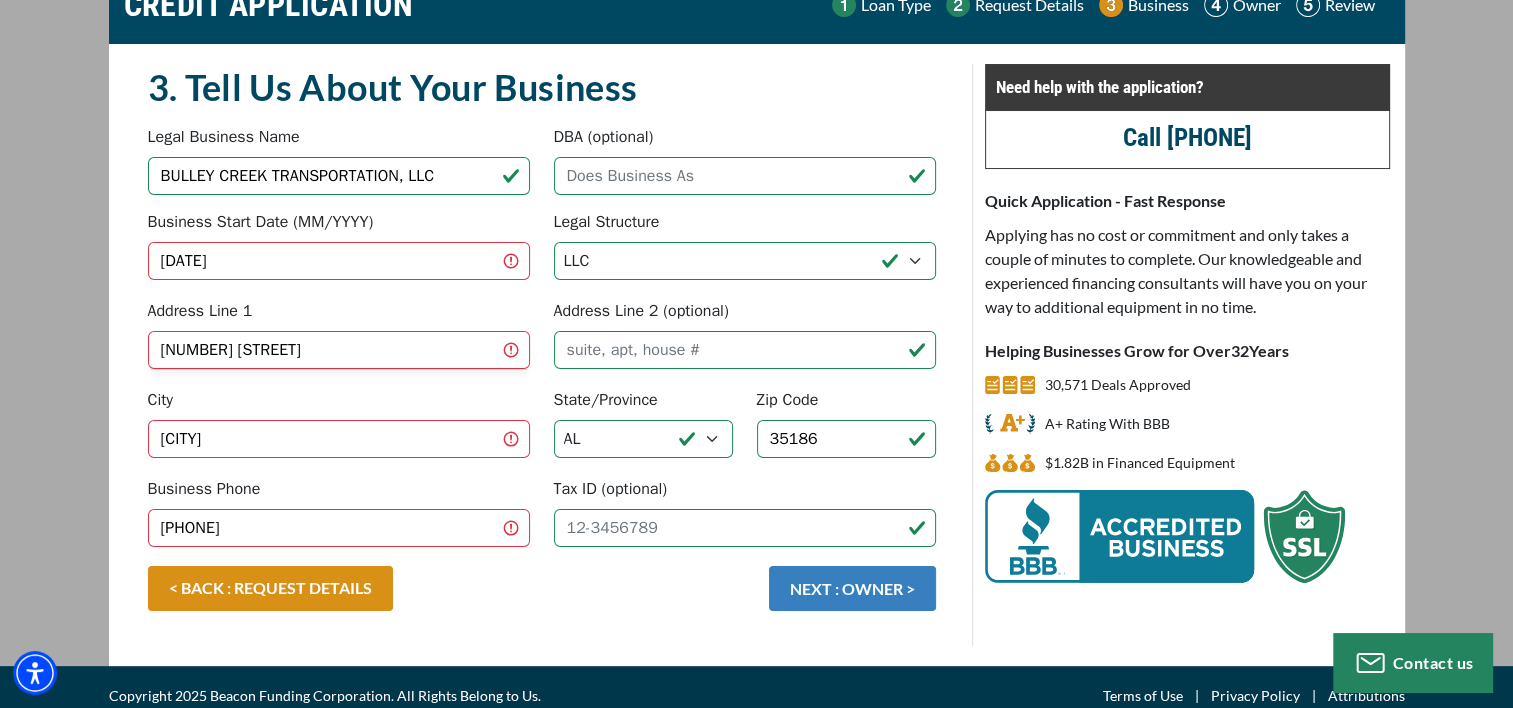 click on "NEXT : OWNER >" at bounding box center [852, 588] 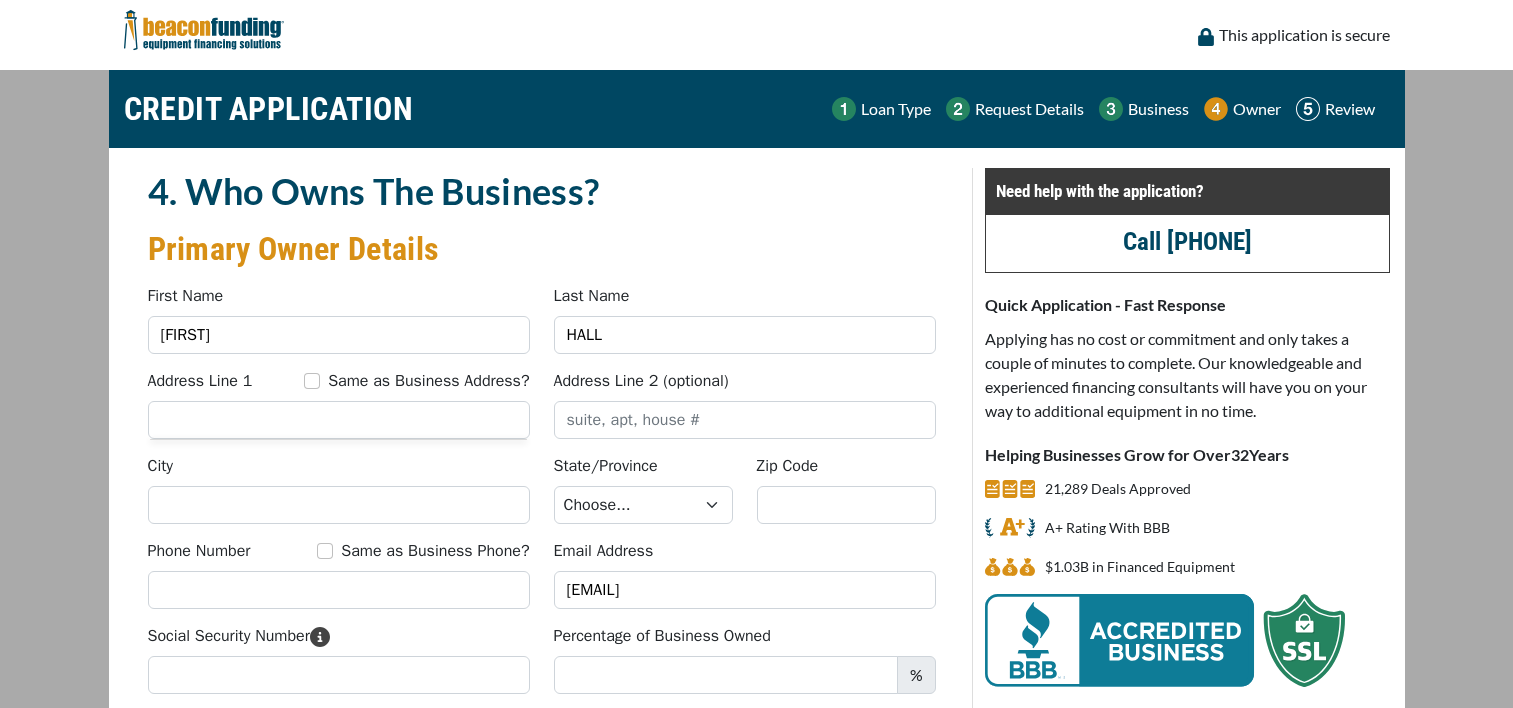 scroll, scrollTop: 0, scrollLeft: 0, axis: both 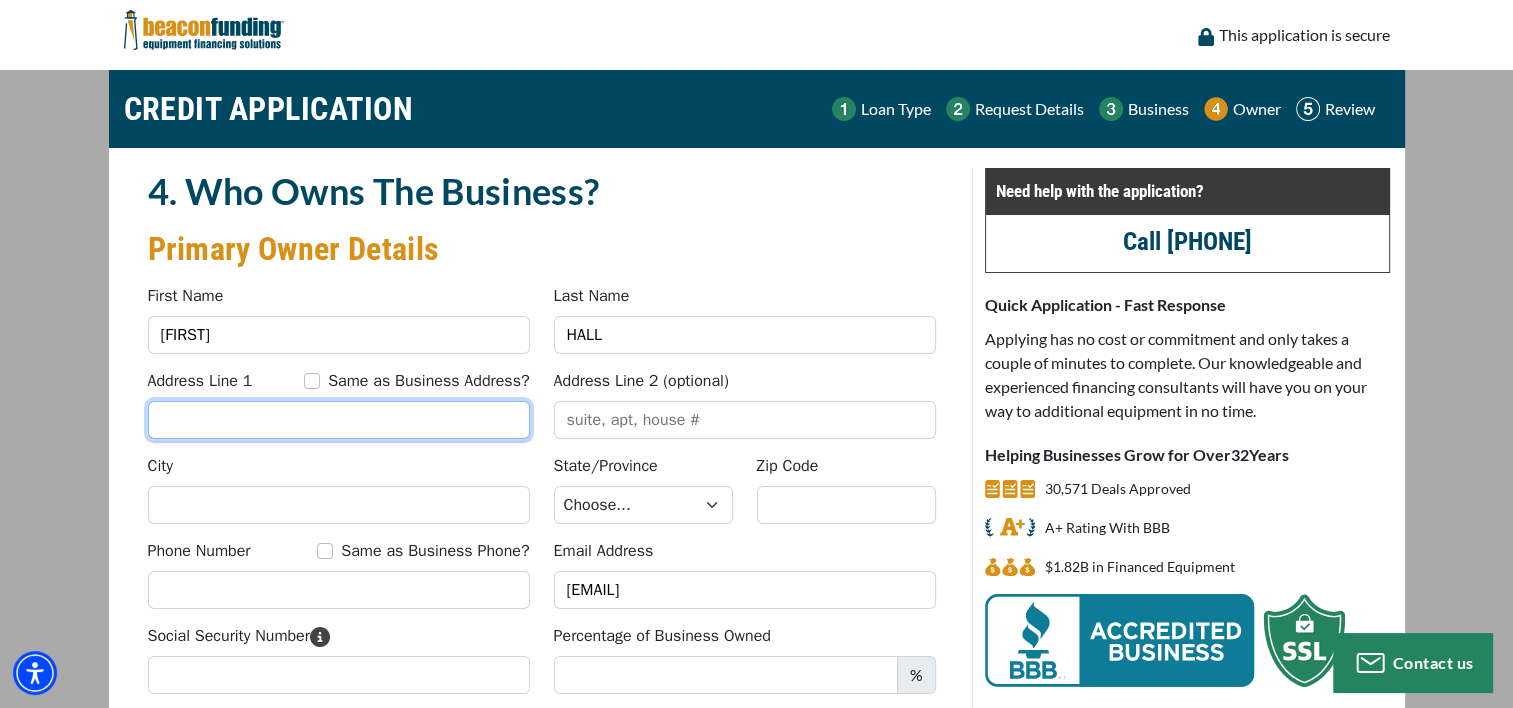 click on "Address Line 1" at bounding box center (339, 420) 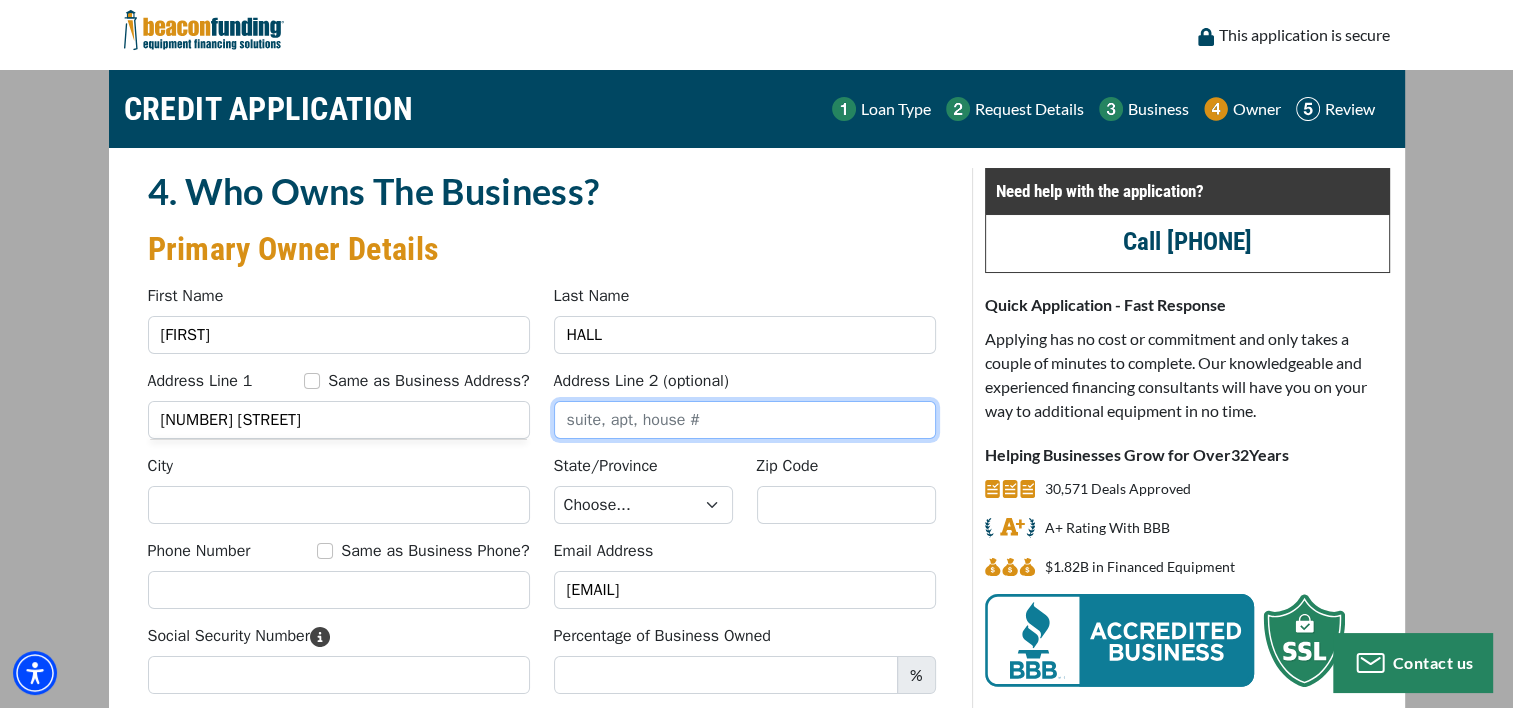 type on "[NUMBER] [STREET]" 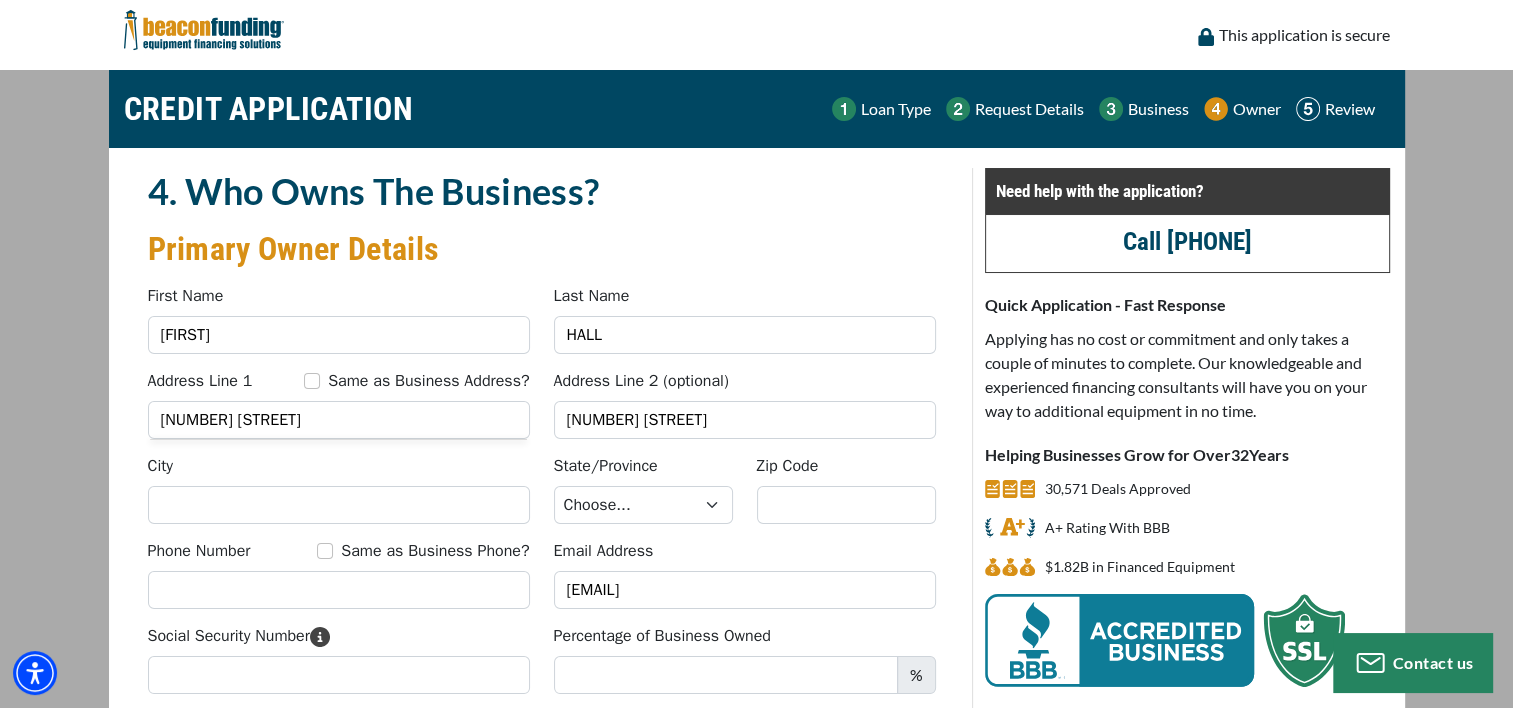 type on "[CITY]" 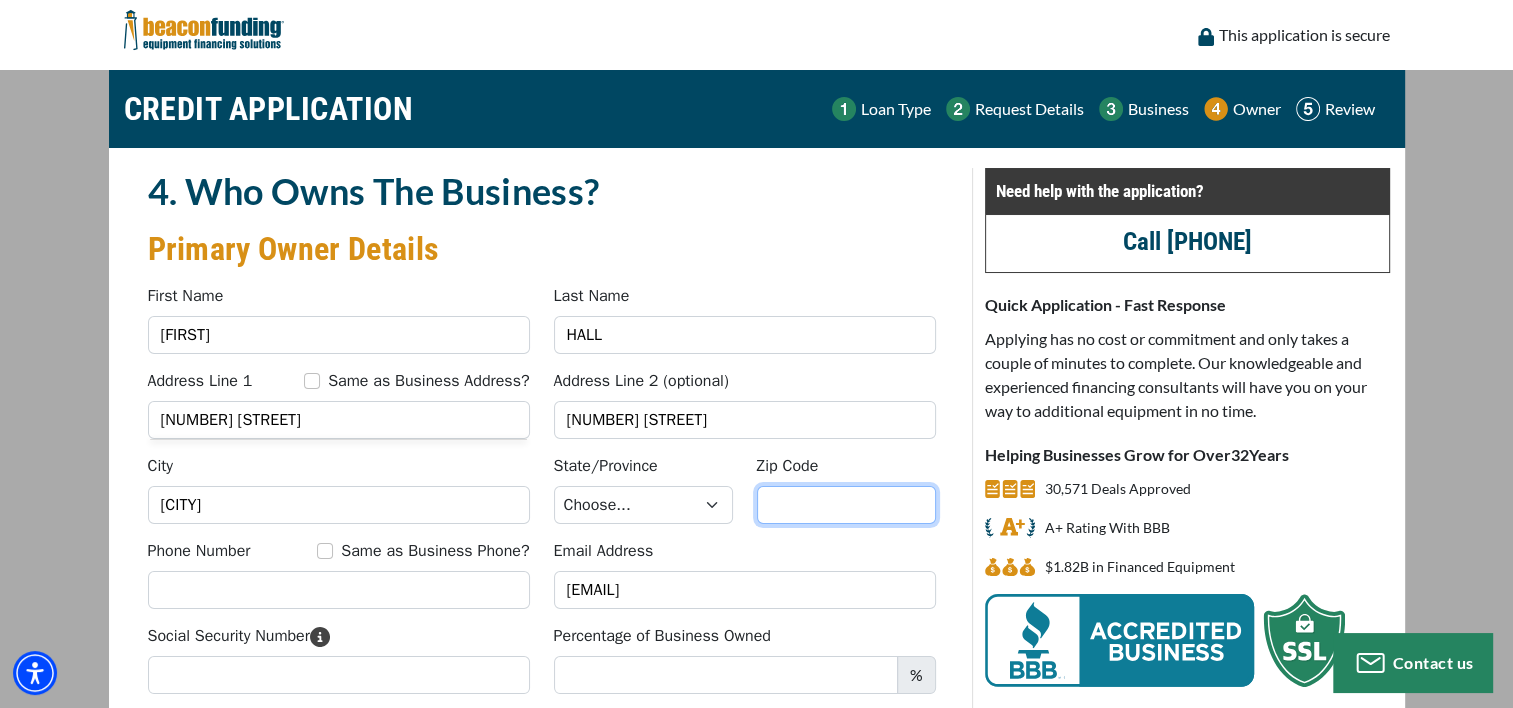 type on "35186" 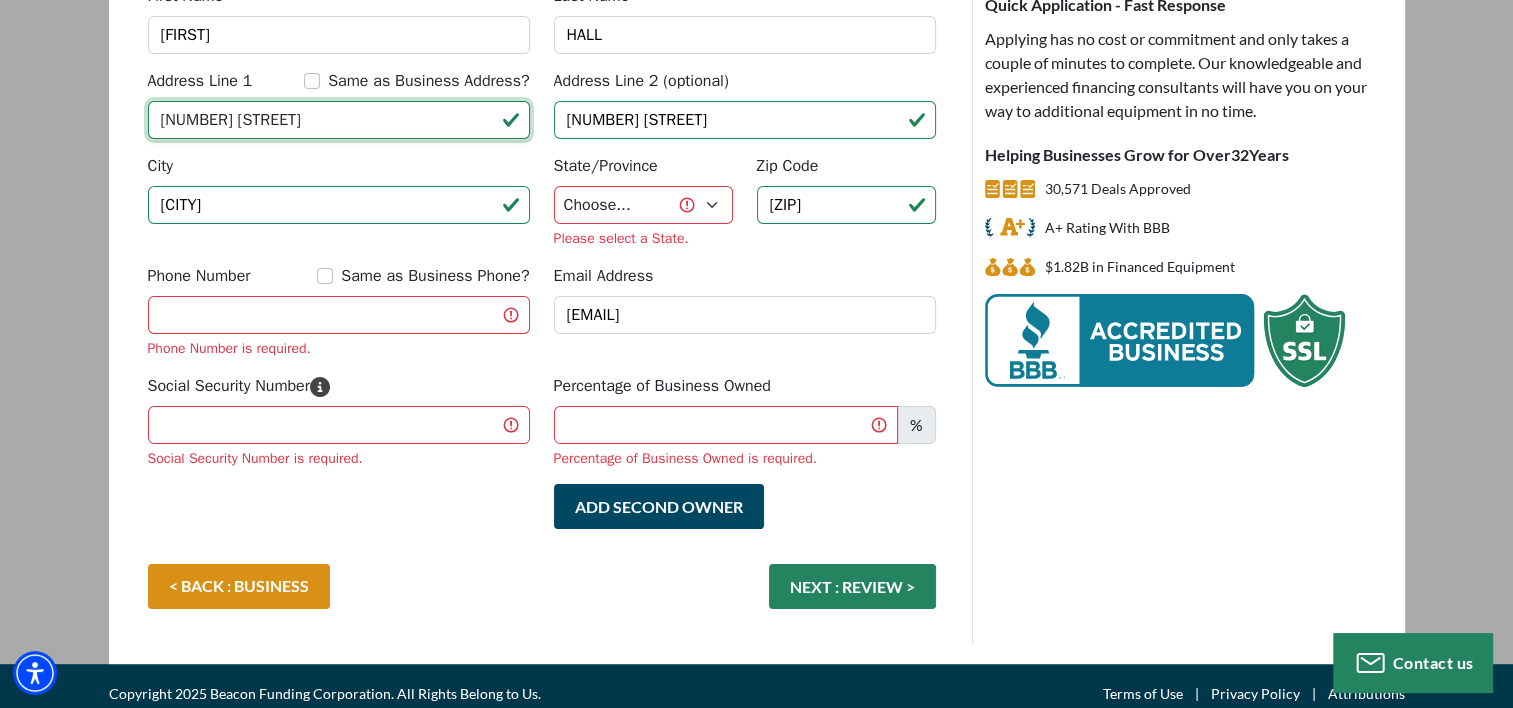 scroll, scrollTop: 314, scrollLeft: 0, axis: vertical 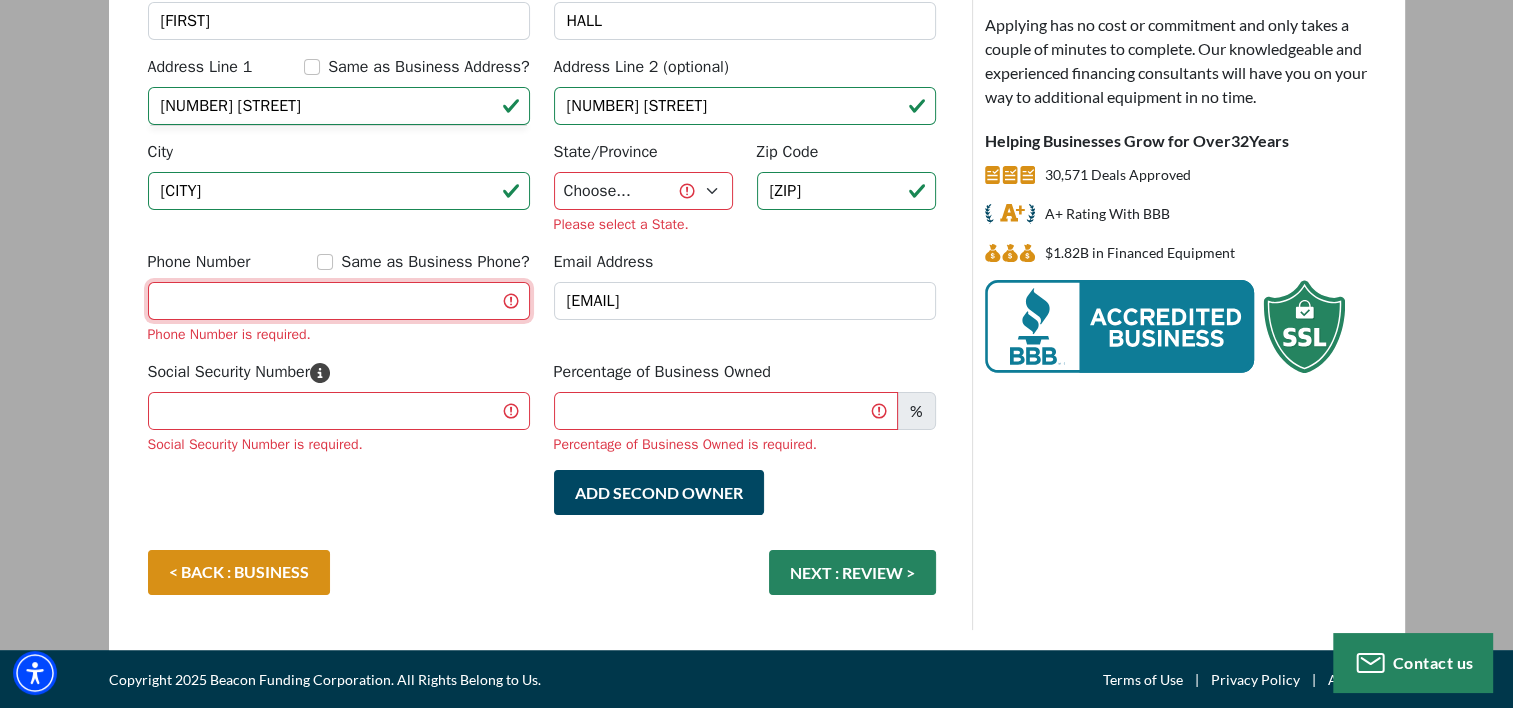click on "Phone Number" at bounding box center (339, 301) 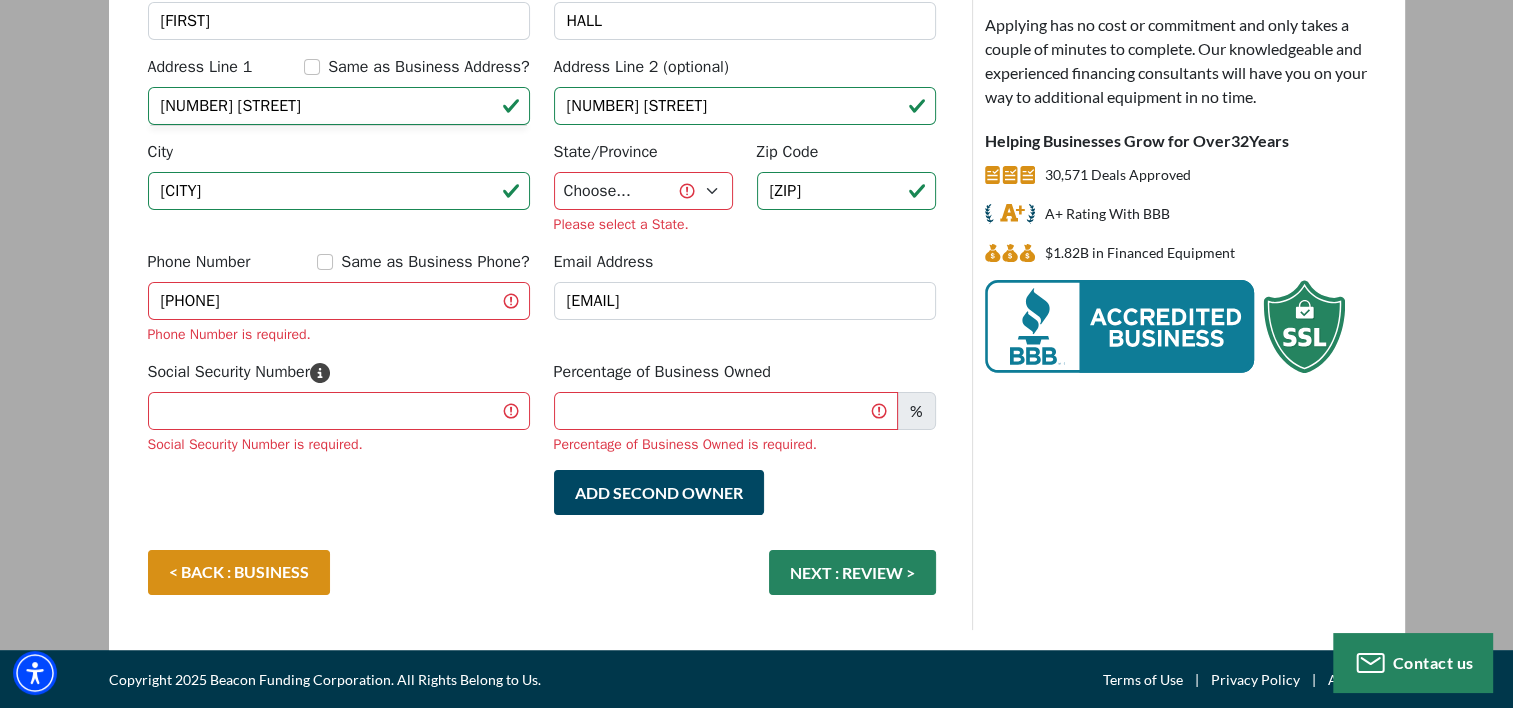 type on "(205) 585-8837" 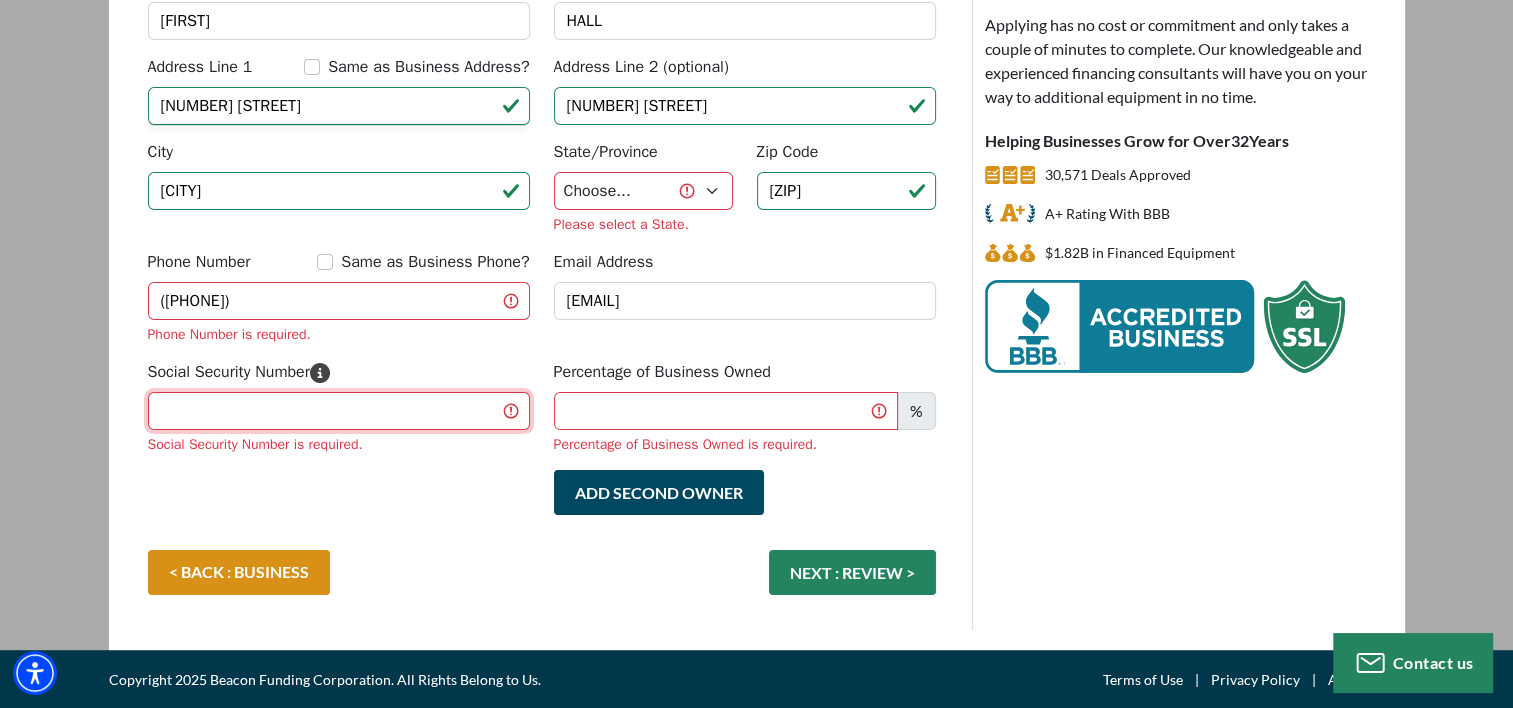 type on "BUL" 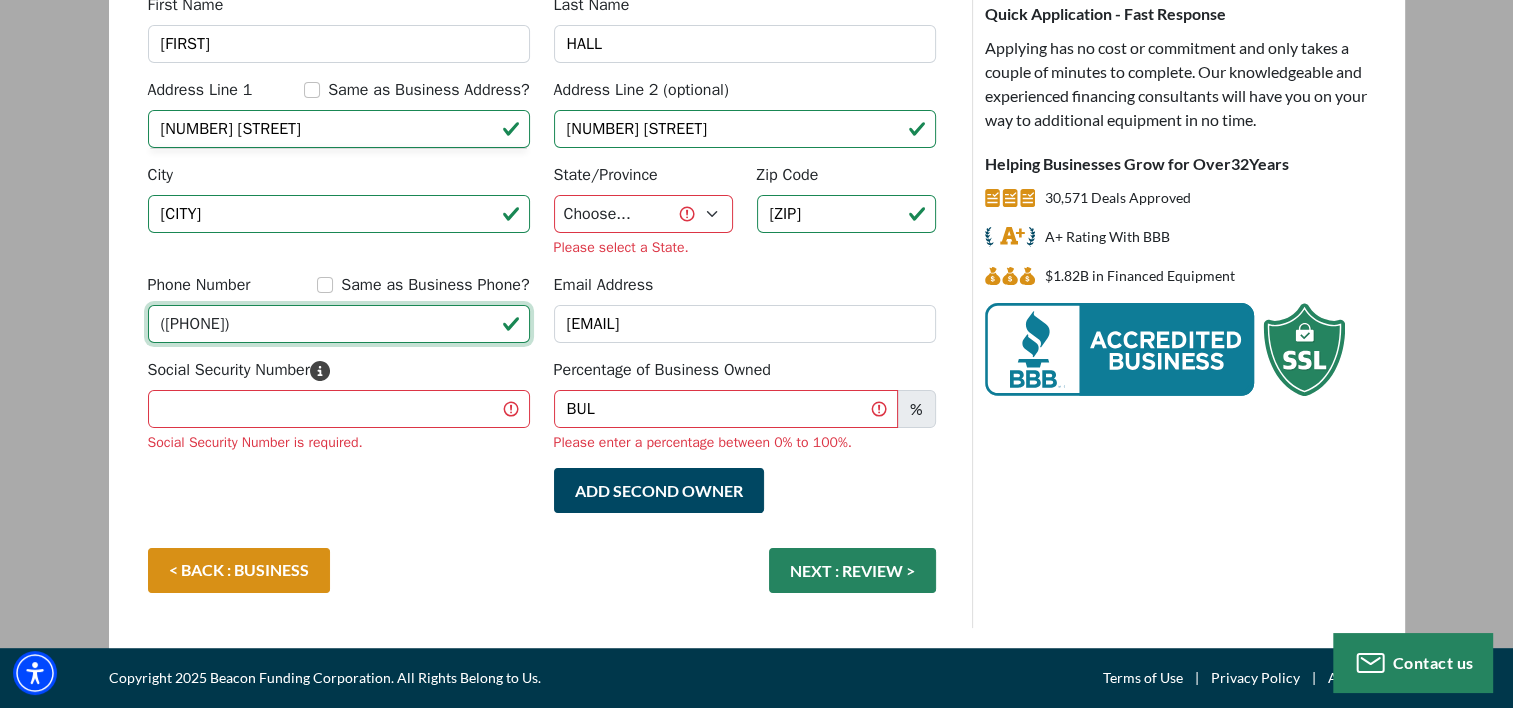 scroll, scrollTop: 289, scrollLeft: 0, axis: vertical 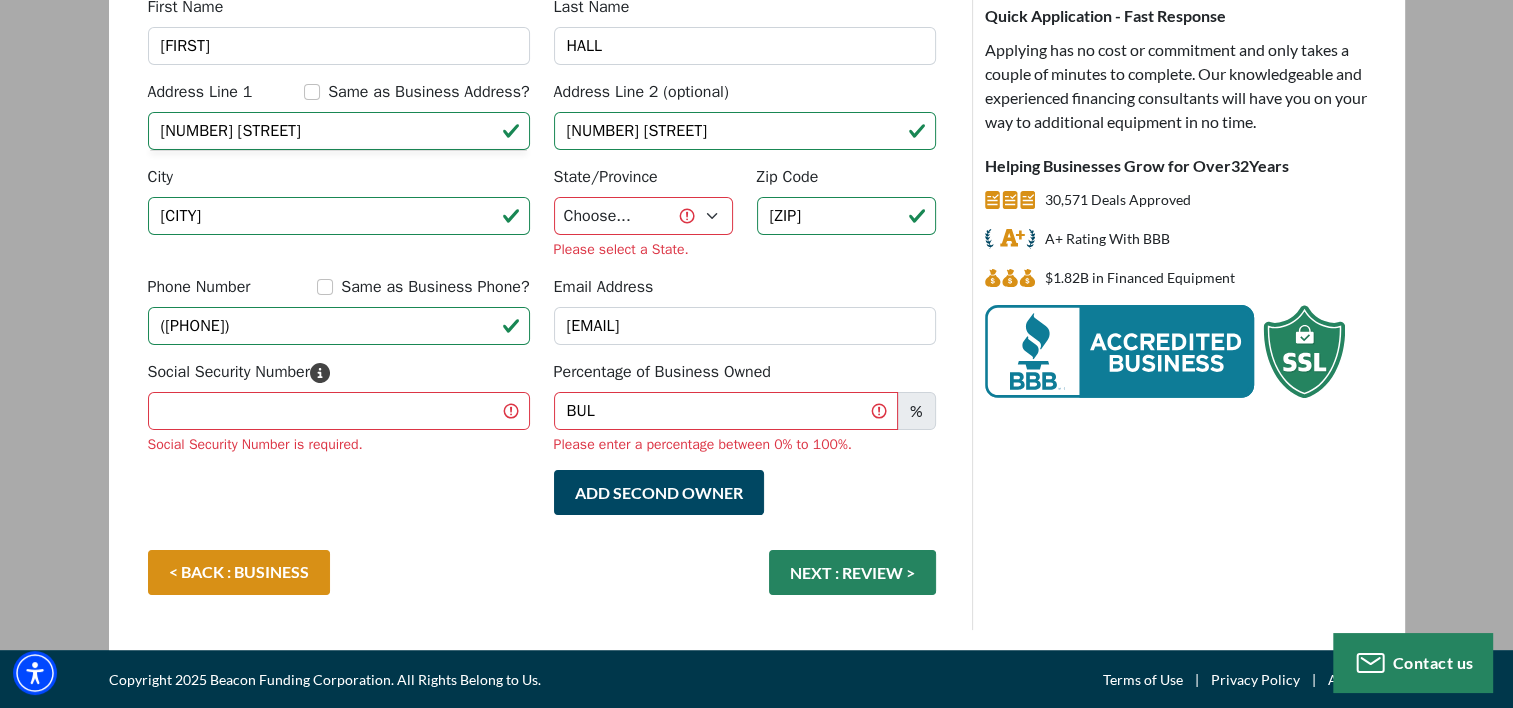 click on "Social Security Number is required." at bounding box center (339, 444) 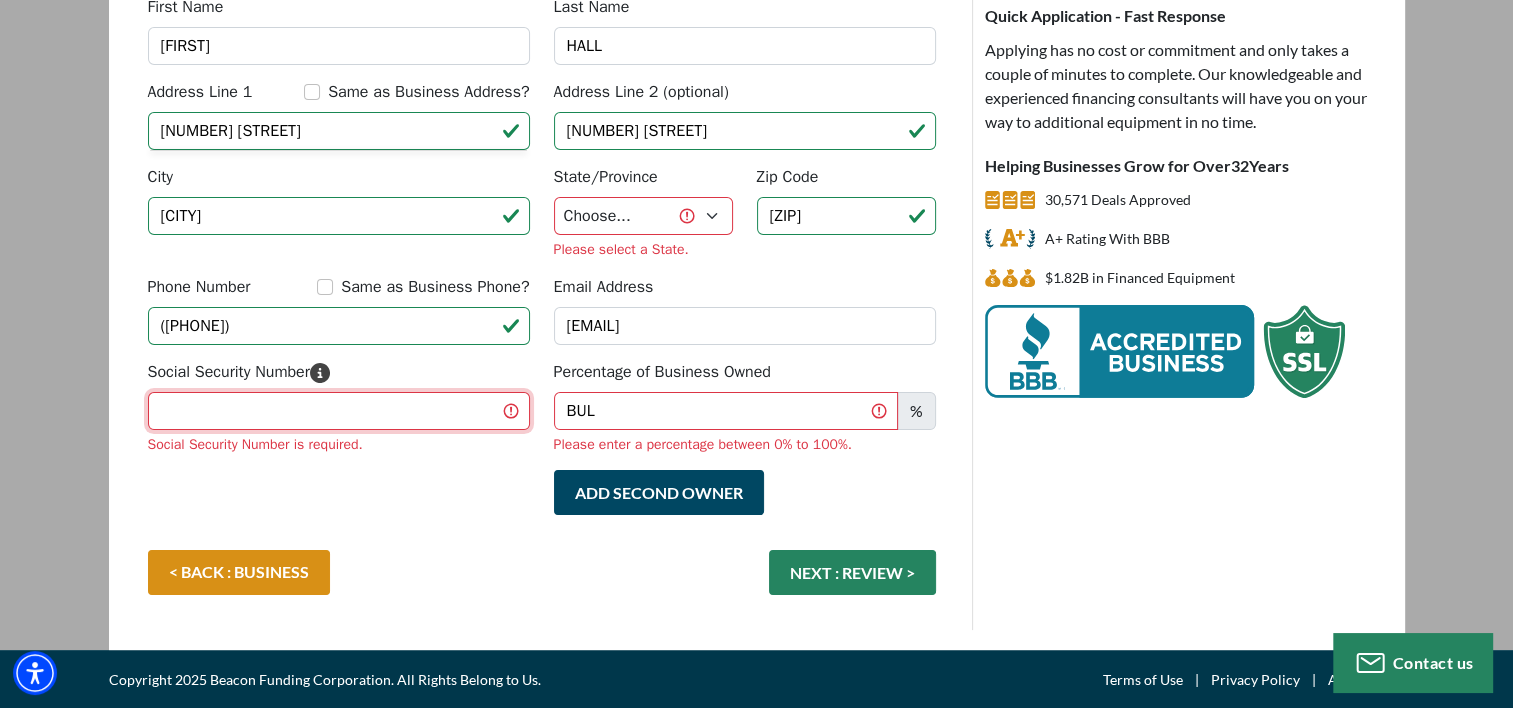 click on "Social Security Number" at bounding box center [339, 411] 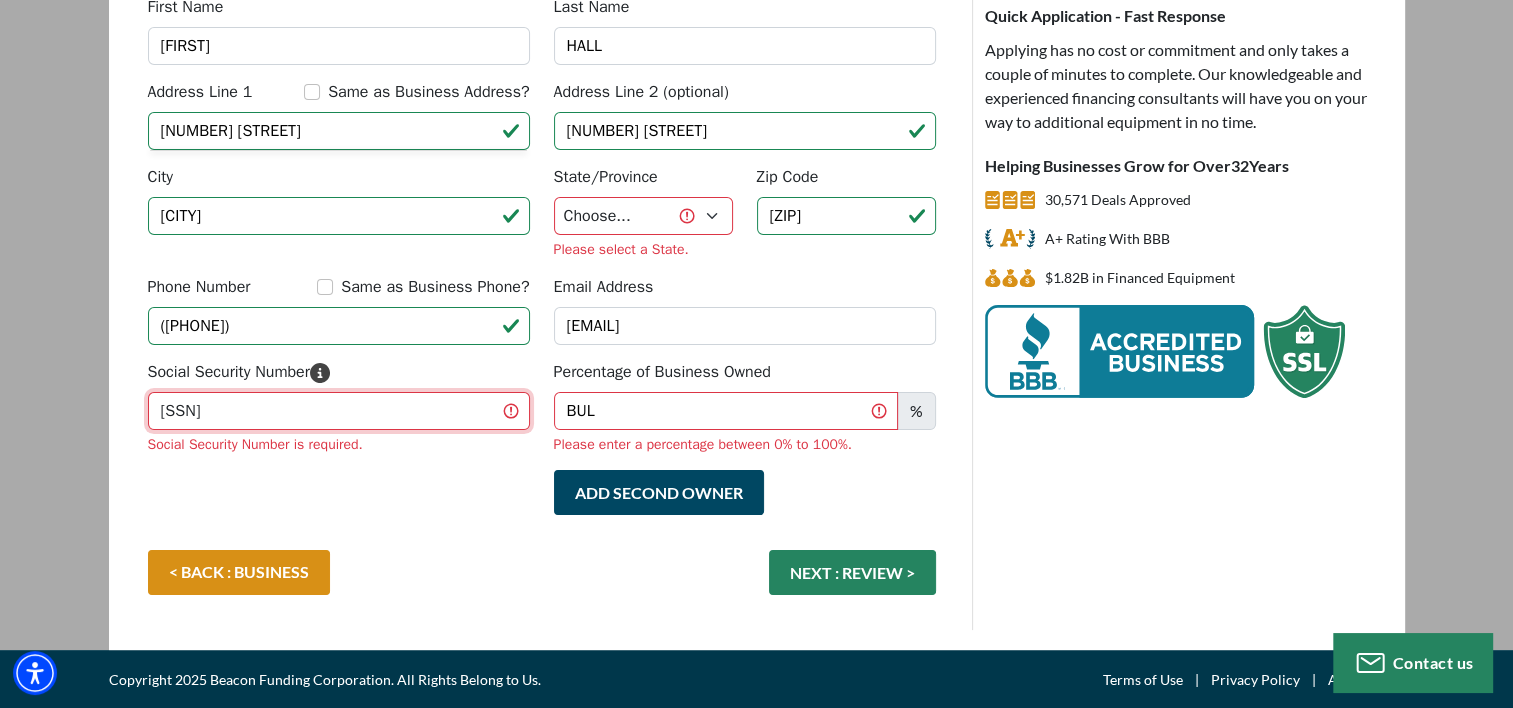 type on "384-78-1050" 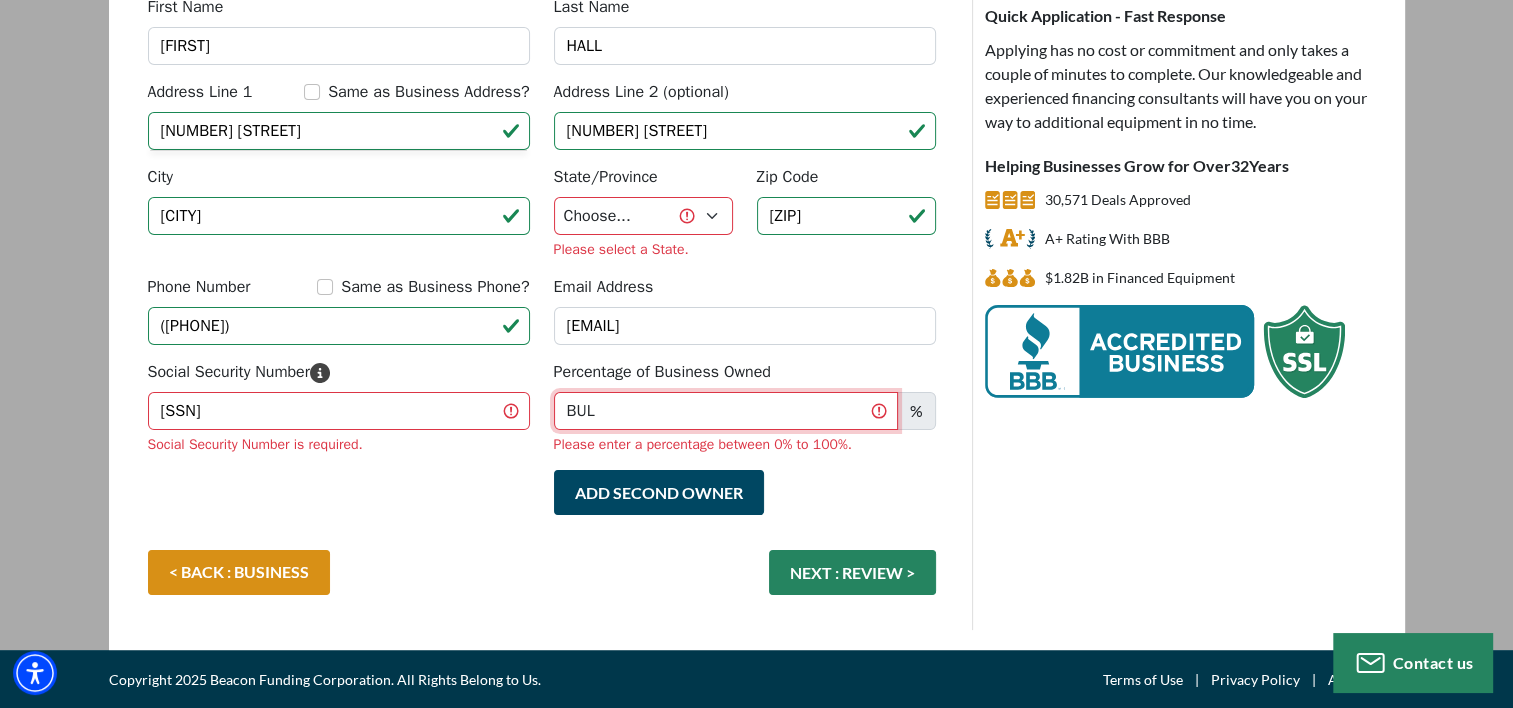 scroll, scrollTop: 288, scrollLeft: 0, axis: vertical 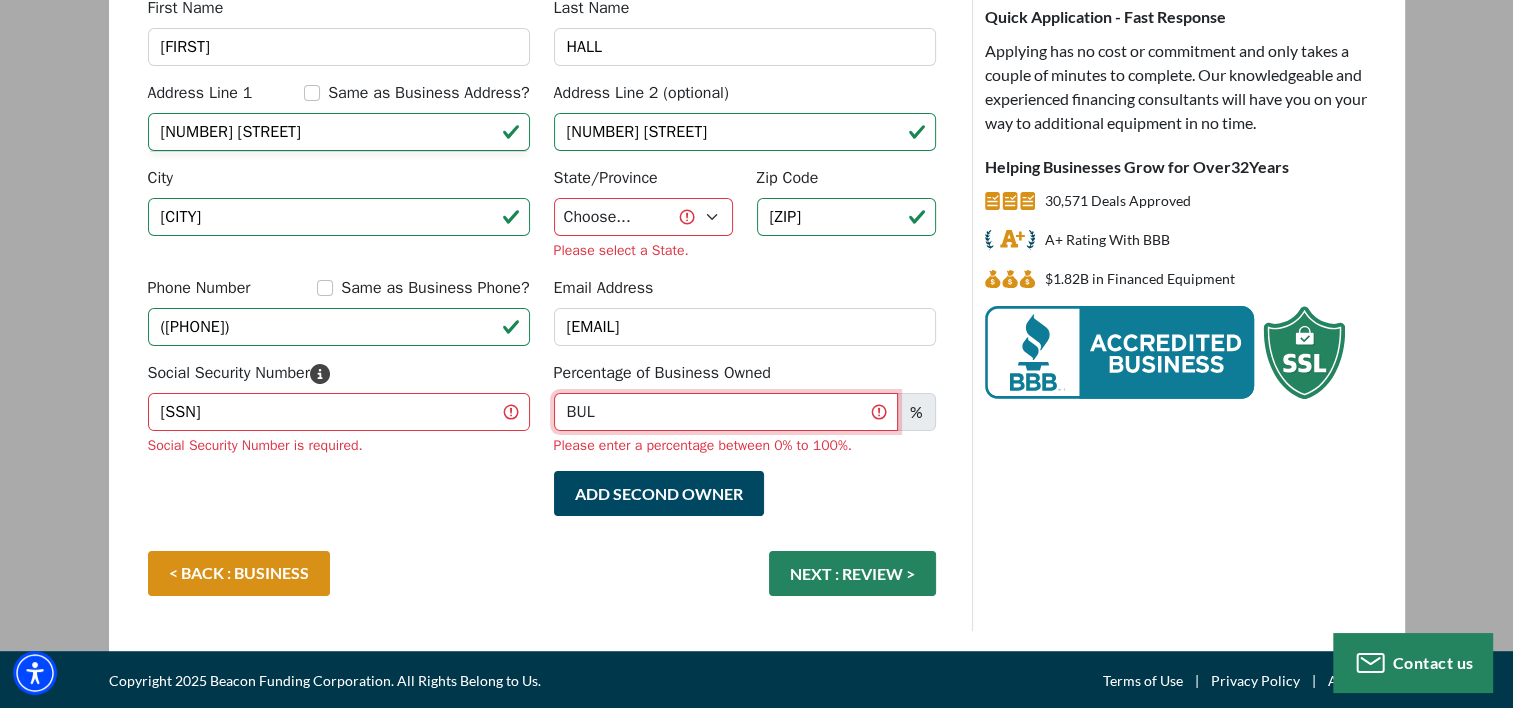 click on "BUL" at bounding box center [726, 412] 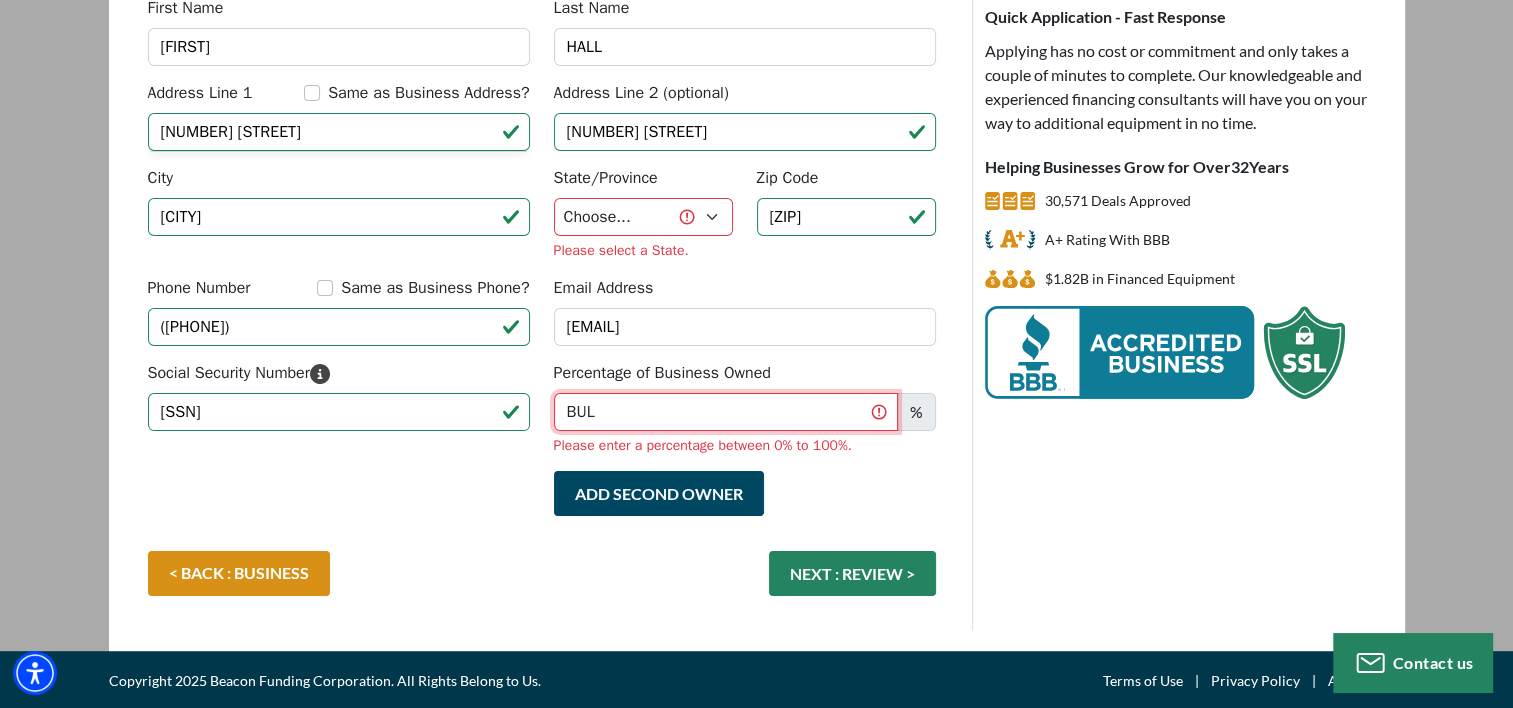 drag, startPoint x: 634, startPoint y: 417, endPoint x: 556, endPoint y: 423, distance: 78.23043 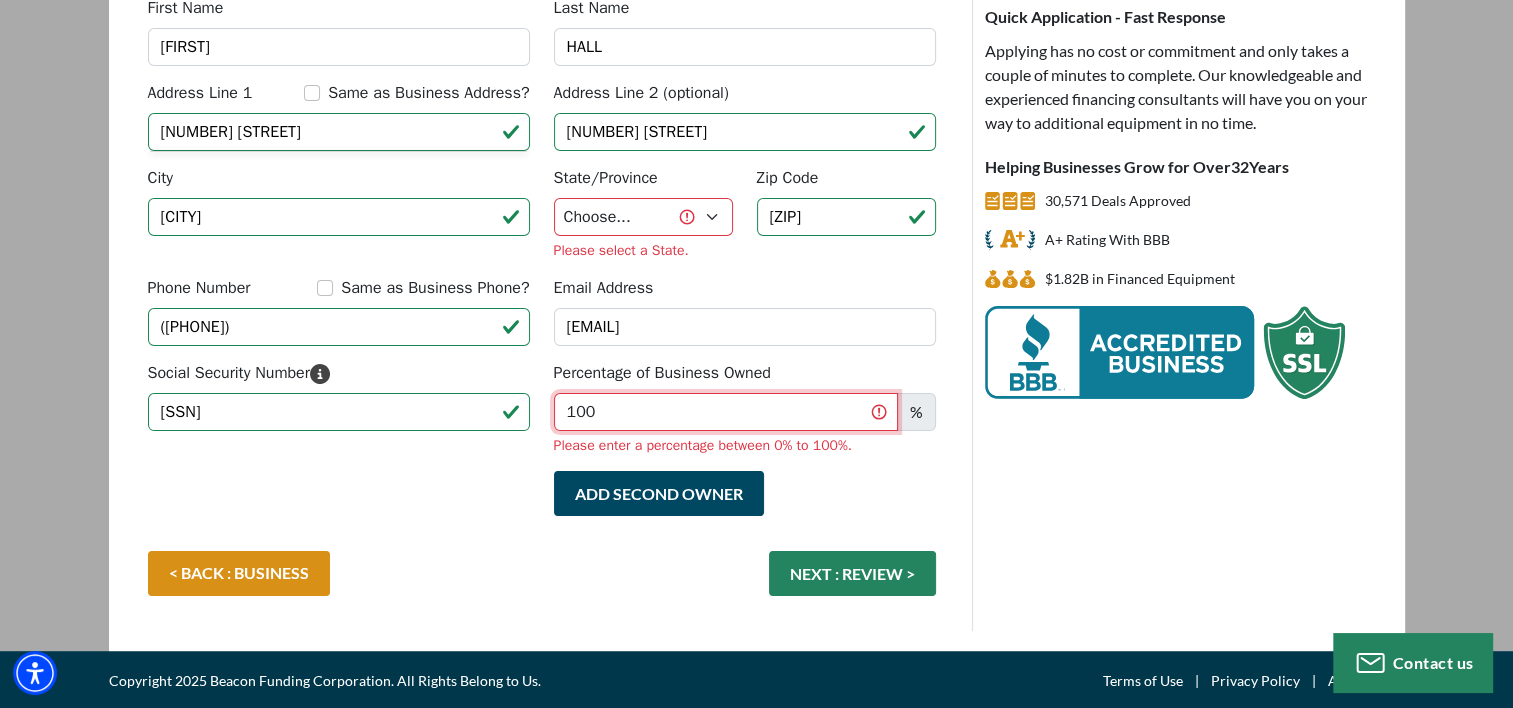 type on "100" 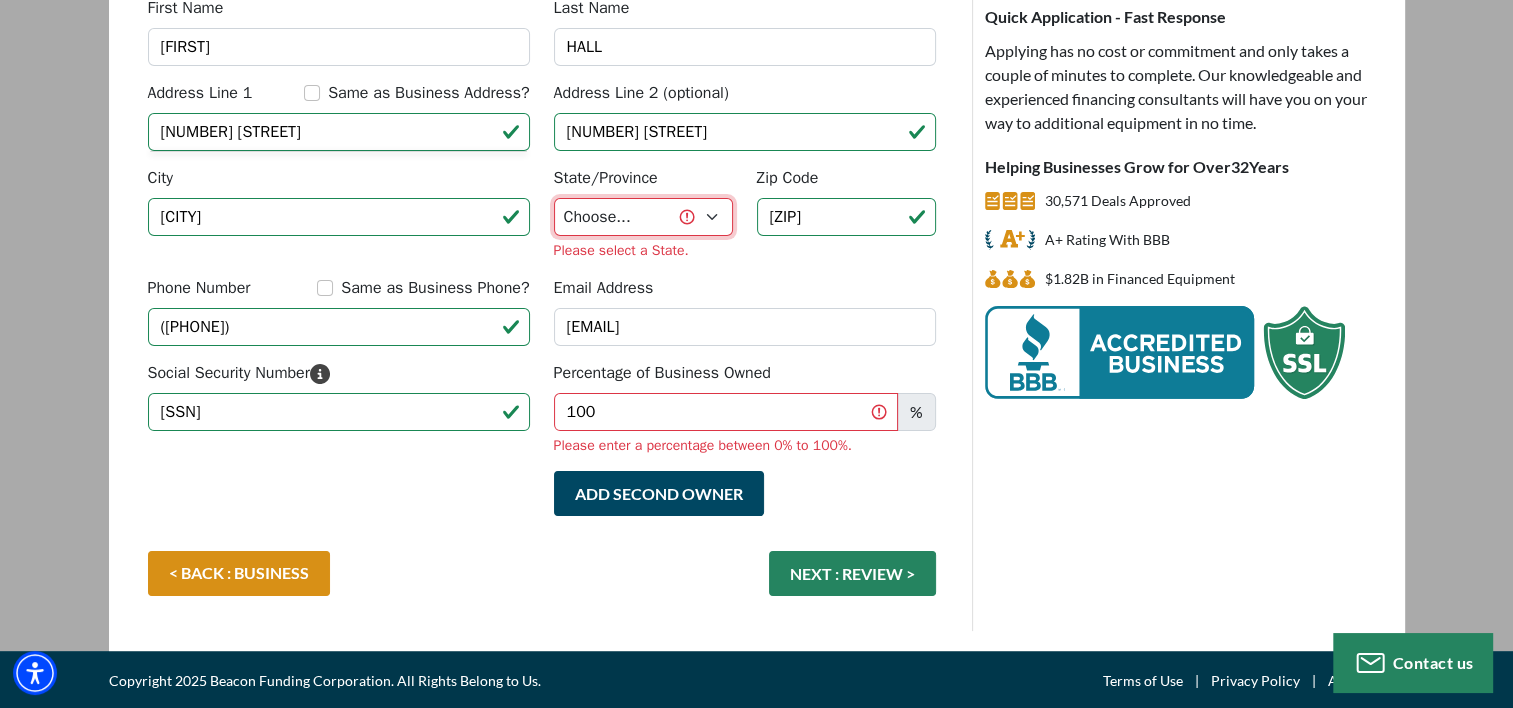 scroll, scrollTop: 264, scrollLeft: 0, axis: vertical 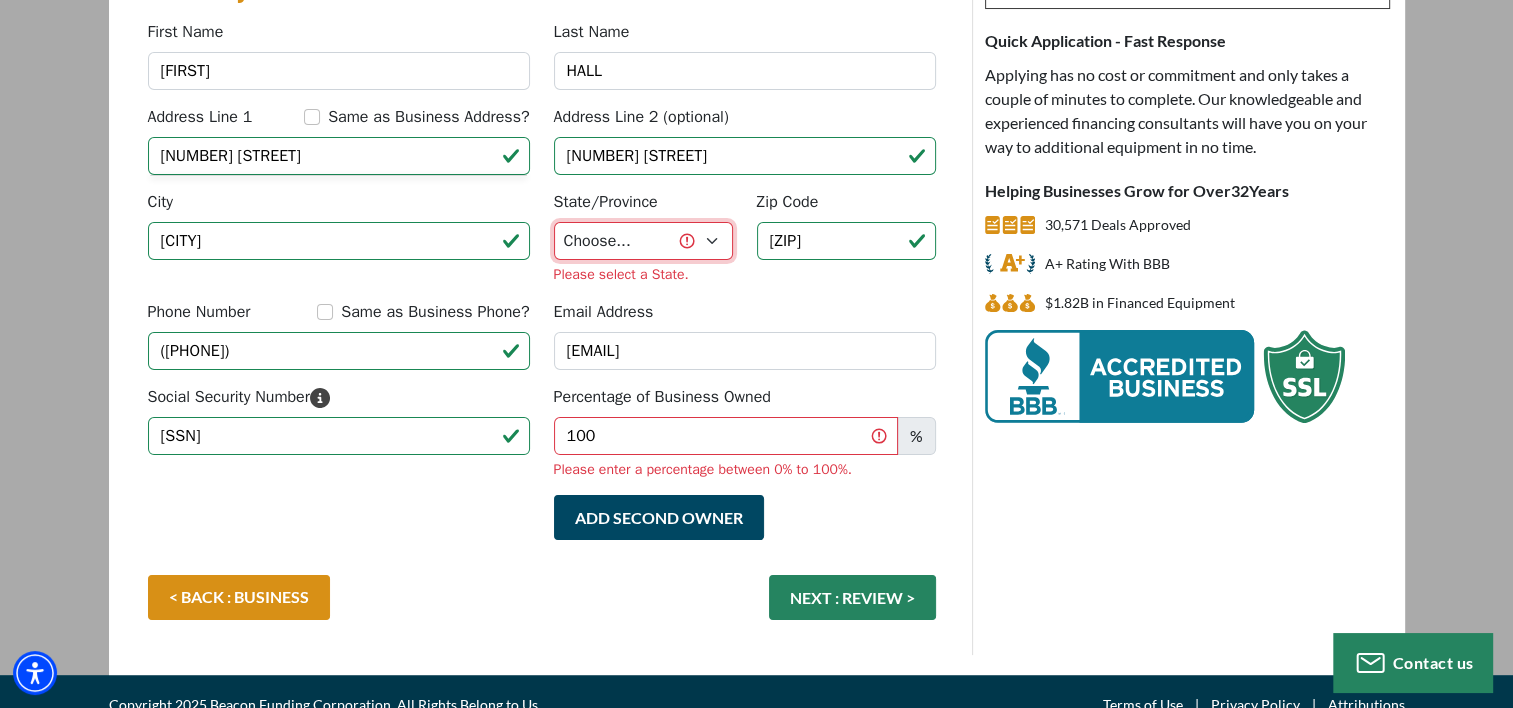 click on "State/Province
Choose...
AL
AK
AZ
AR
CA
CO
CT
DE
DC
FL
GA
HI
ID
IL
IN
IA
KS
KY
LA
ME
MD
MA
MI
MN
MS
MO
MT
NE
NV
NH
NJ
NM
NY
NC
ND
OH
OK
OR
PA
RI
SC
SD
TN
TX
UT
VT
VA
WA
WV
WI
WY
AB
BC
MB
NB
NF
NT
NS
NU
ON
PE
QC
SK
YK
PR
VI
MX
Please select a State." at bounding box center (643, 237) 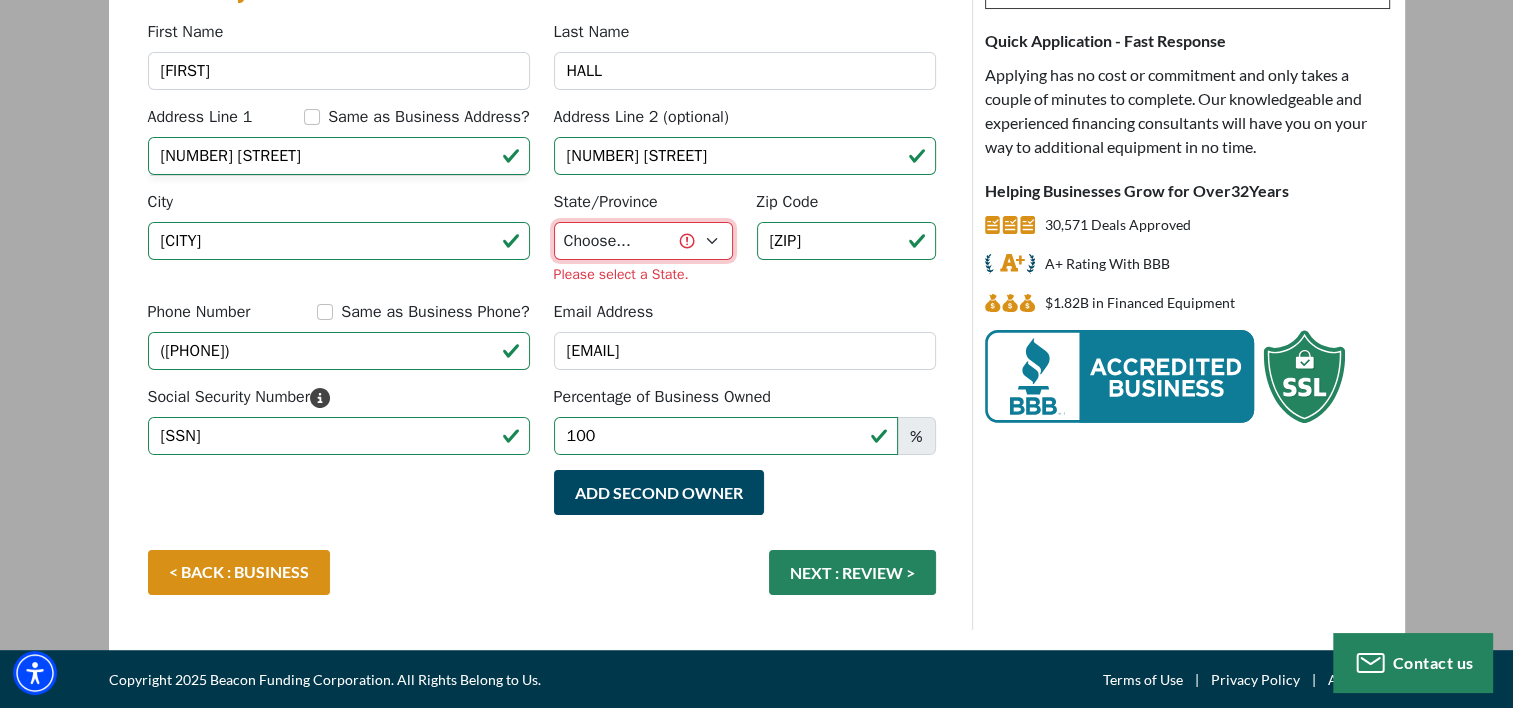 select on "2" 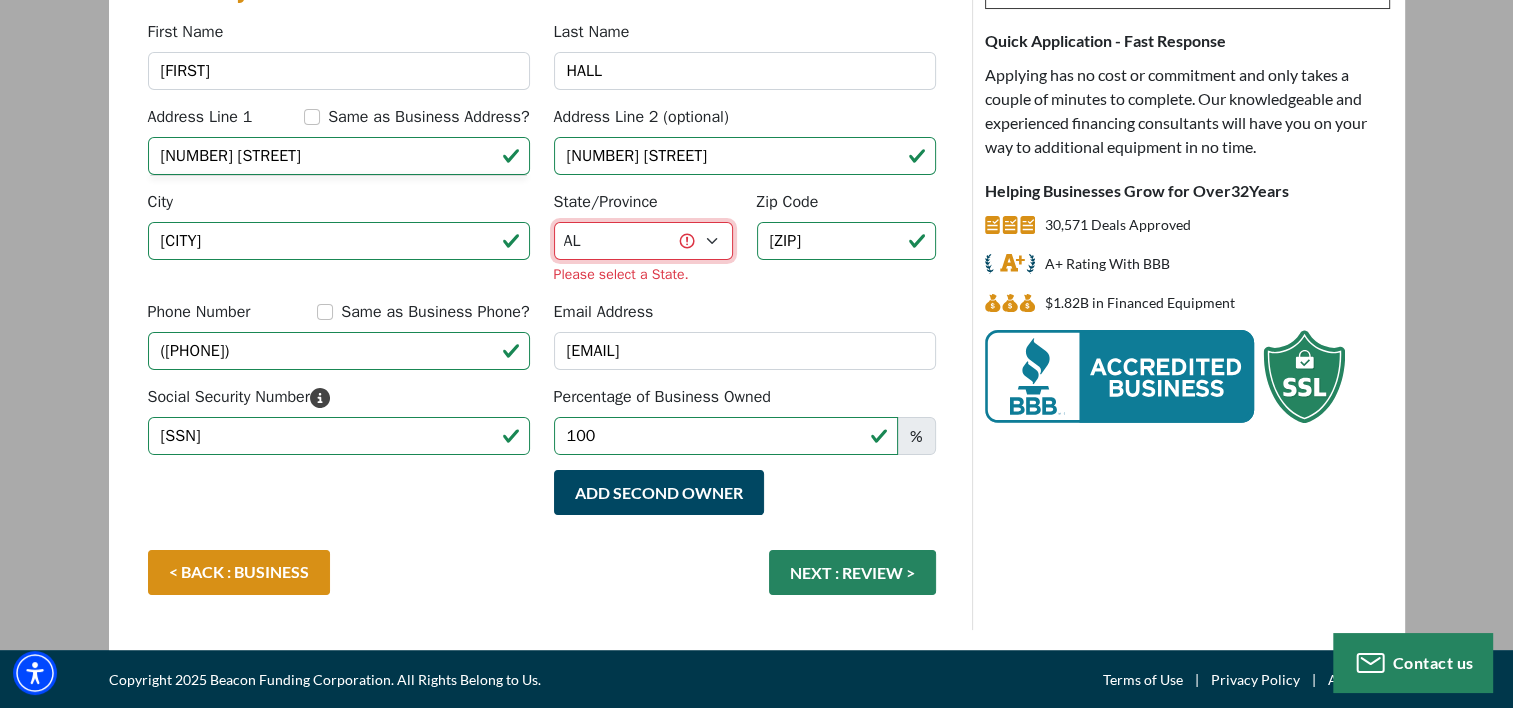 click on "Choose...
AL
AK
AZ
AR
CA
CO
CT
DE
DC
FL
GA
HI
ID
IL
IN
IA
KS
KY
LA
ME
MD
MA
MI
MN
MS
MO
MT
NE
NV
NH
NJ
NM
NY
NC
ND
OH
OK
OR
PA
RI
SC
SD
TN
TX
UT
VT
VA
WA
WV
WI
WY
AB
BC
MB
NB
NF
NT
NS
NU
ON
PE
QC
SK
YK
PR
VI
MX" at bounding box center (643, 241) 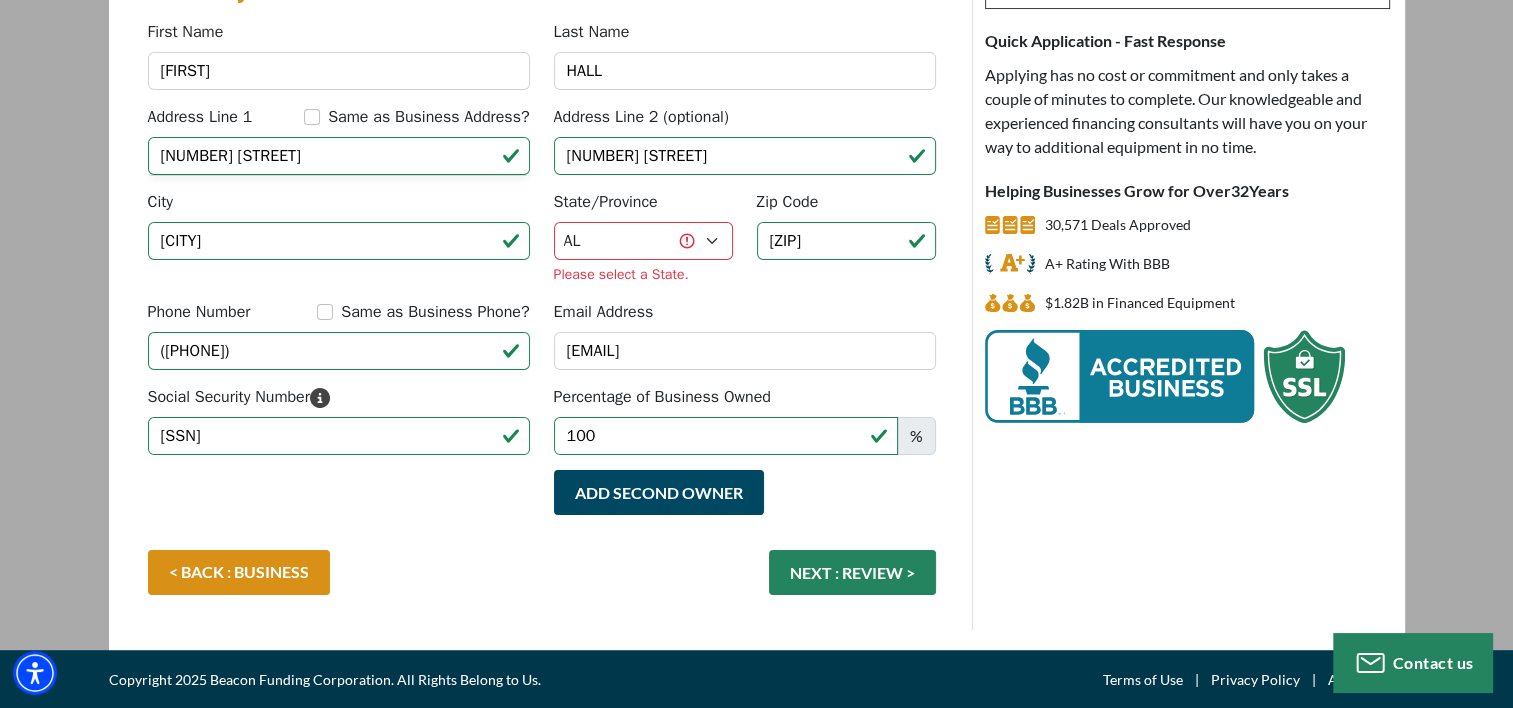 scroll, scrollTop: 239, scrollLeft: 0, axis: vertical 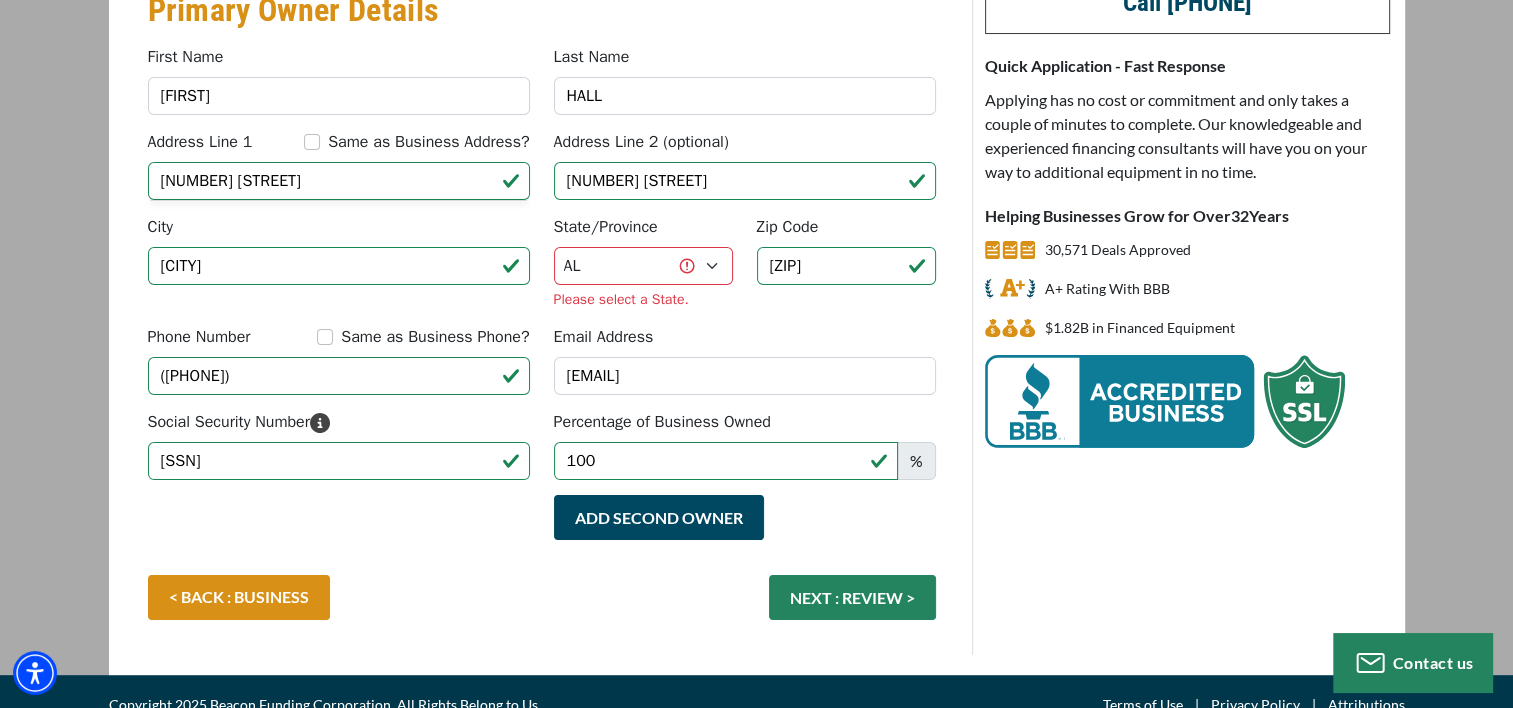 click on "Email Address
MIKEBCT2025@GMAIL.COM" at bounding box center (745, 360) 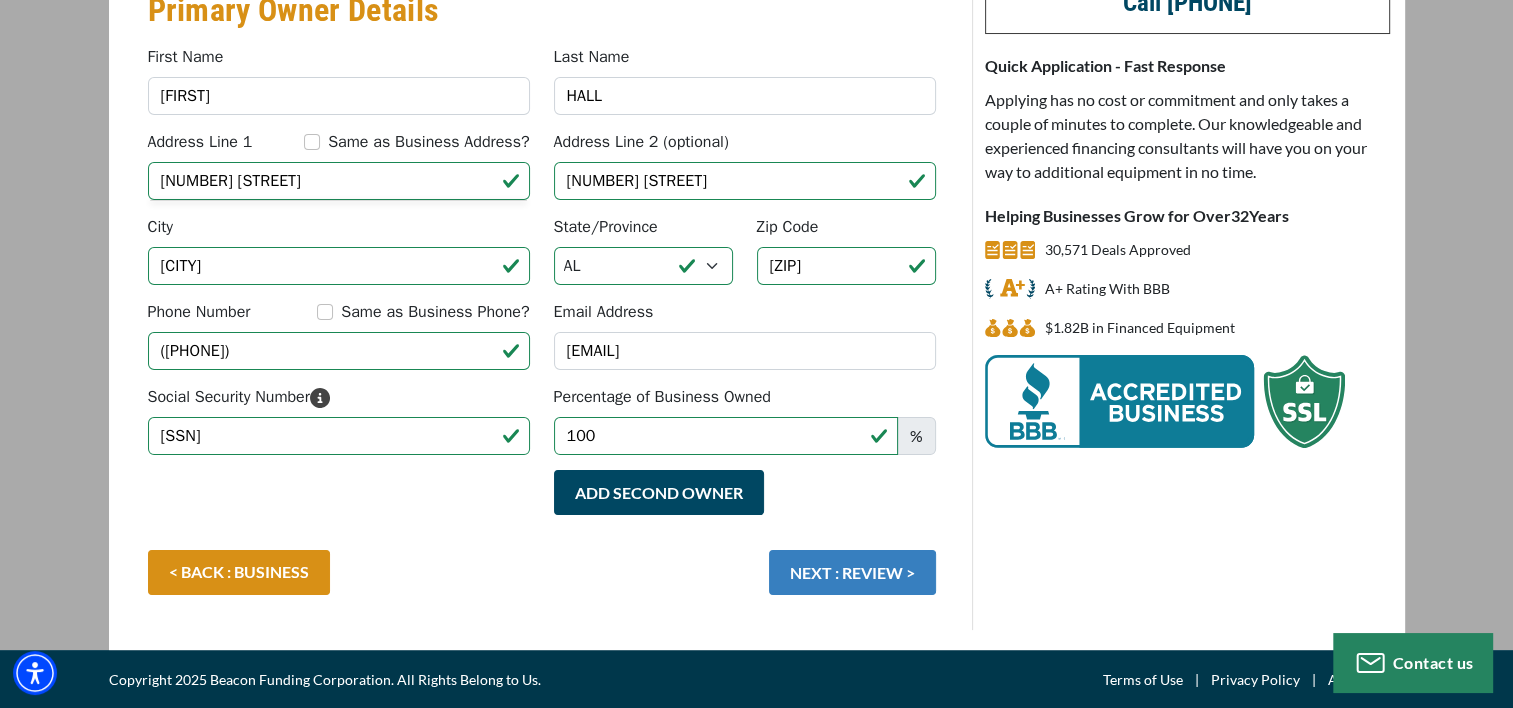 click on "NEXT : REVIEW >" at bounding box center (852, 572) 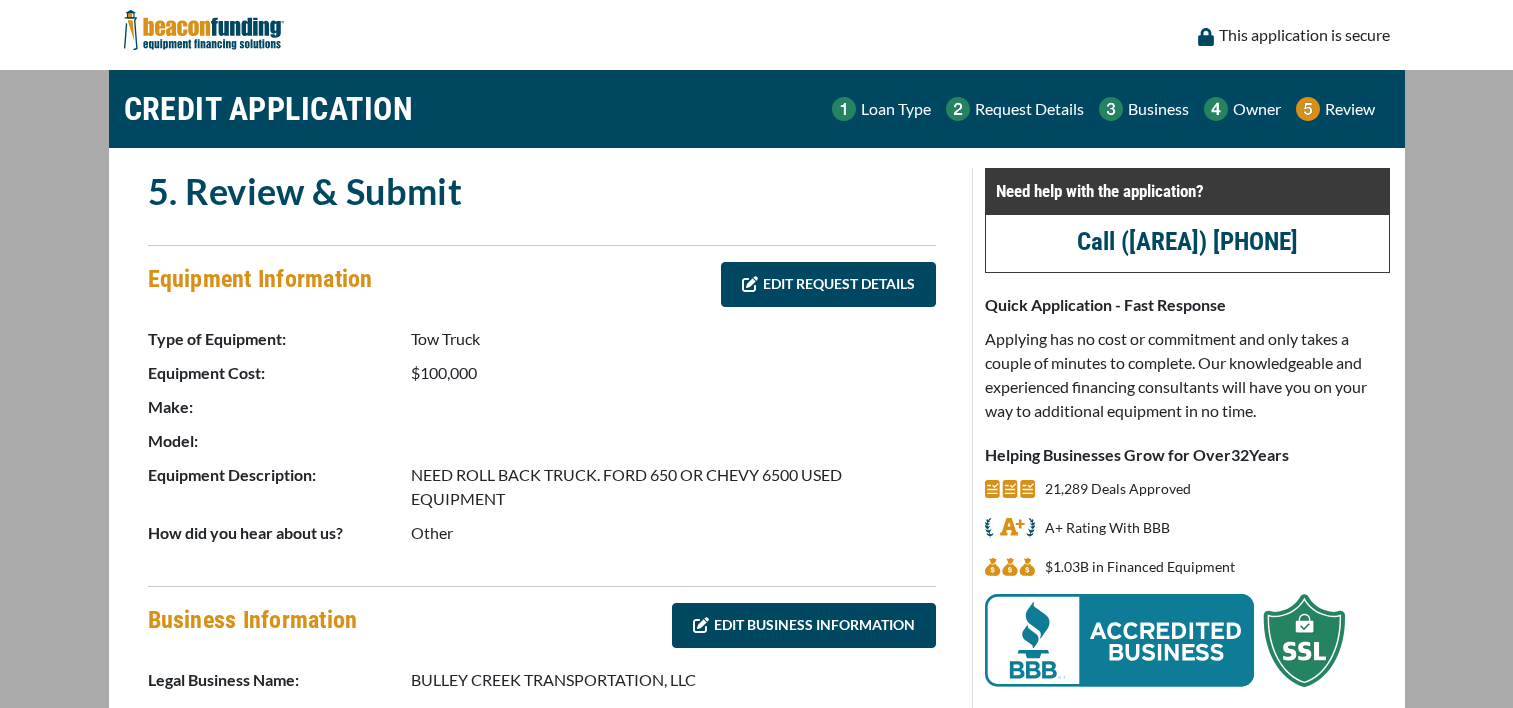 scroll, scrollTop: 0, scrollLeft: 0, axis: both 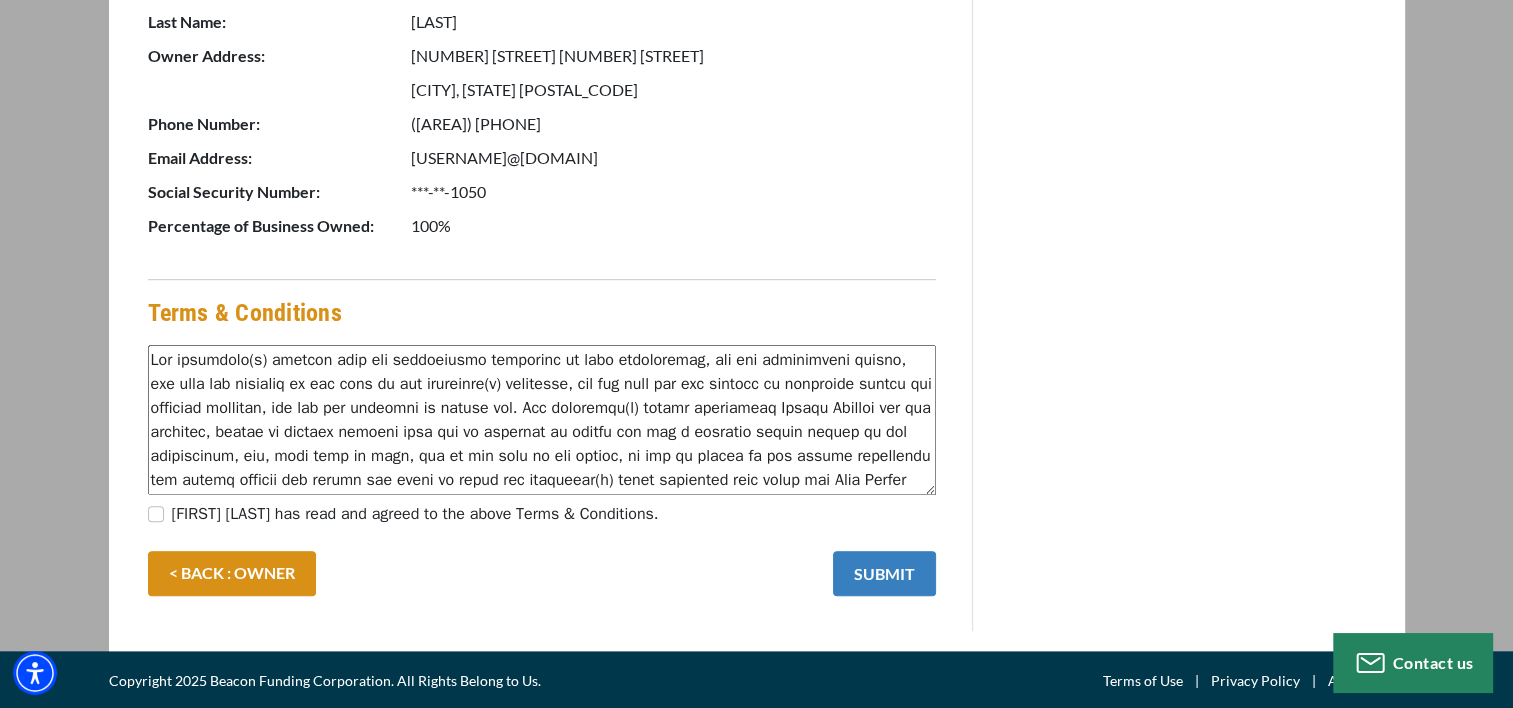 click on "SUBMIT" at bounding box center [884, 573] 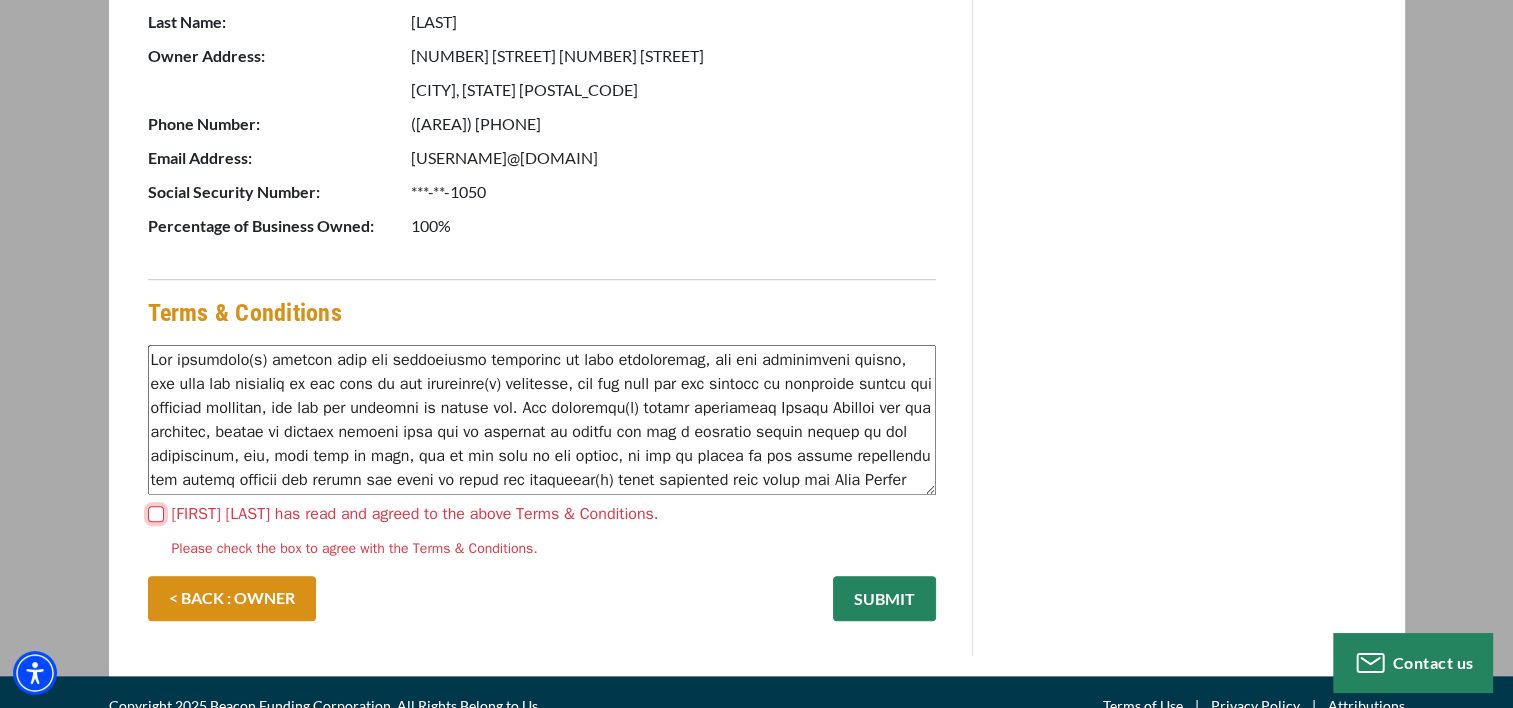 click on "MICHAEL HALL has read and agreed to the above Terms & Conditions." at bounding box center (156, 514) 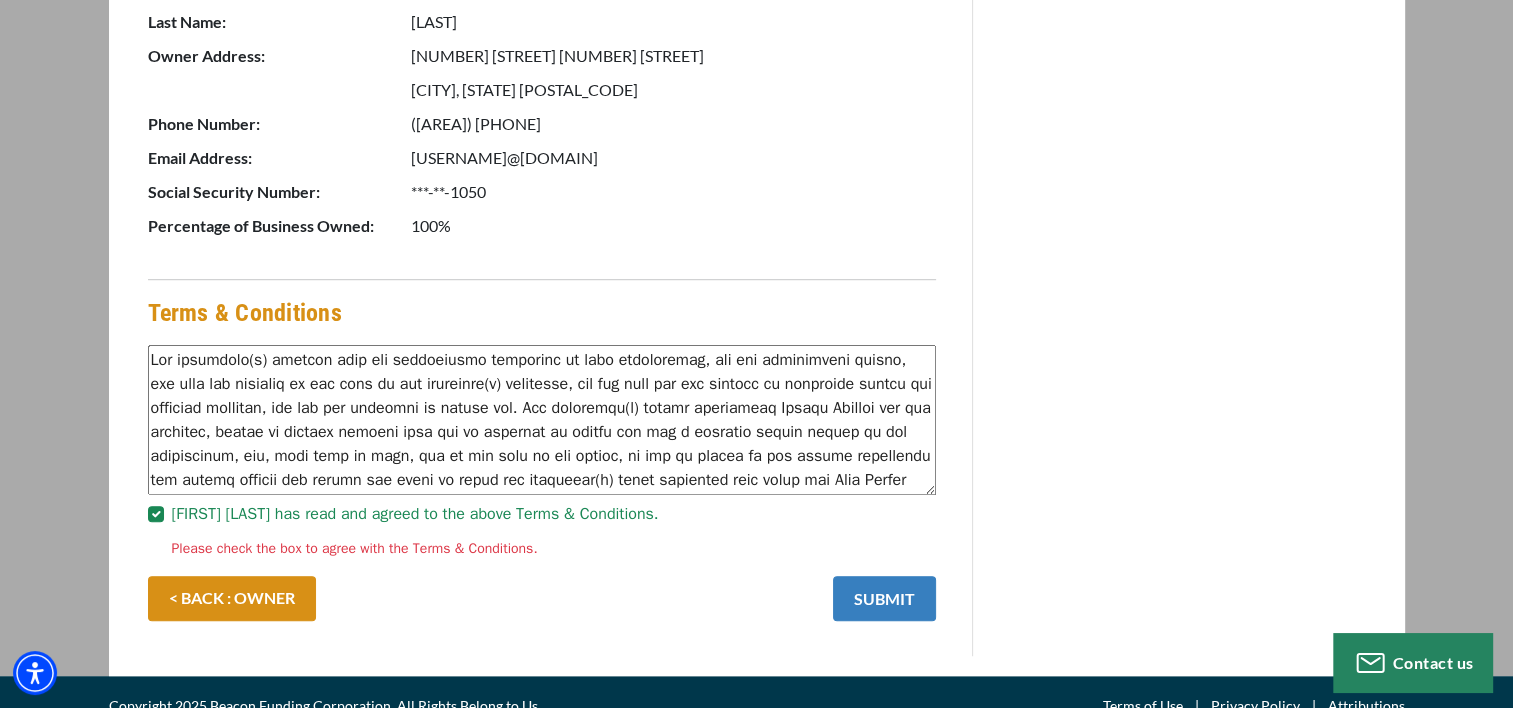 click on "SUBMIT" at bounding box center [884, 598] 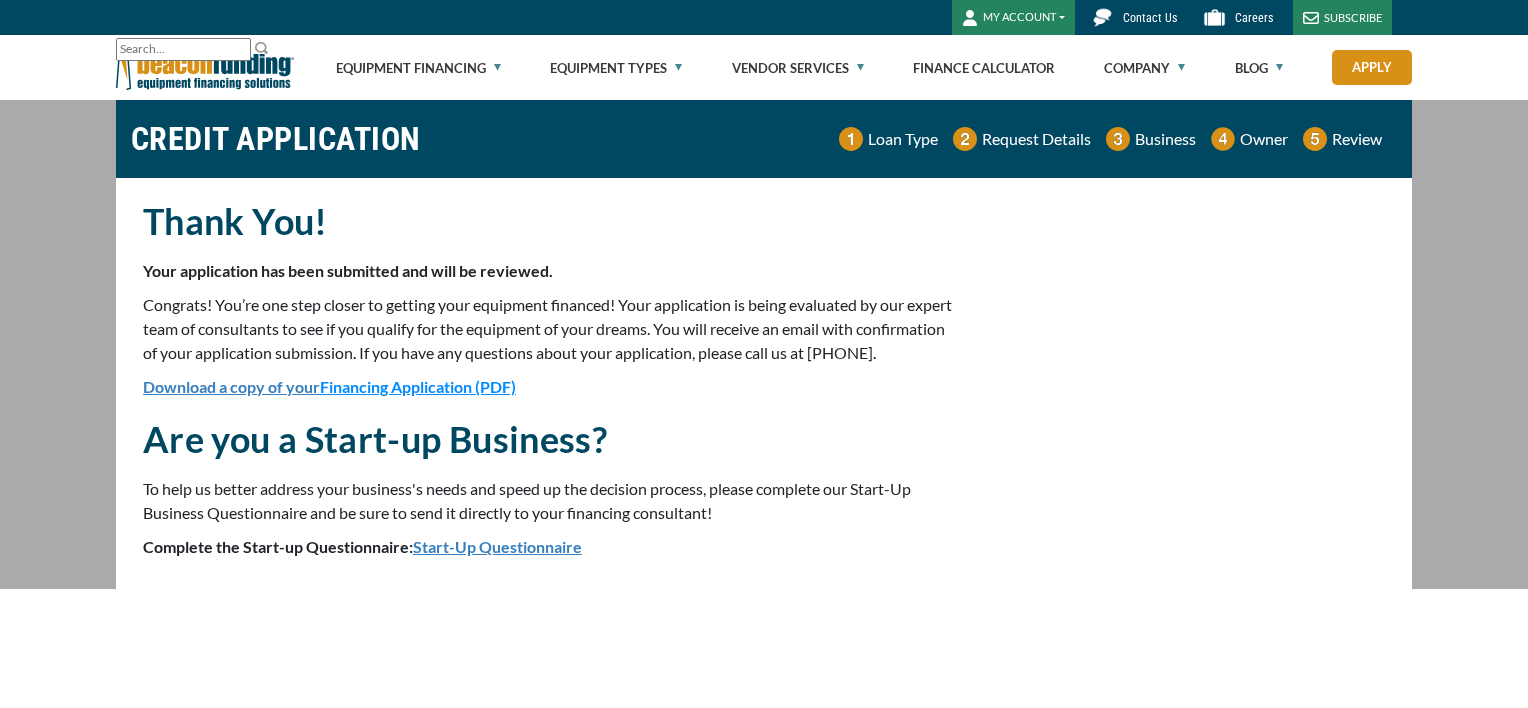 scroll, scrollTop: 0, scrollLeft: 0, axis: both 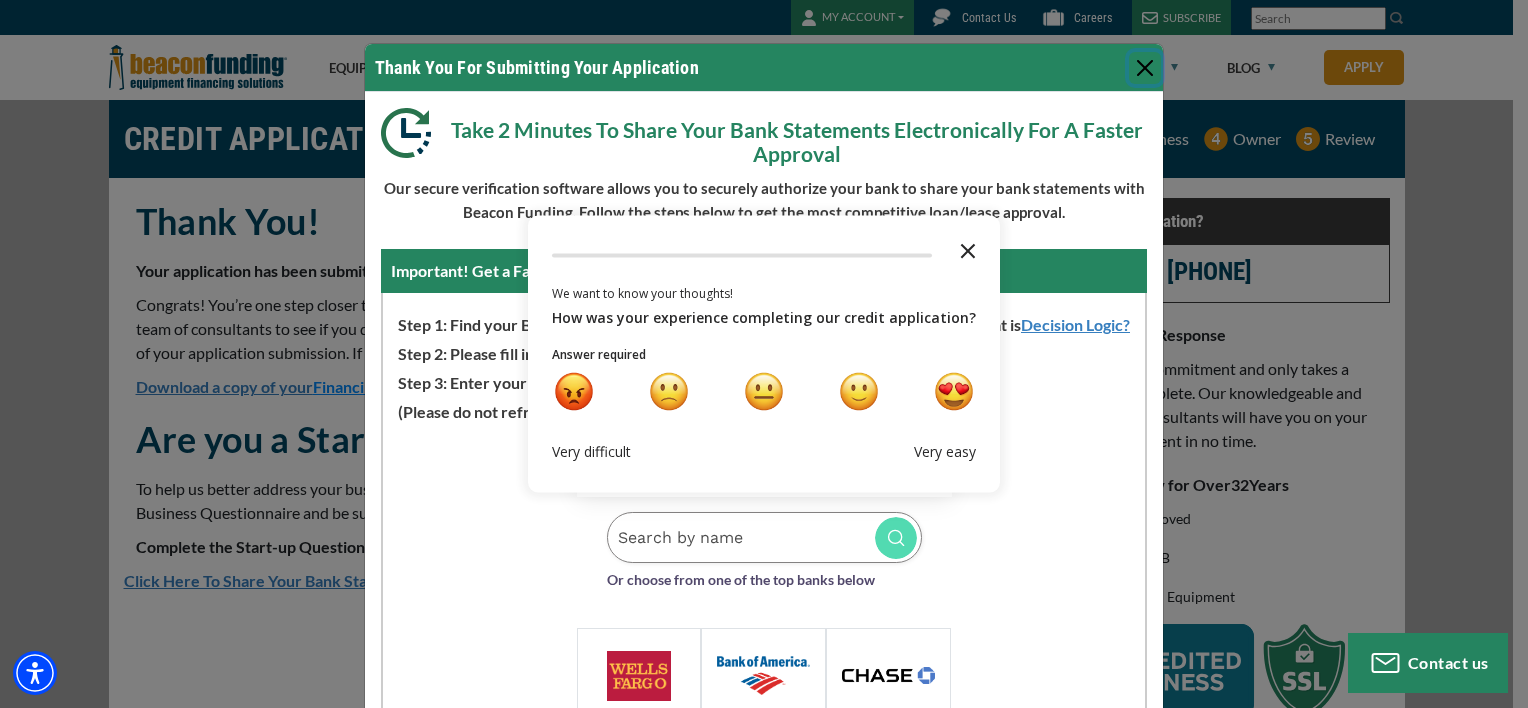 click 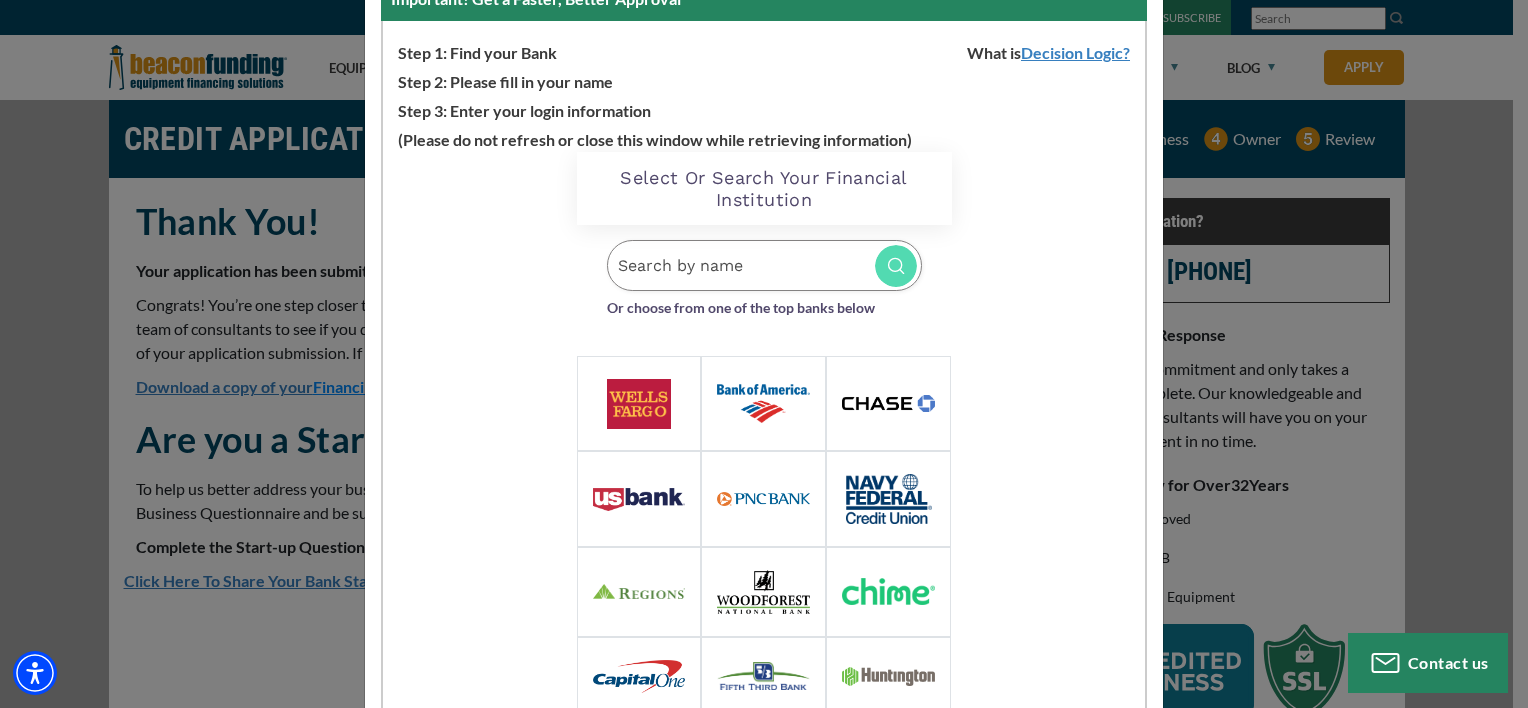 scroll, scrollTop: 376, scrollLeft: 0, axis: vertical 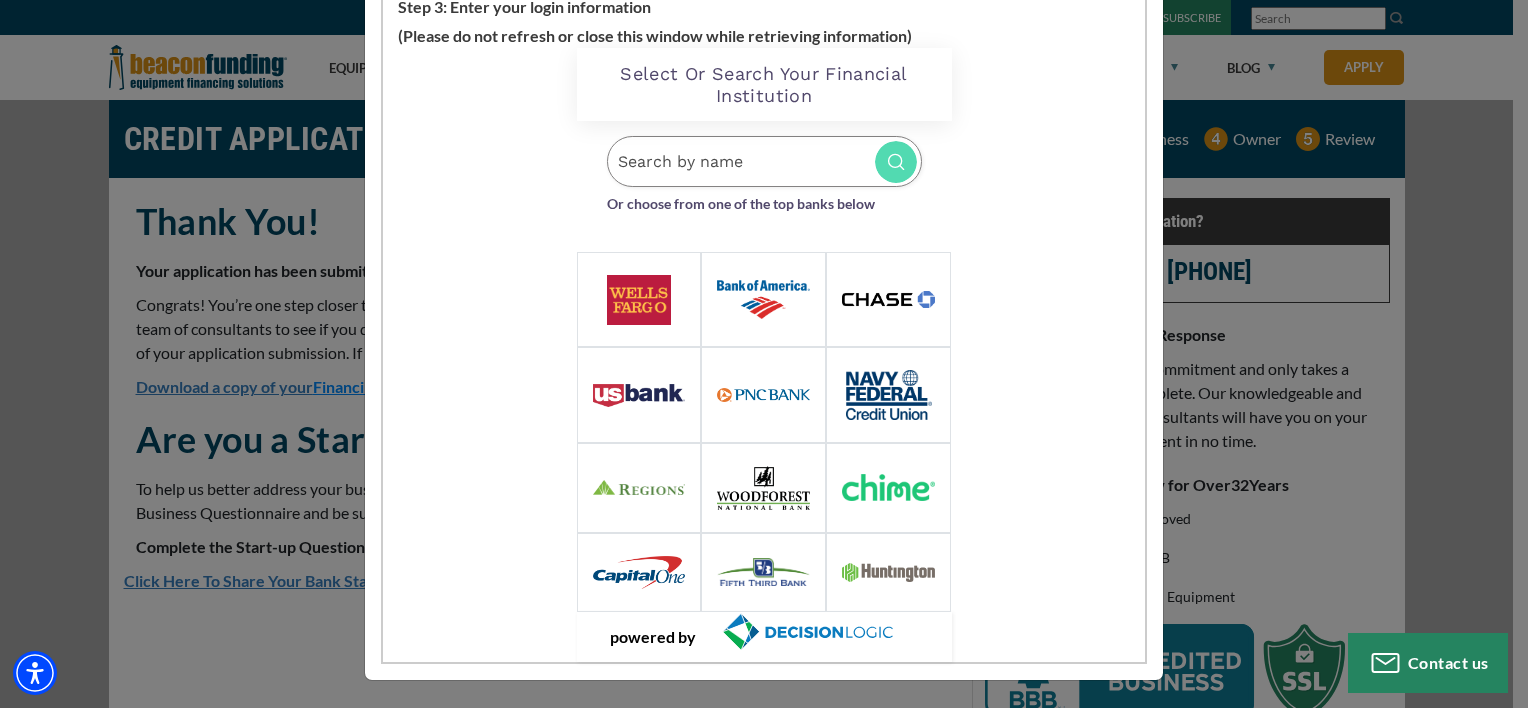 click at bounding box center [764, 161] 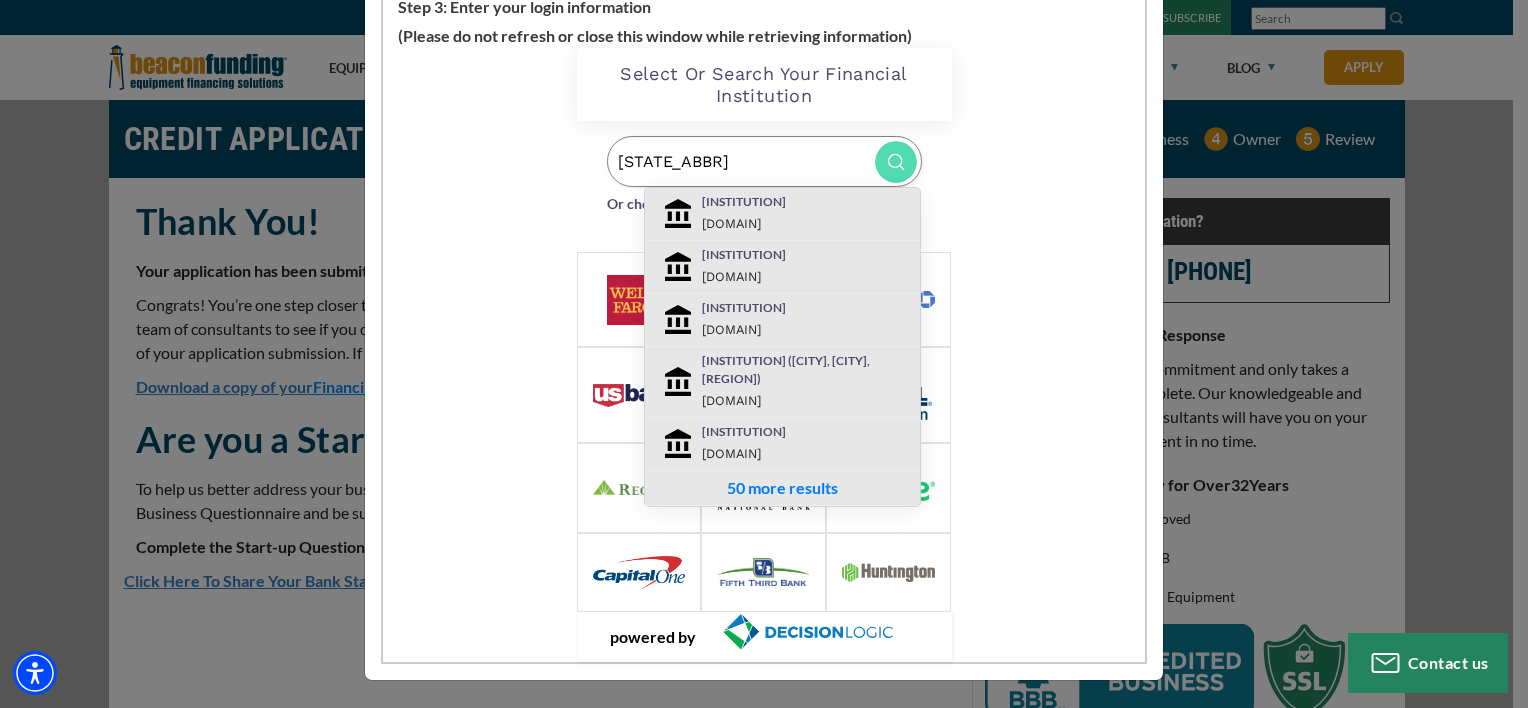 type on "[STATE_ABBR]" 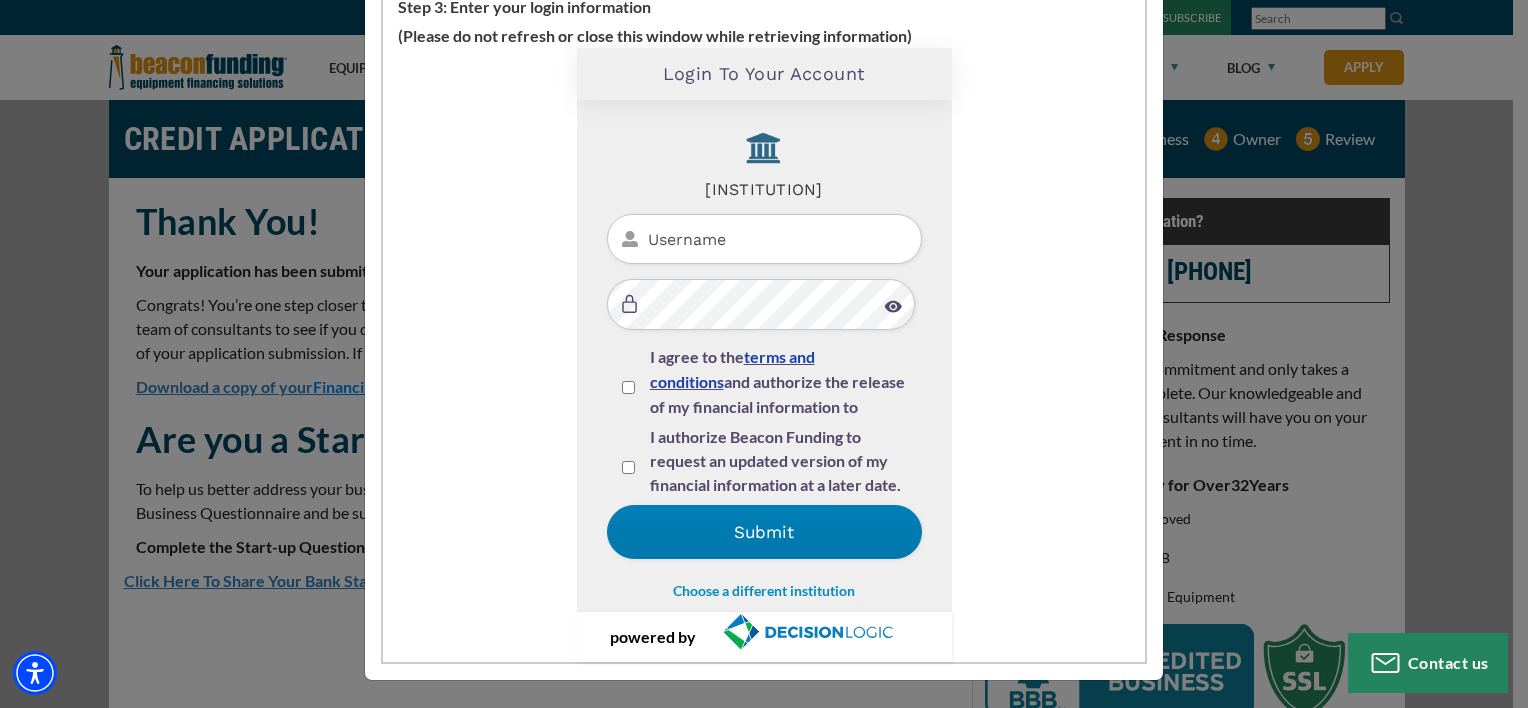click at bounding box center (764, 239) 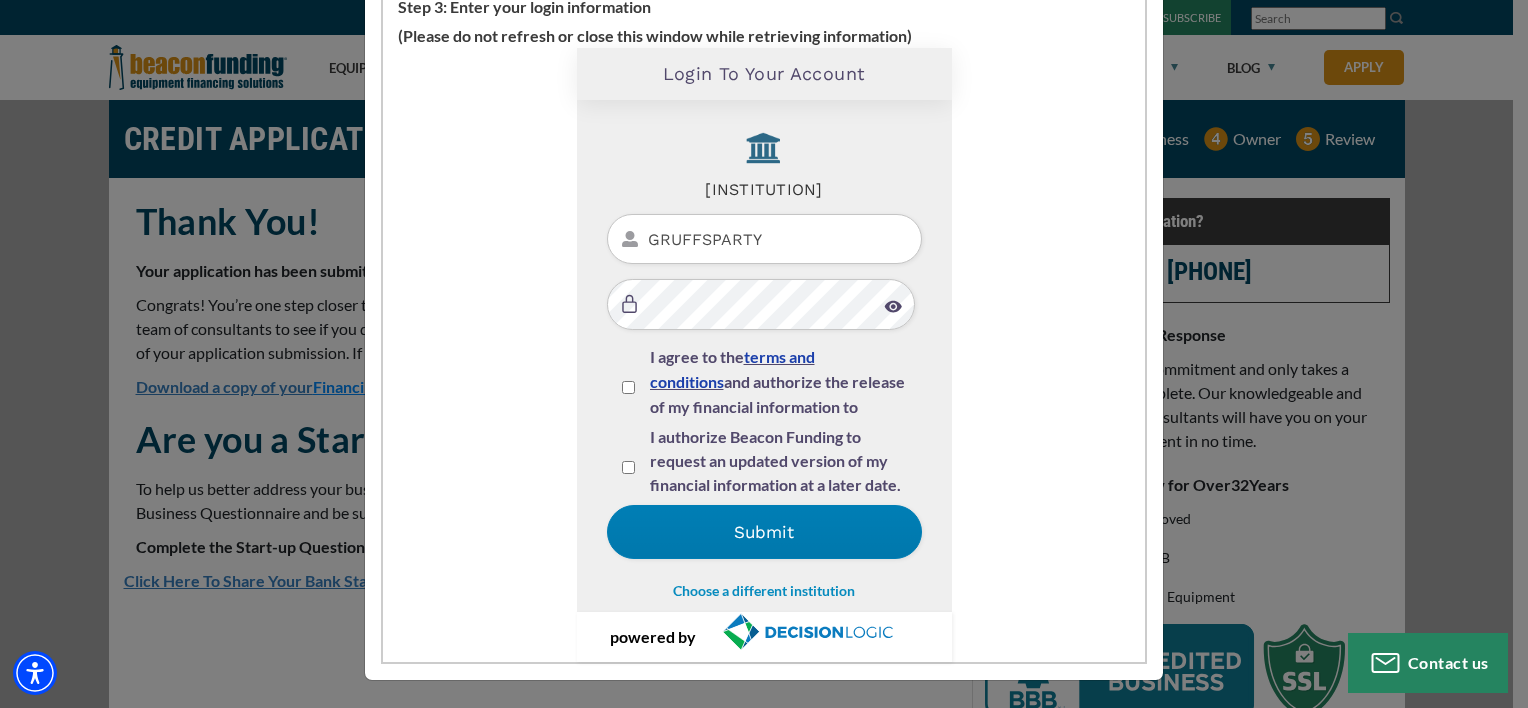 type on "GRUFFSPARTY" 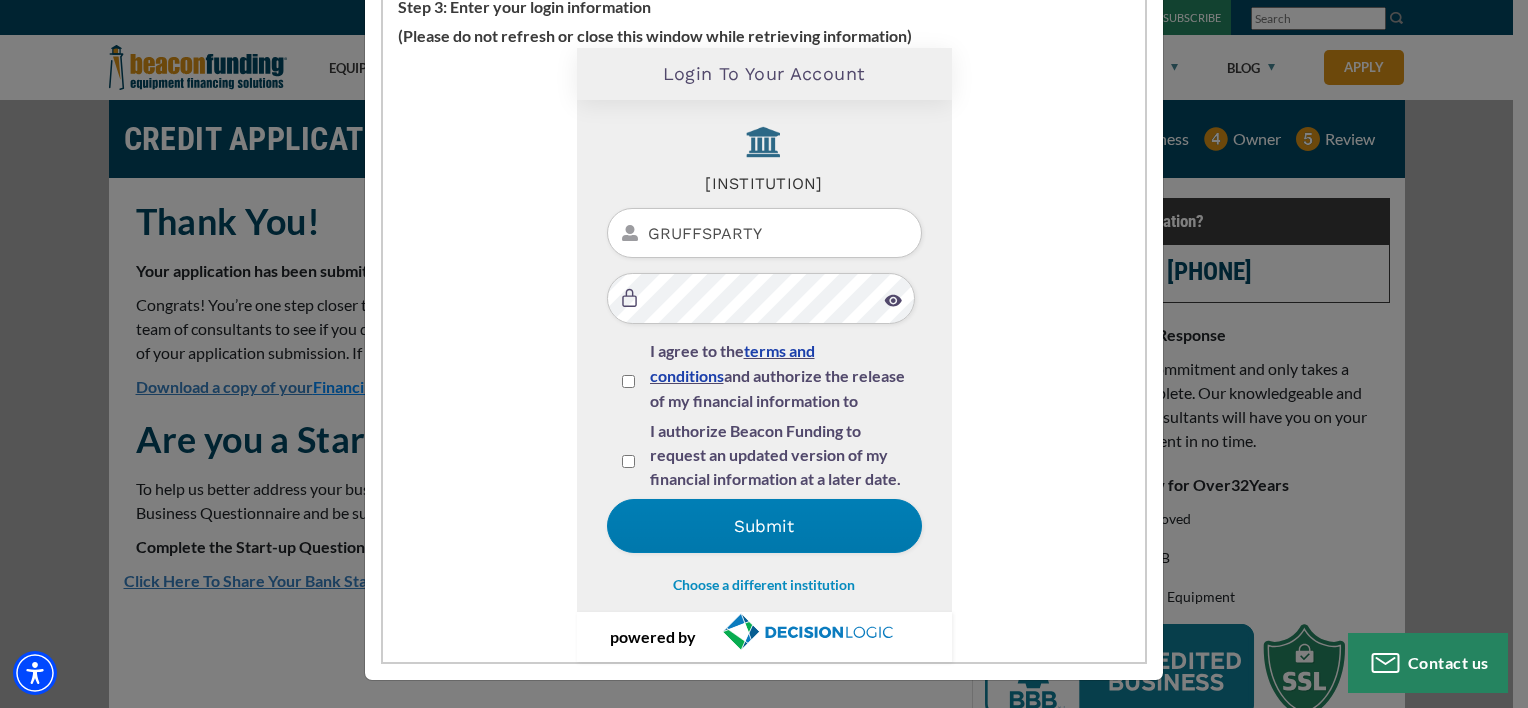 scroll, scrollTop: 25, scrollLeft: 0, axis: vertical 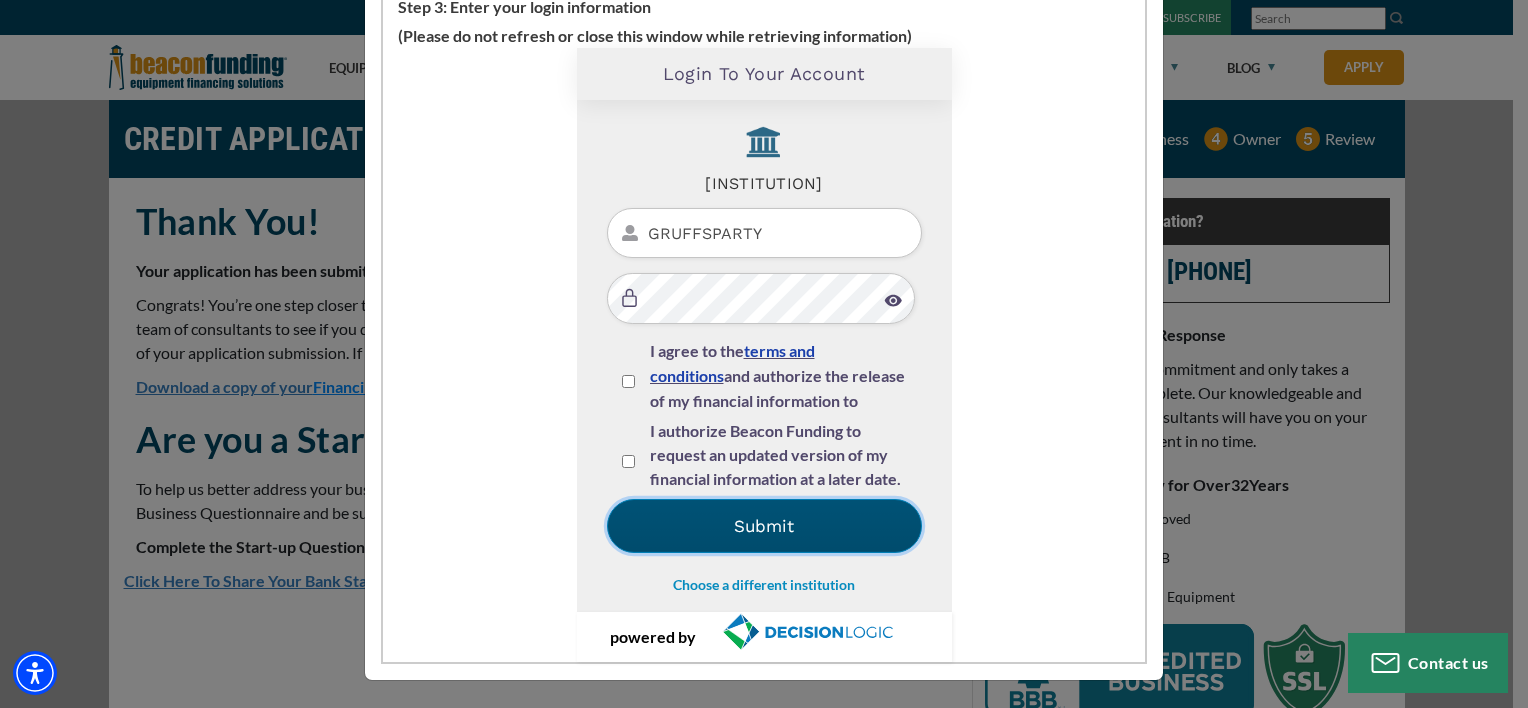 click on "Submit" at bounding box center [764, 526] 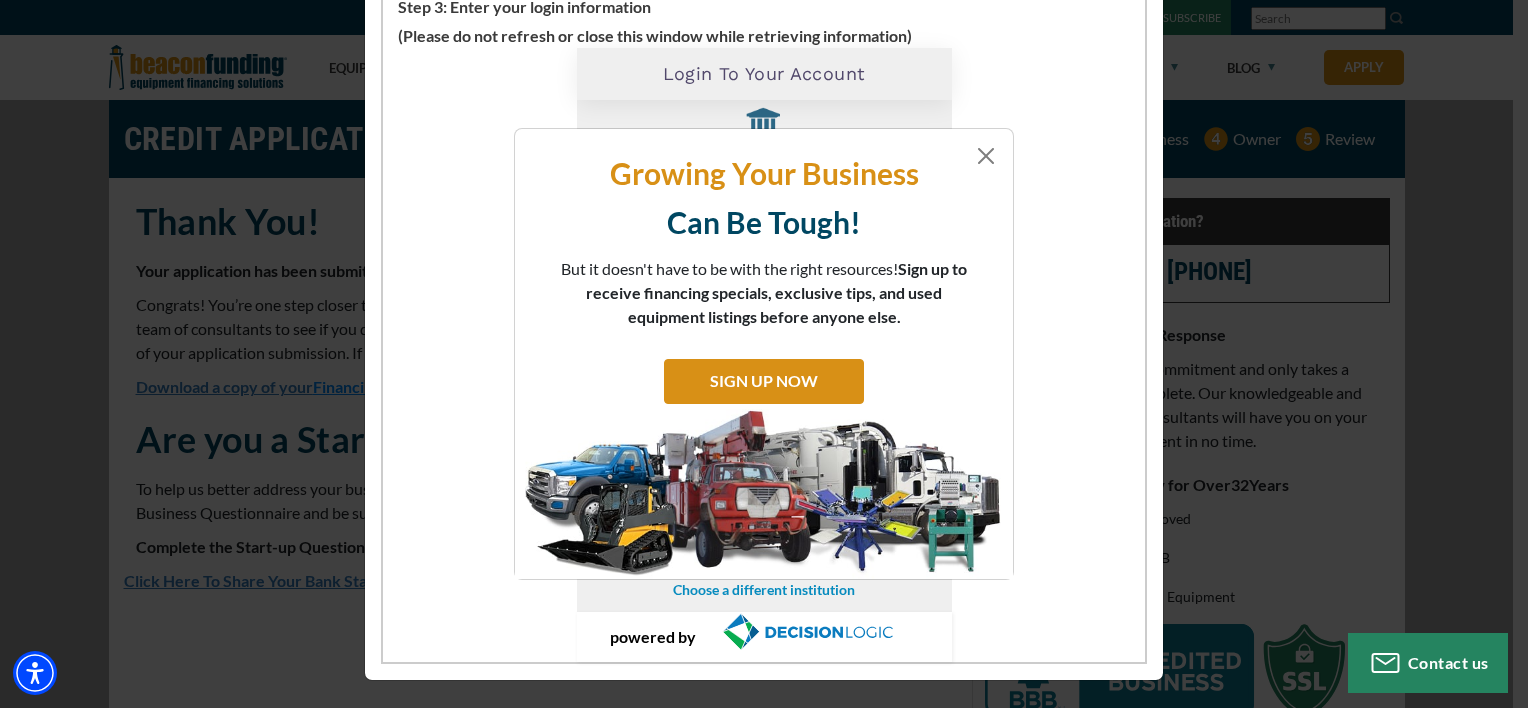 scroll, scrollTop: 0, scrollLeft: 0, axis: both 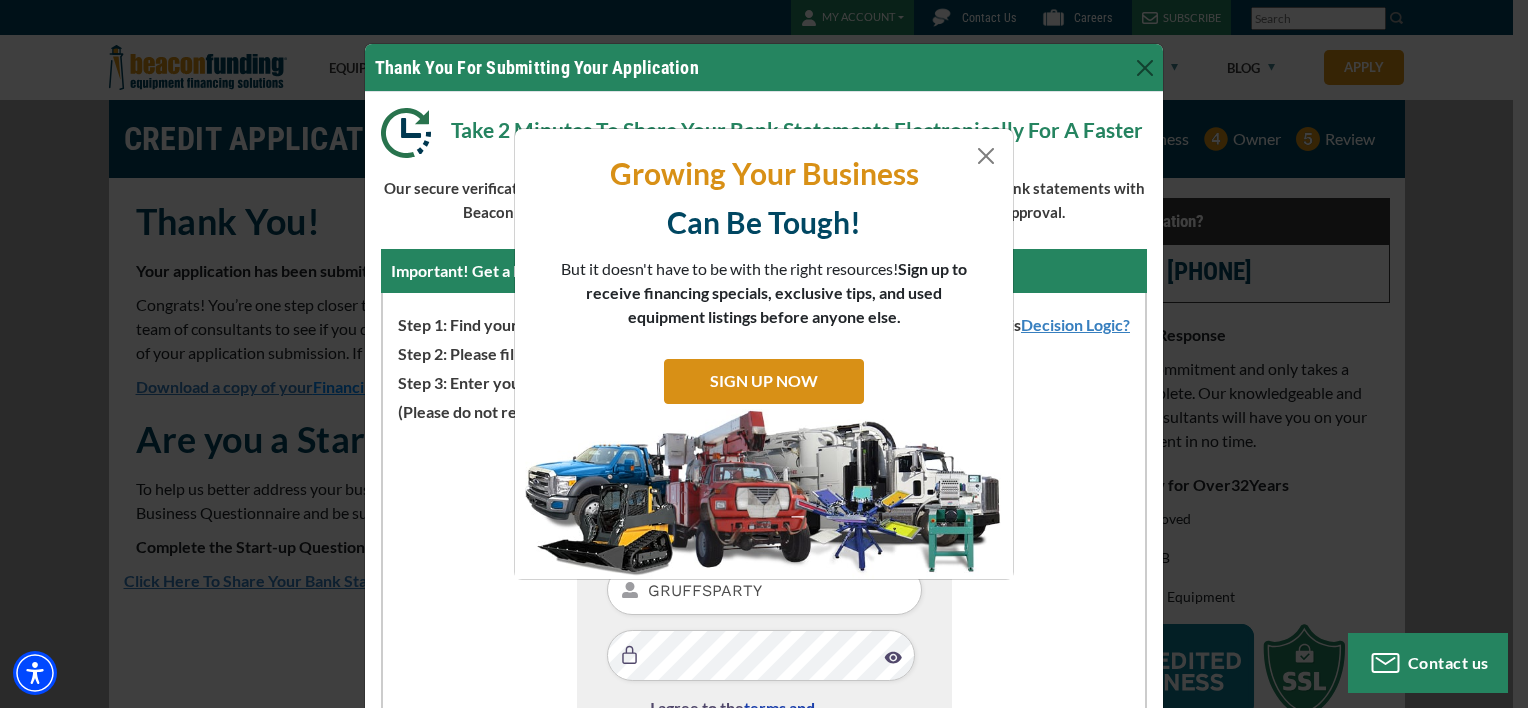 click on "Growing Your Business
Can Be Tough!
But it doesn't have to be with the right resources!
Sign up to receive financing specials, exclusive tips, and used equipment listings before anyone else.
SIGN UP NOW" at bounding box center (764, 354) 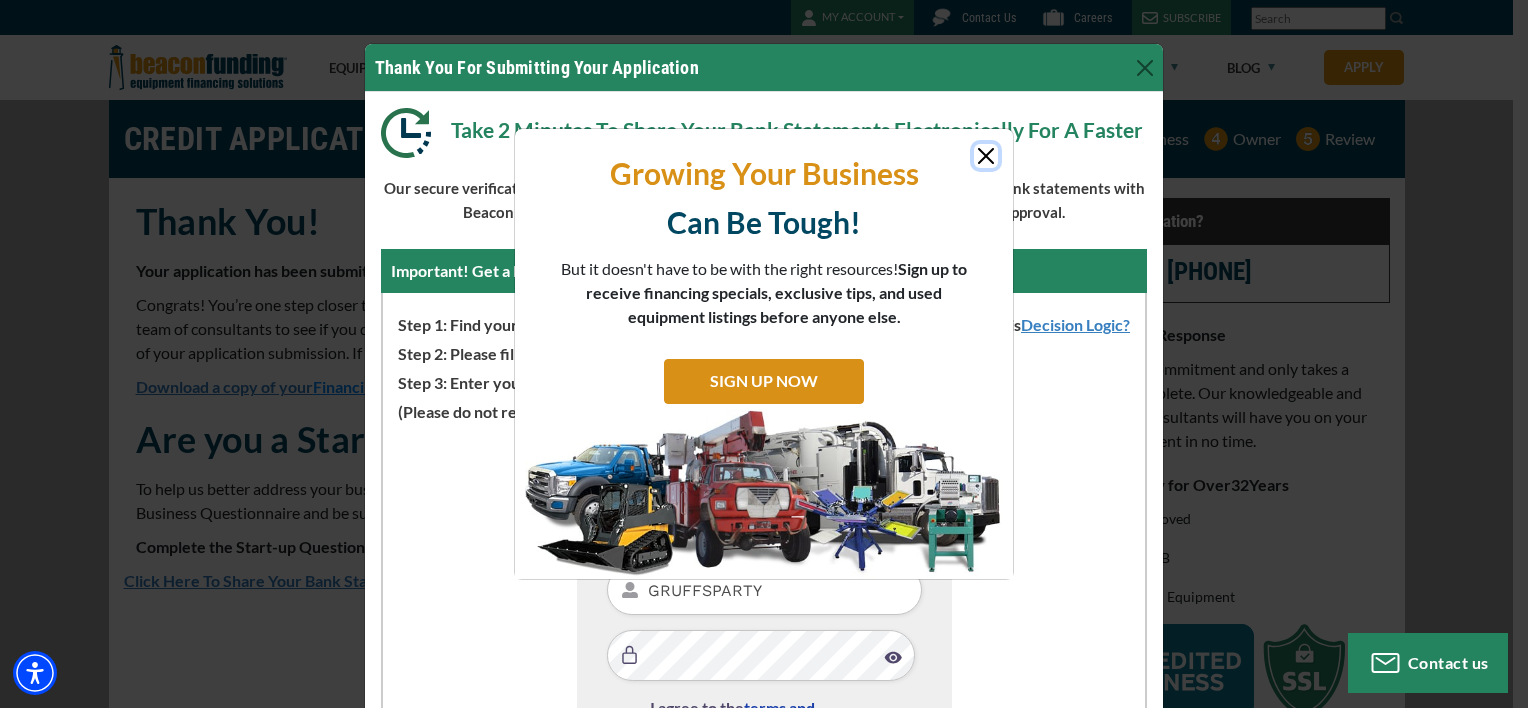 click at bounding box center [986, 156] 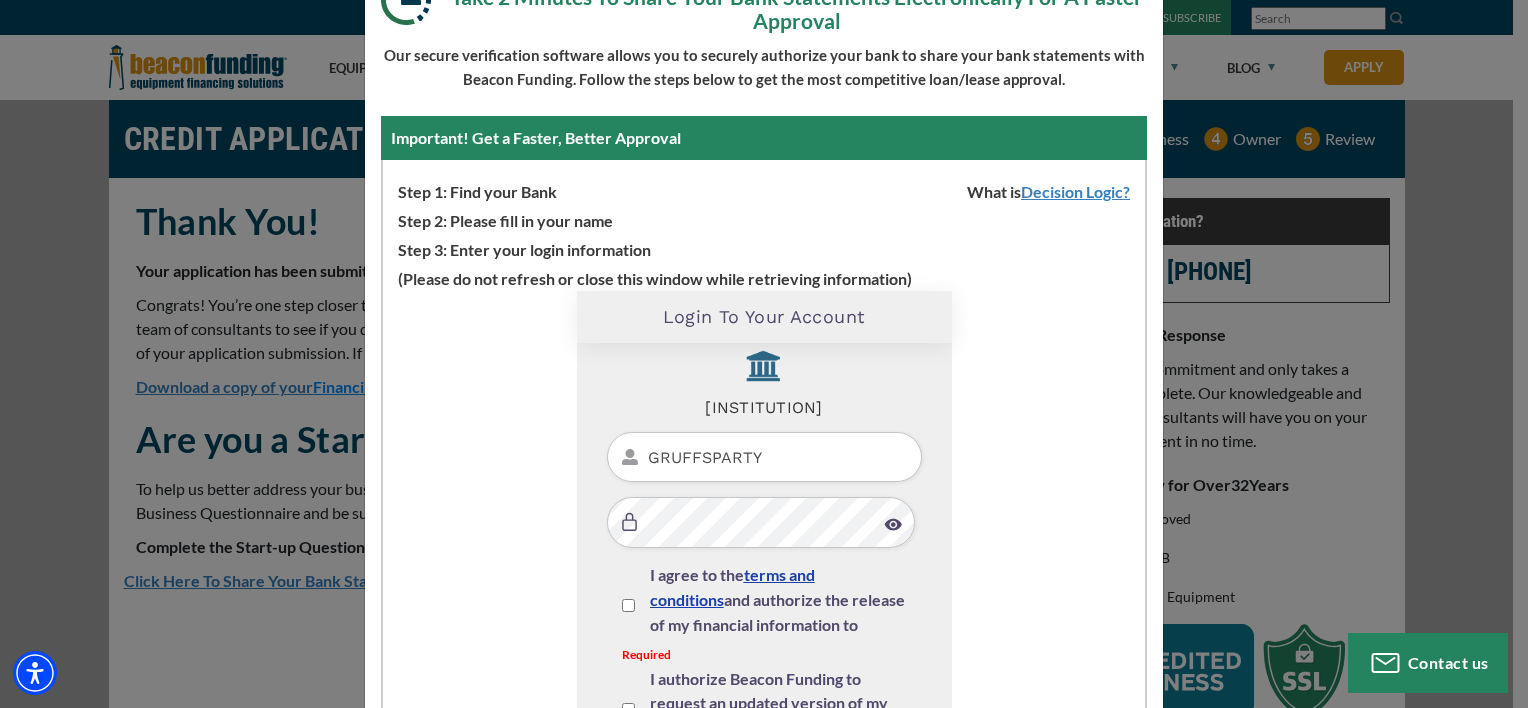 scroll, scrollTop: 376, scrollLeft: 0, axis: vertical 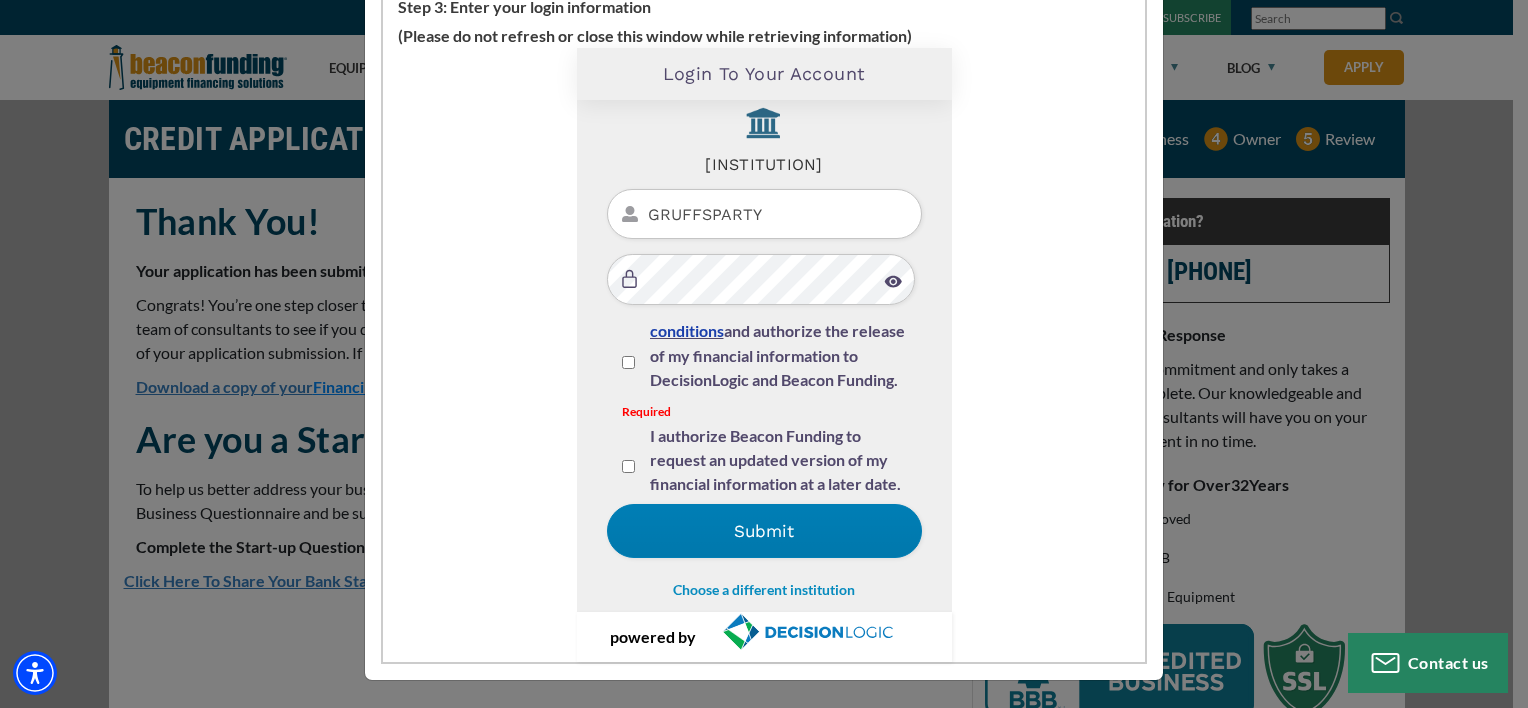 drag, startPoint x: 614, startPoint y: 481, endPoint x: 623, endPoint y: 495, distance: 16.643316 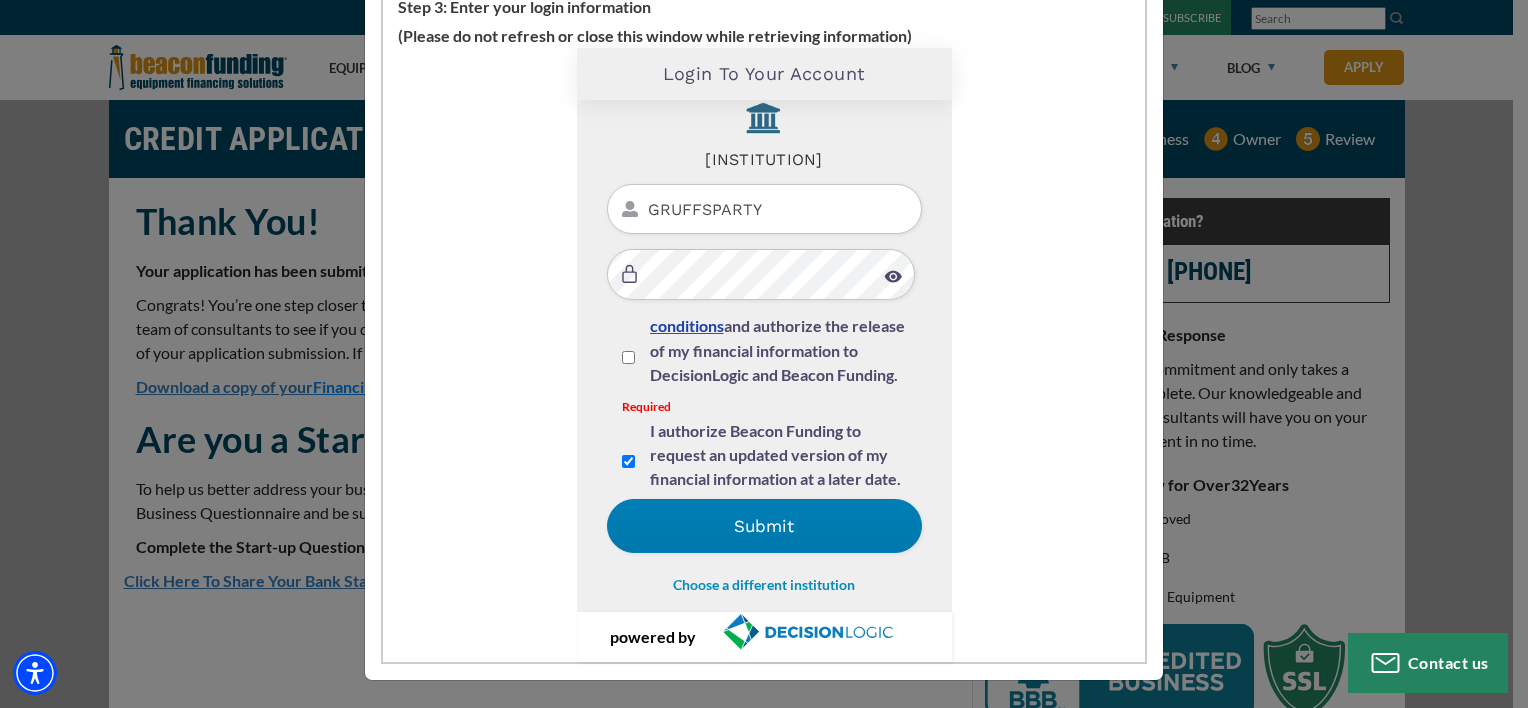 scroll, scrollTop: 49, scrollLeft: 0, axis: vertical 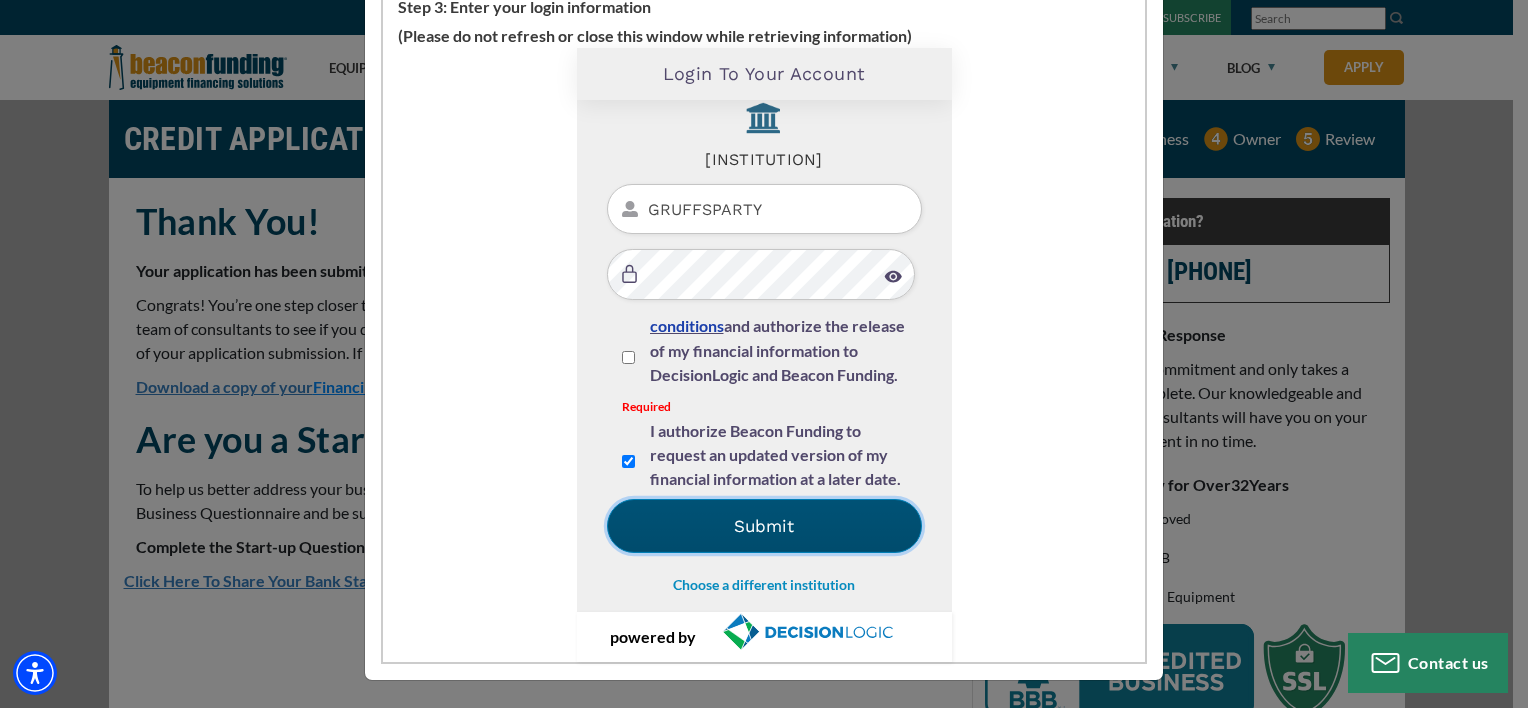 click on "Submit" at bounding box center (764, 526) 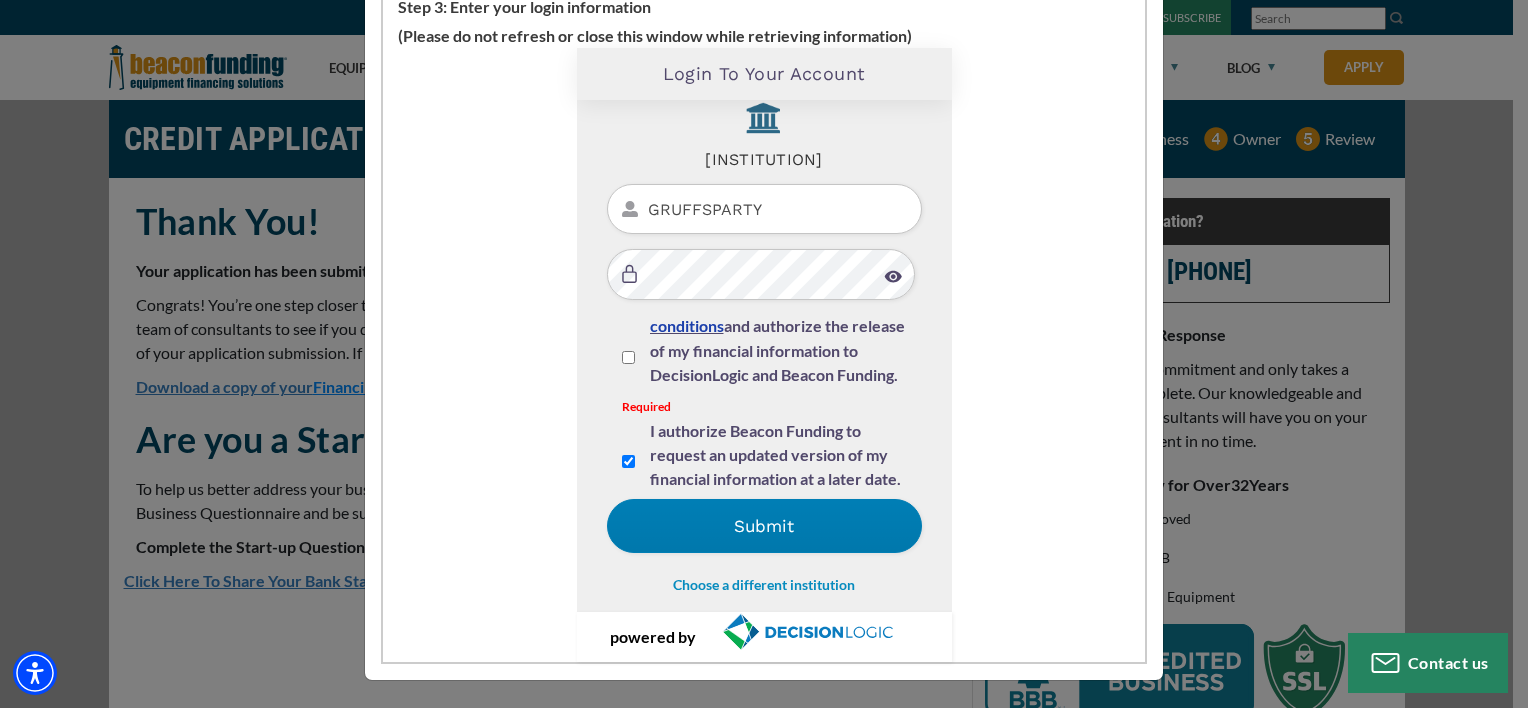 drag, startPoint x: 616, startPoint y: 355, endPoint x: 658, endPoint y: 410, distance: 69.2026 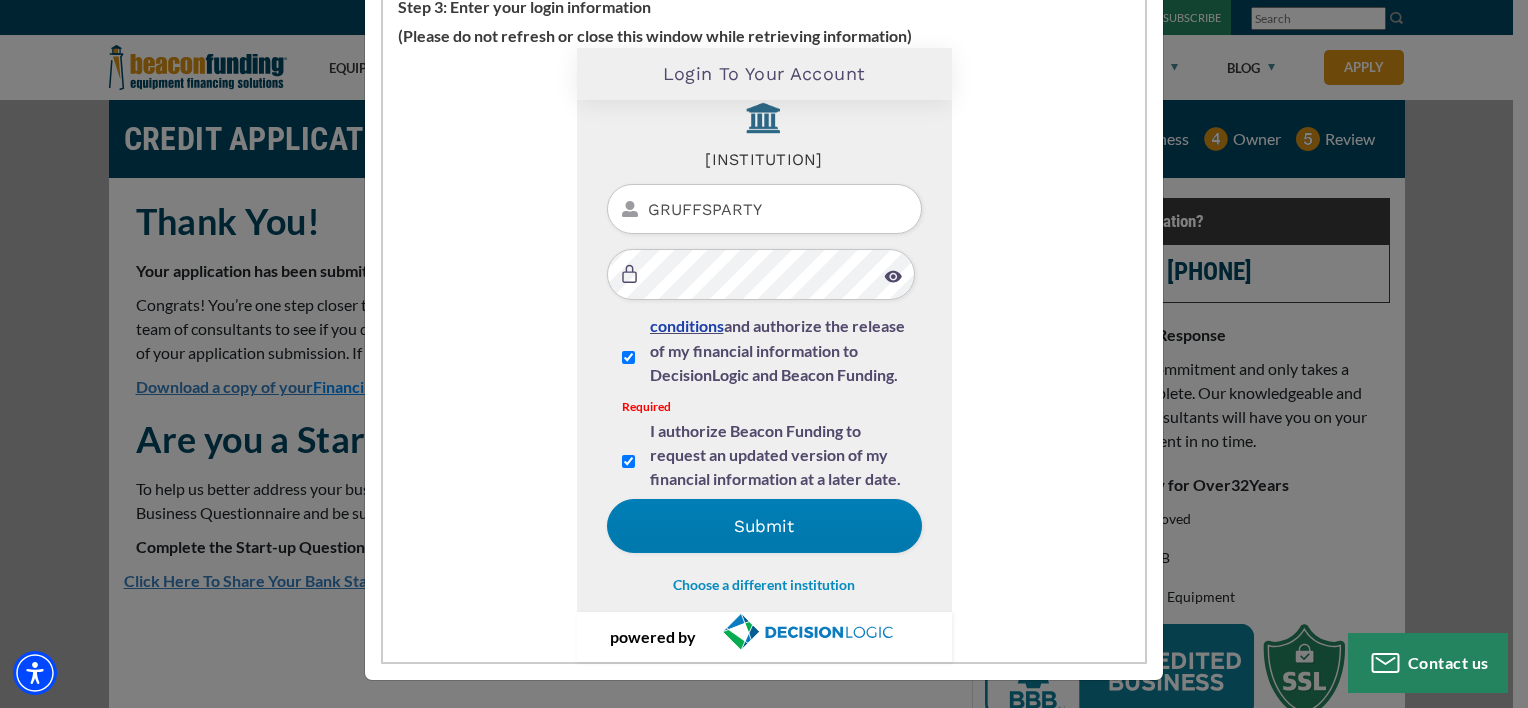 scroll, scrollTop: 25, scrollLeft: 0, axis: vertical 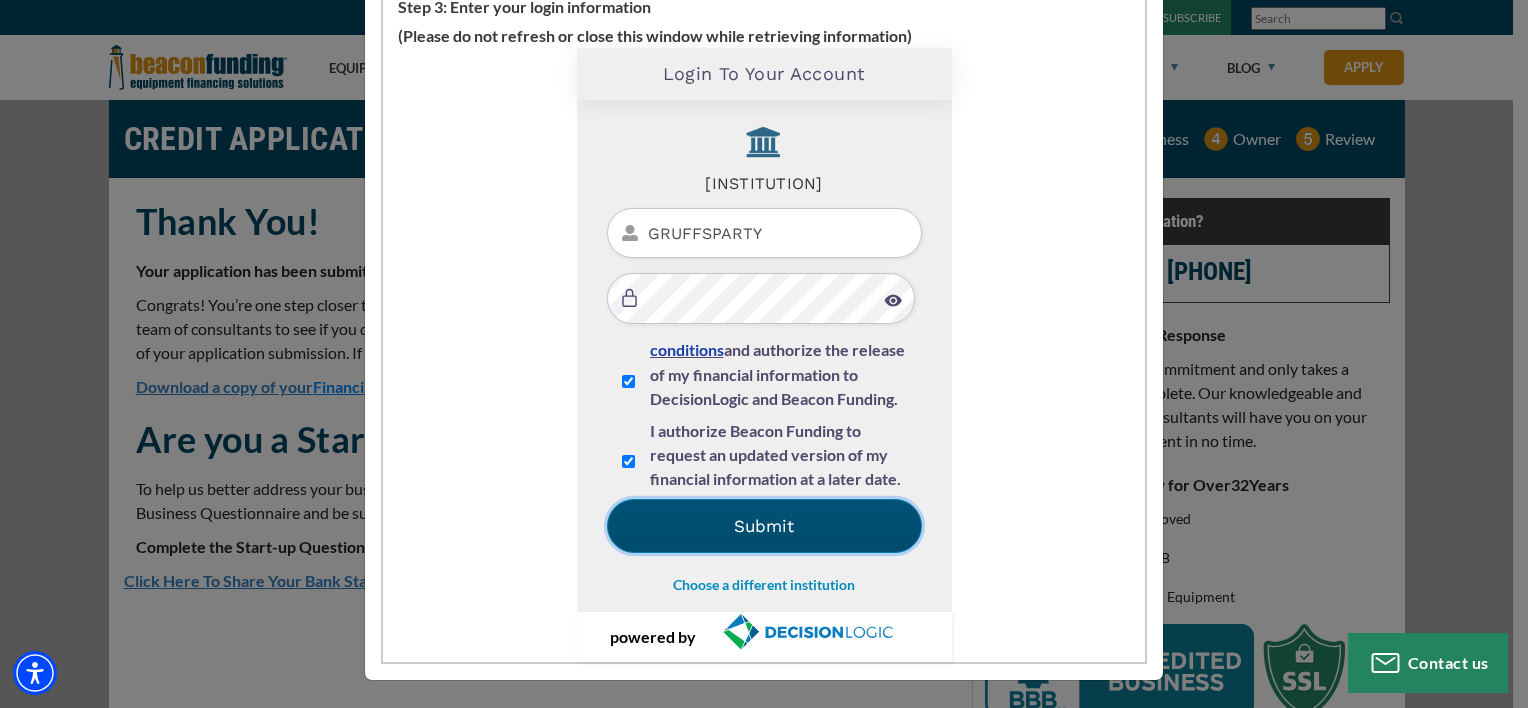 click on "Submit" at bounding box center (764, 526) 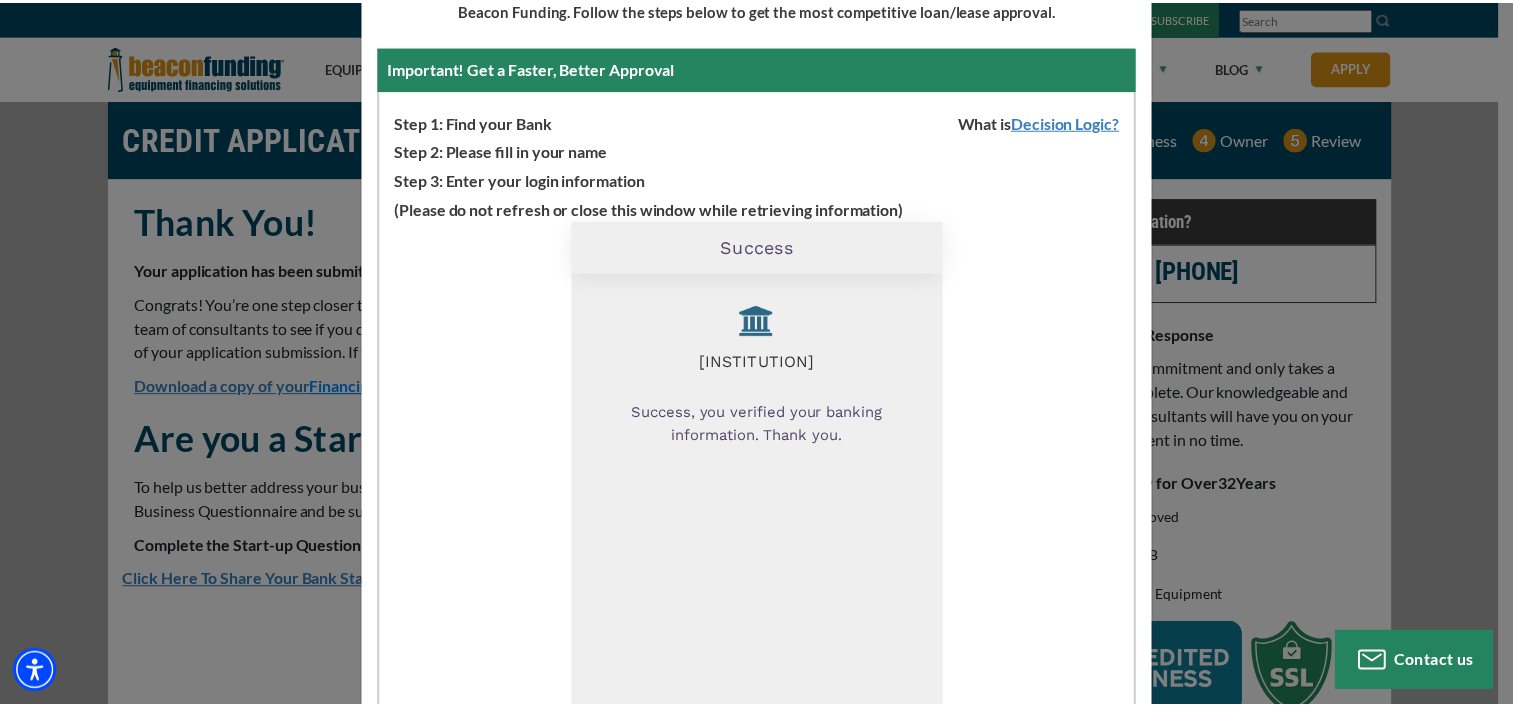 scroll, scrollTop: 0, scrollLeft: 0, axis: both 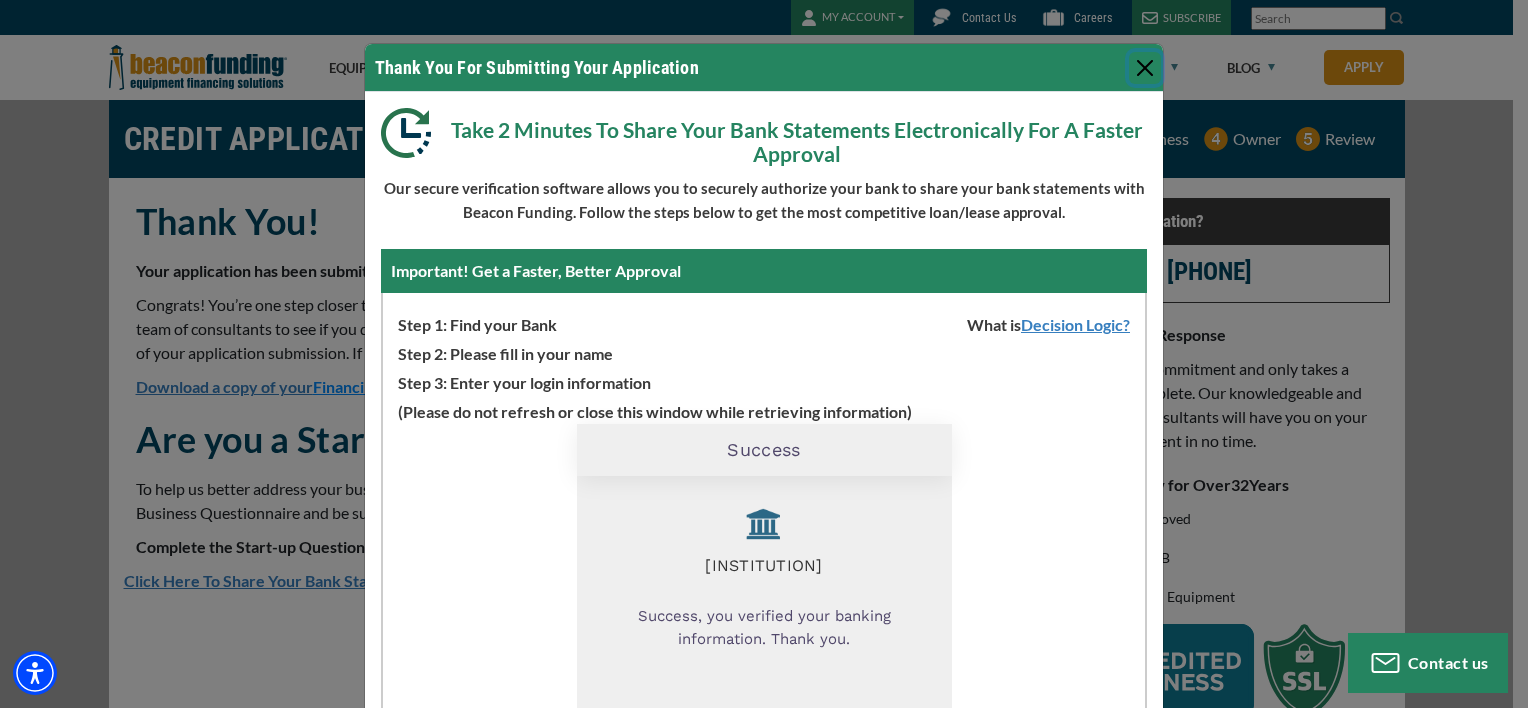 click at bounding box center (1145, 68) 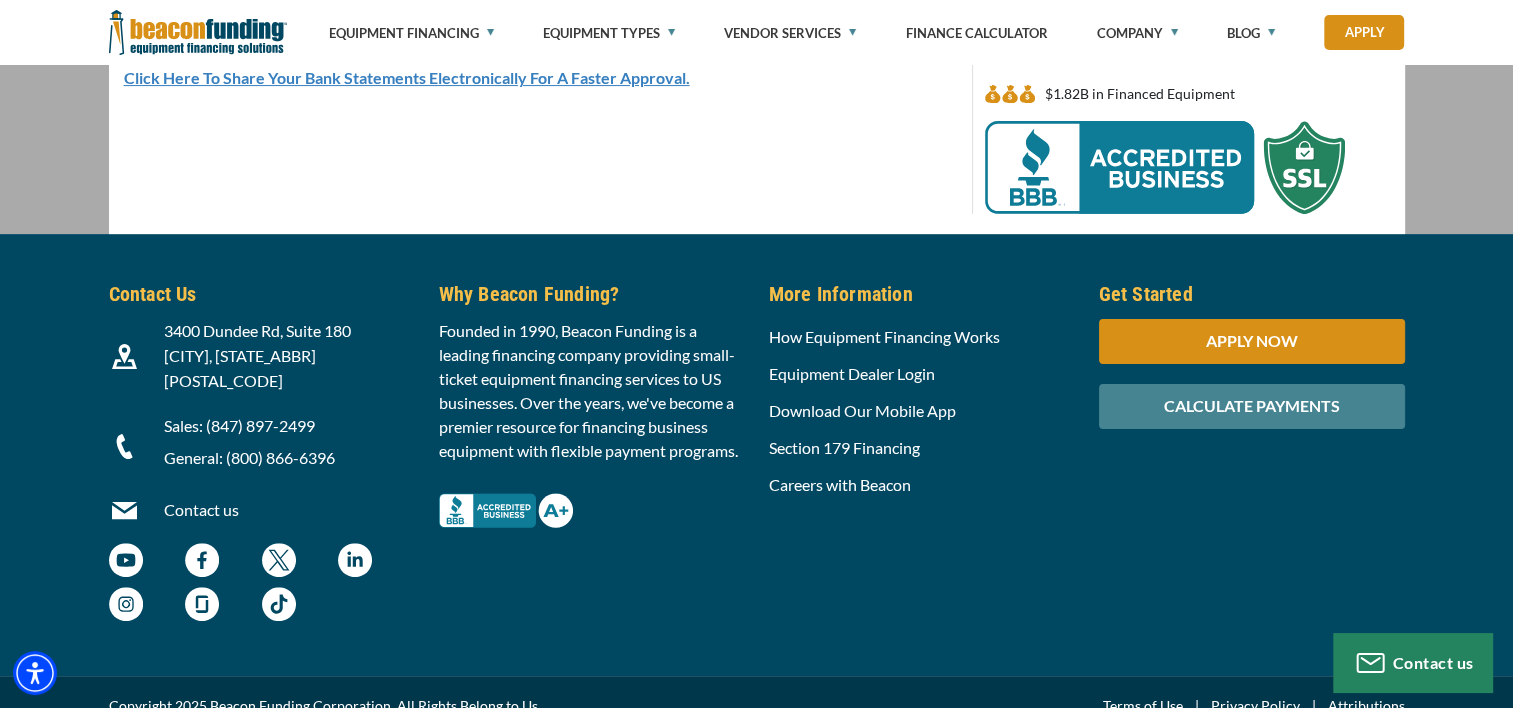 scroll, scrollTop: 0, scrollLeft: 0, axis: both 